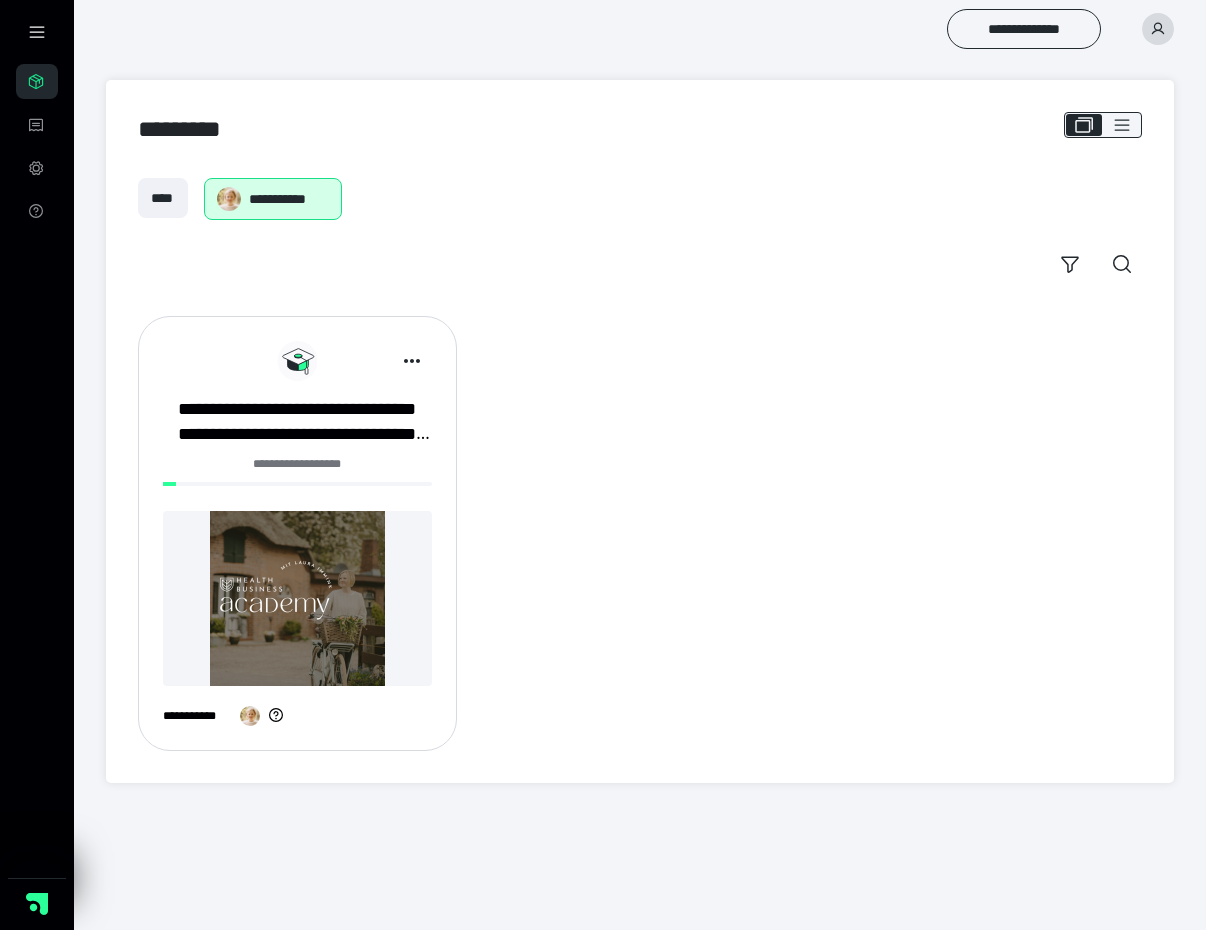 scroll, scrollTop: 0, scrollLeft: 0, axis: both 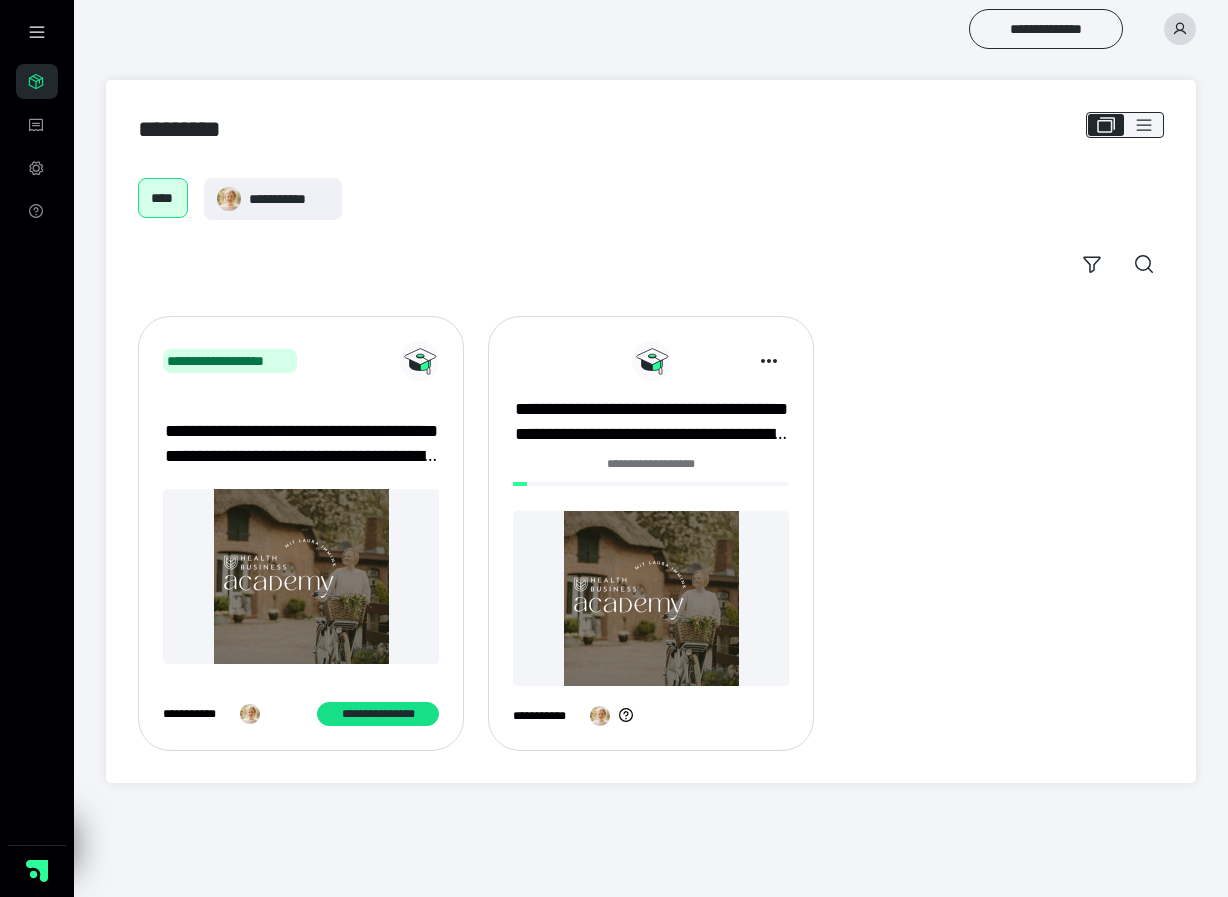 click at bounding box center [651, 598] 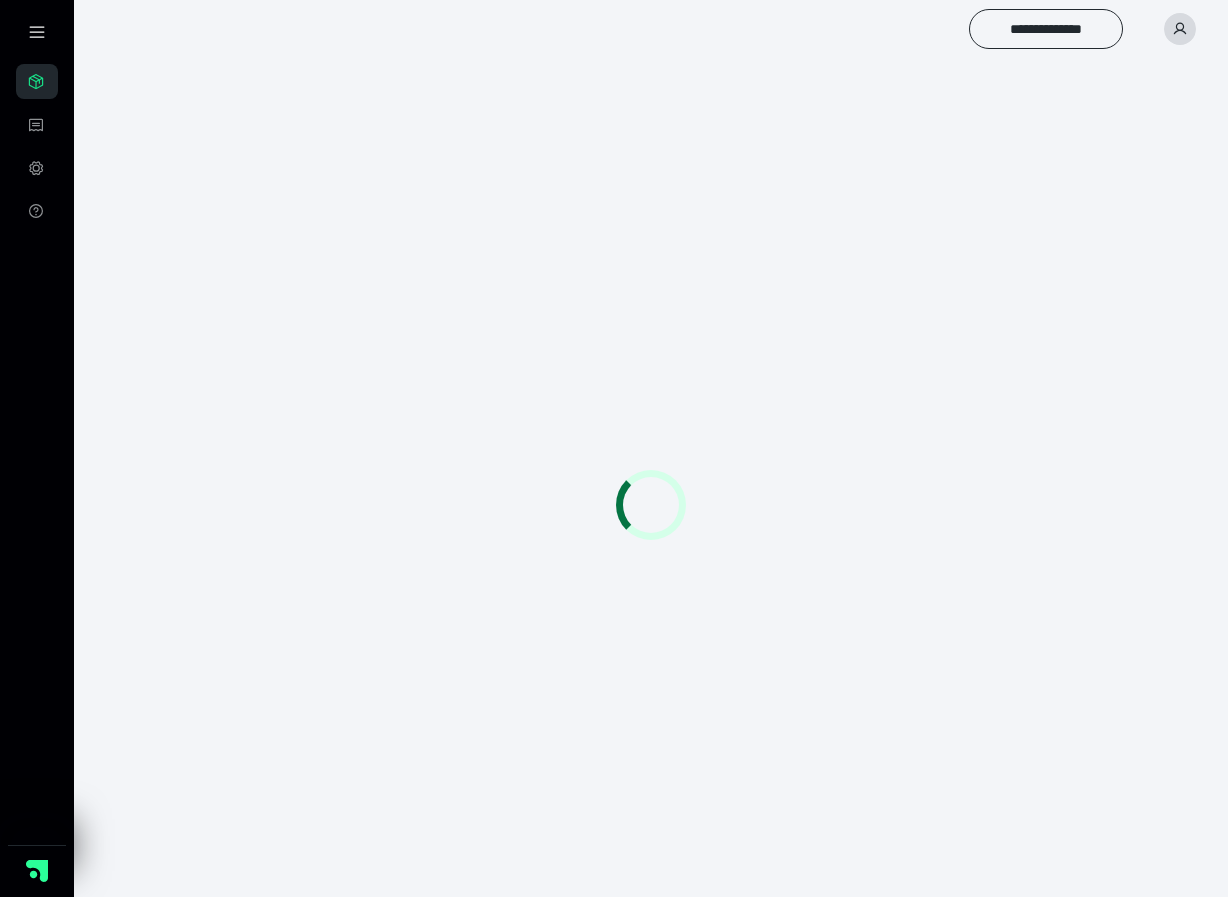 scroll, scrollTop: 0, scrollLeft: 0, axis: both 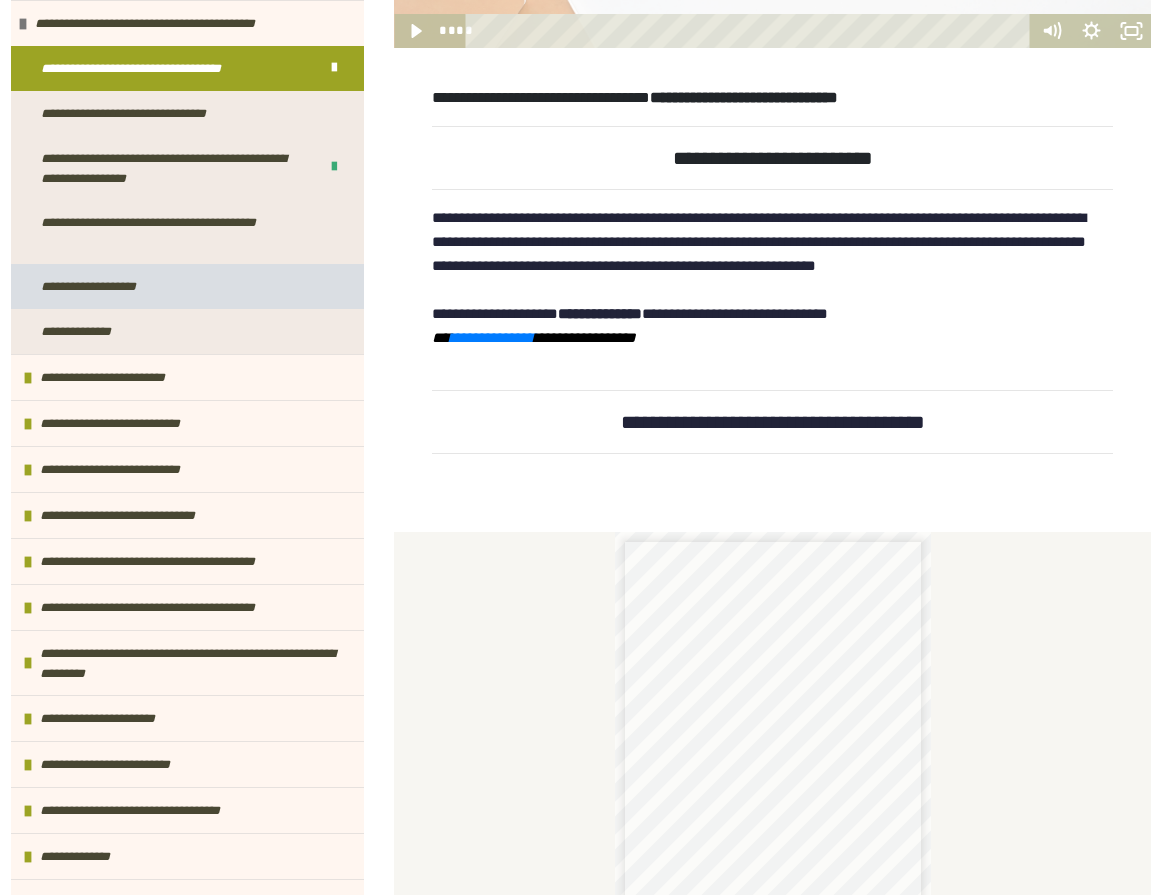 click on "**********" at bounding box center (187, 286) 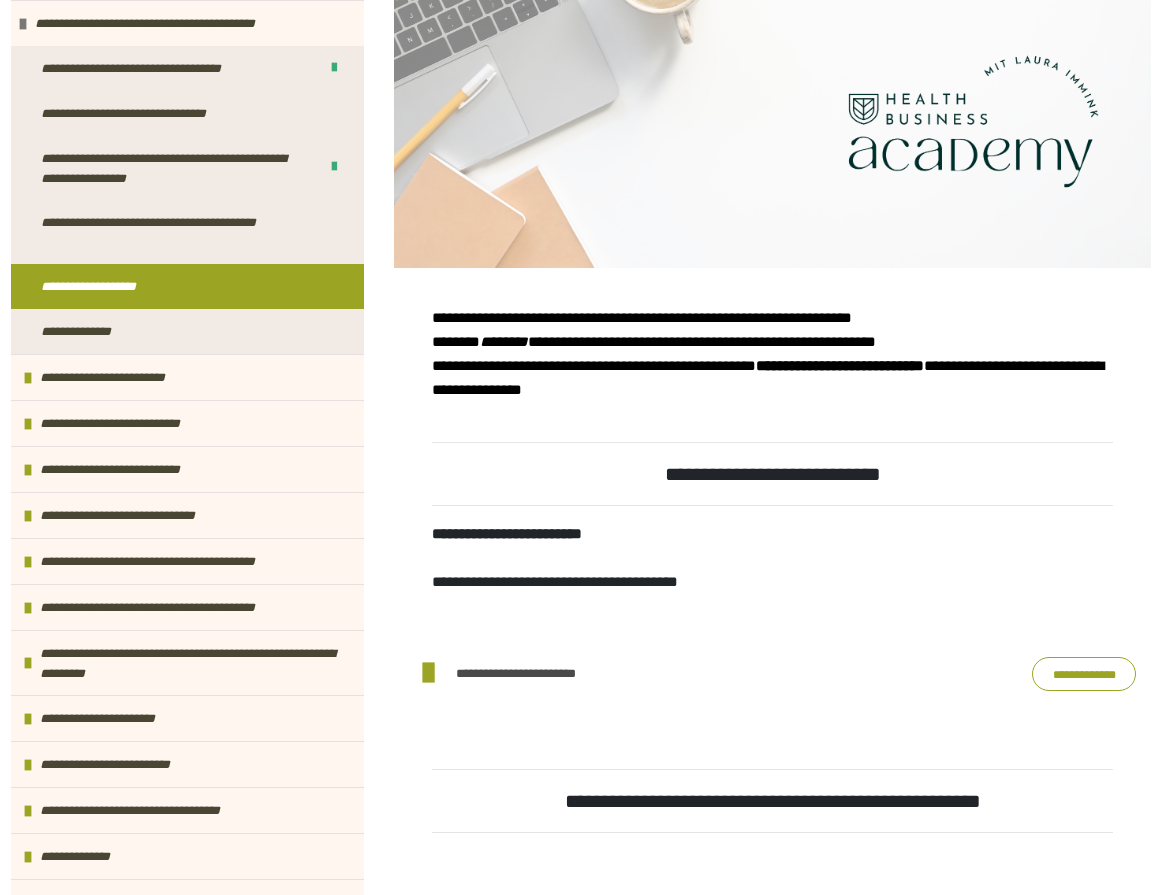 scroll, scrollTop: 619, scrollLeft: 0, axis: vertical 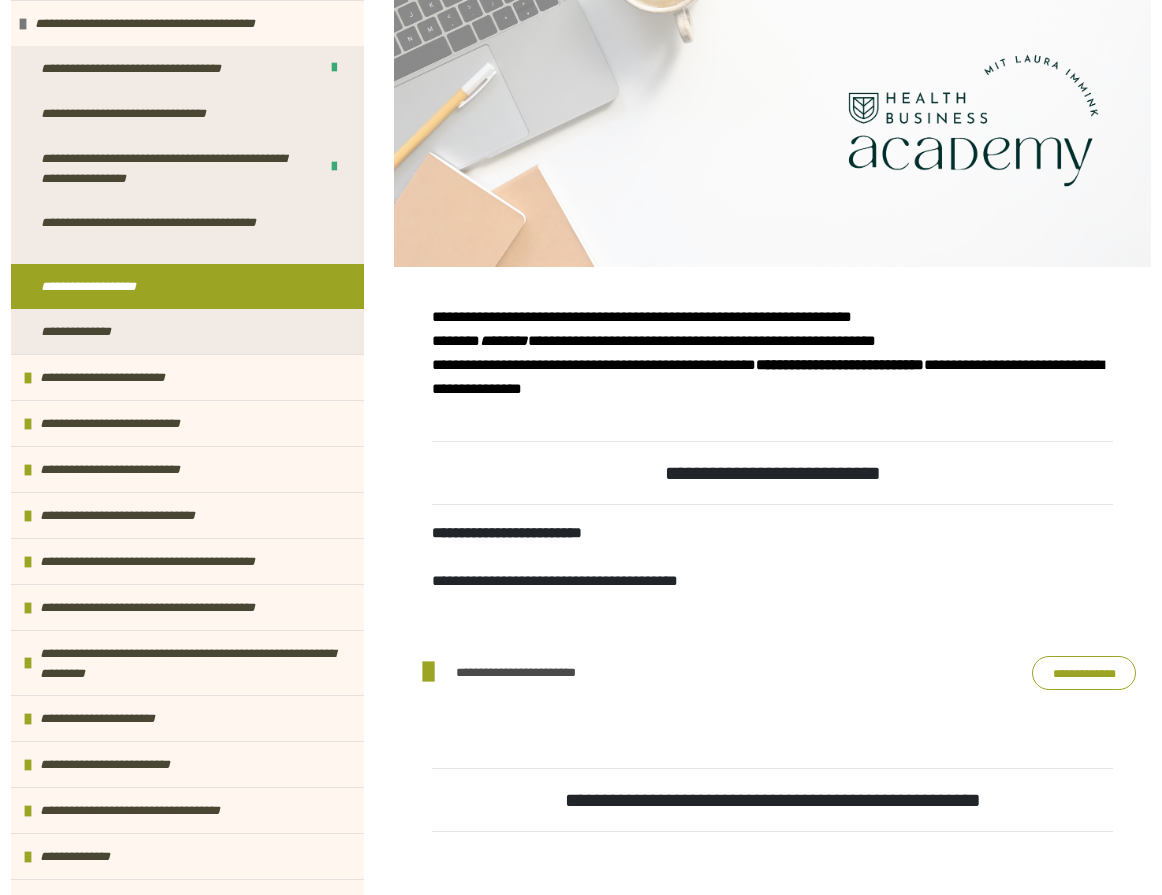 click on "**********" at bounding box center (1084, 673) 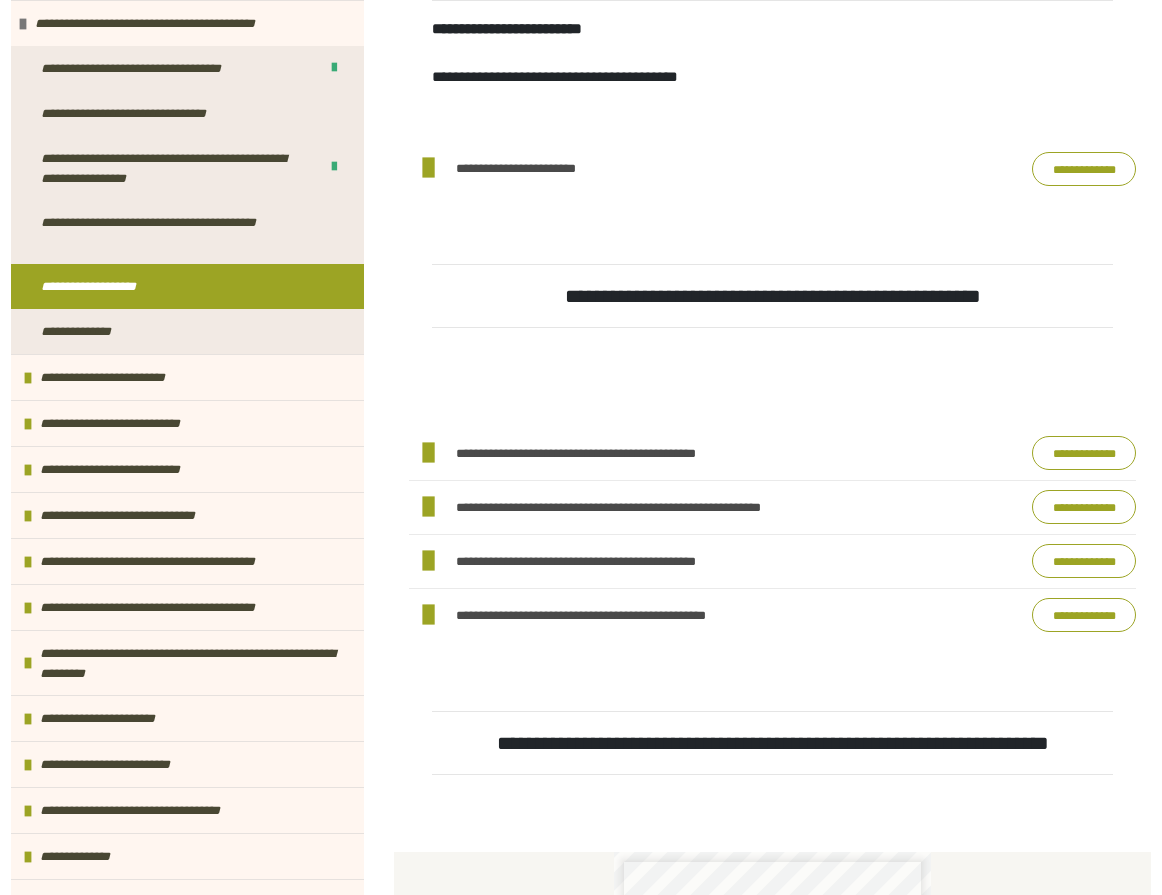 scroll, scrollTop: 1176, scrollLeft: 0, axis: vertical 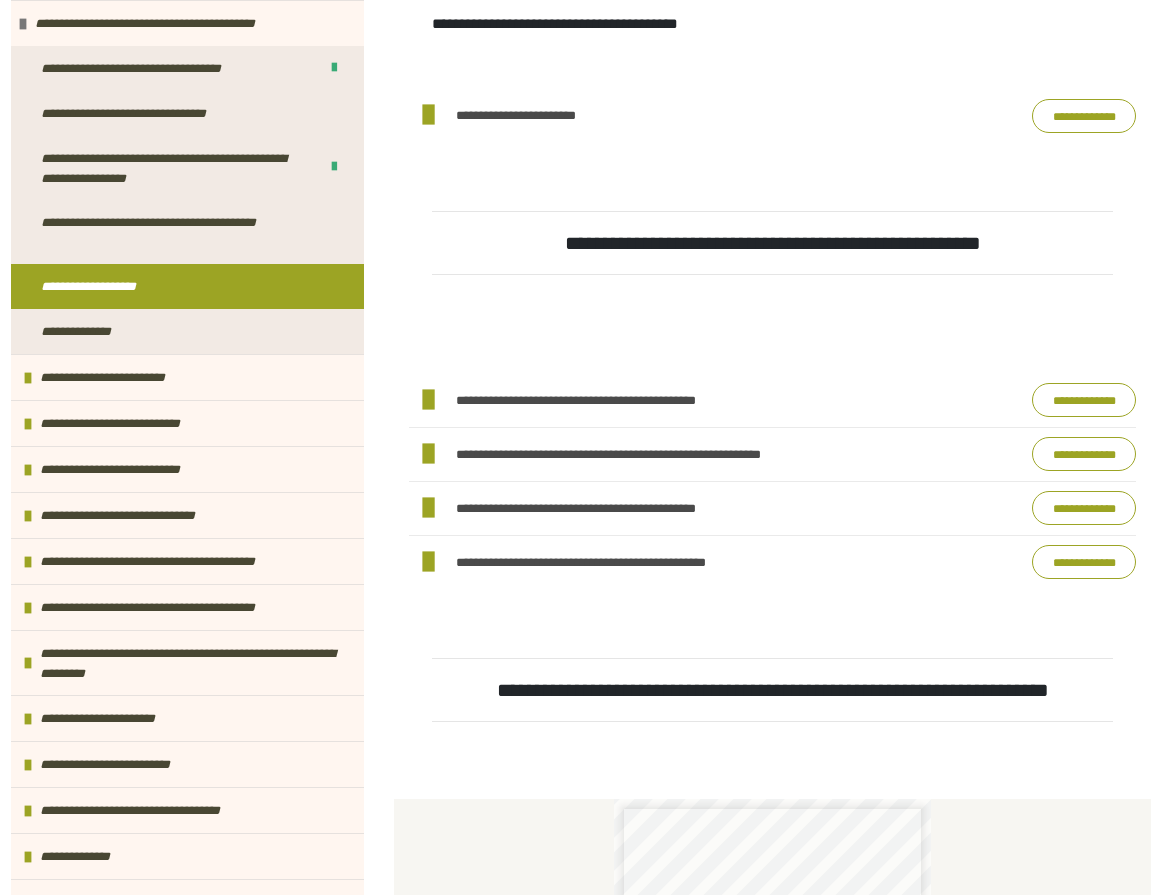 click on "**********" at bounding box center (1084, 400) 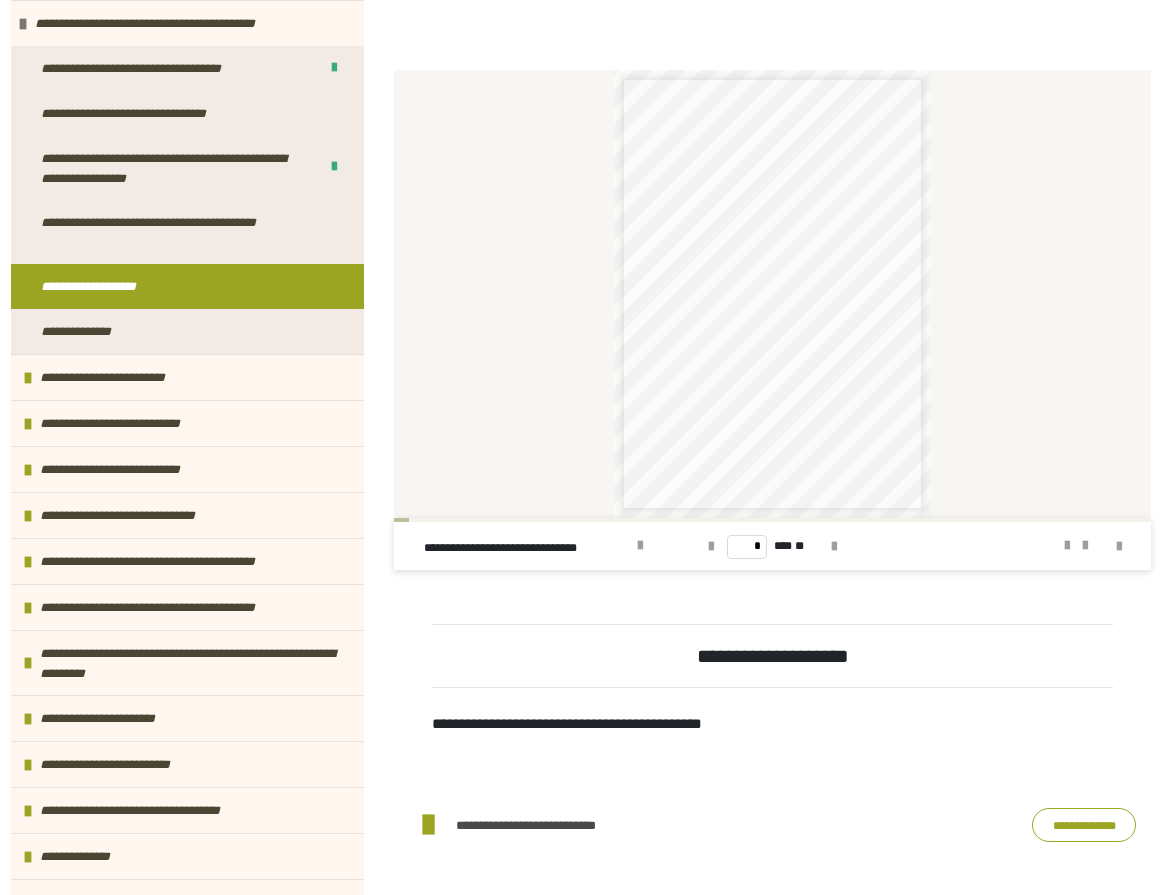 scroll, scrollTop: 1929, scrollLeft: 0, axis: vertical 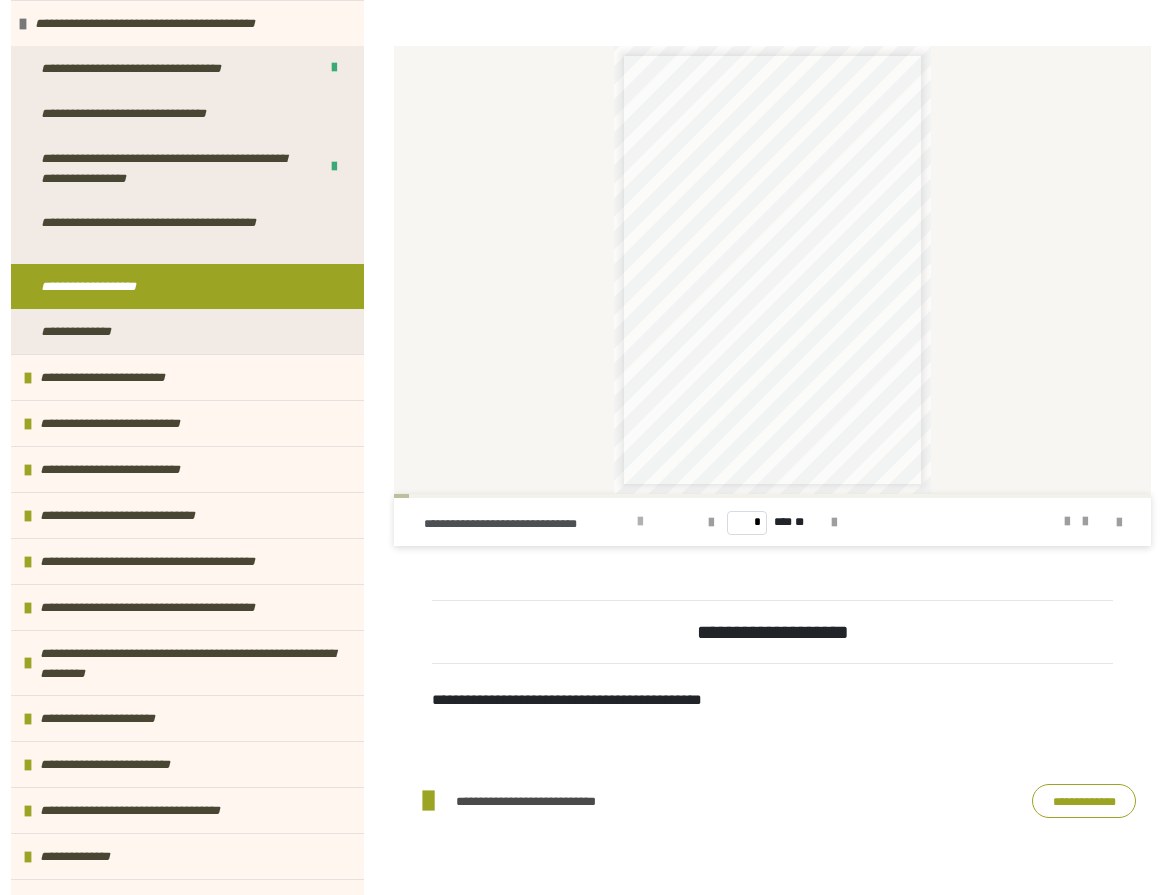 click at bounding box center [640, 522] 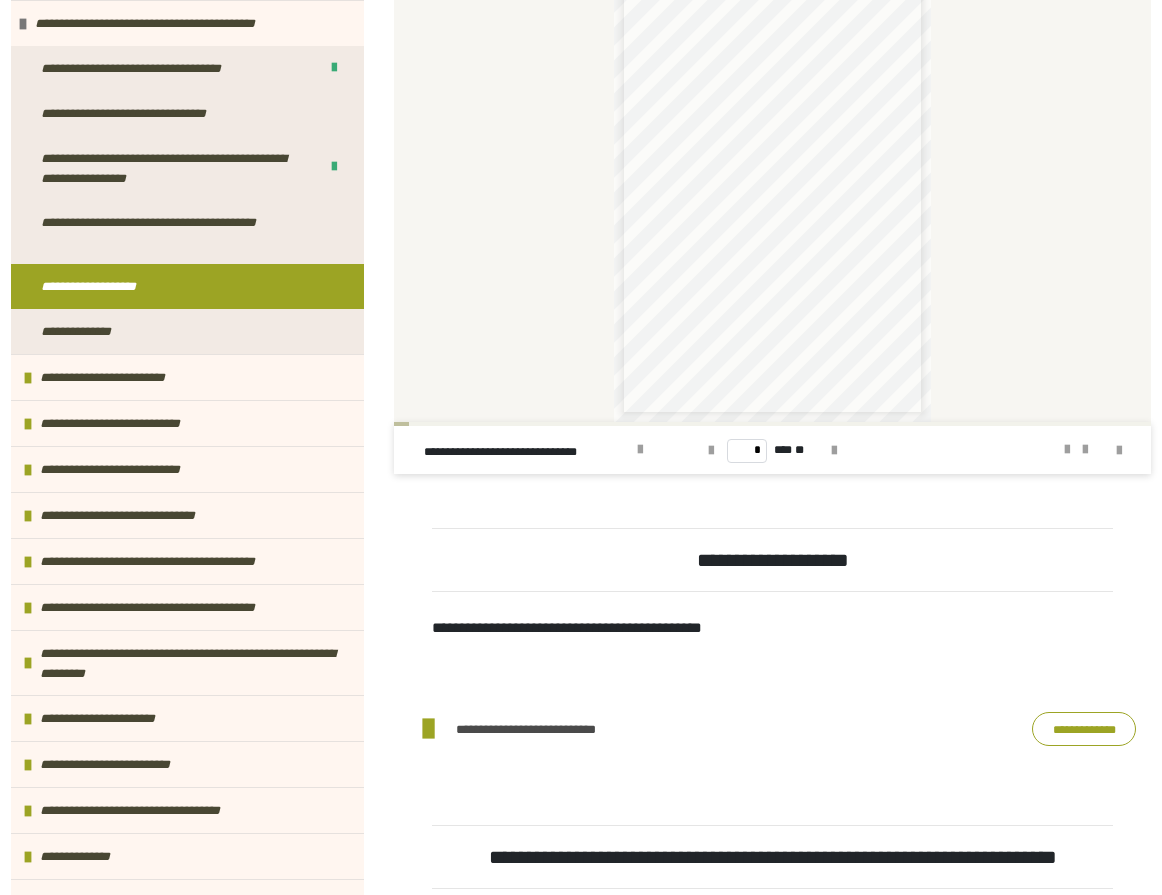 scroll, scrollTop: 2263, scrollLeft: 0, axis: vertical 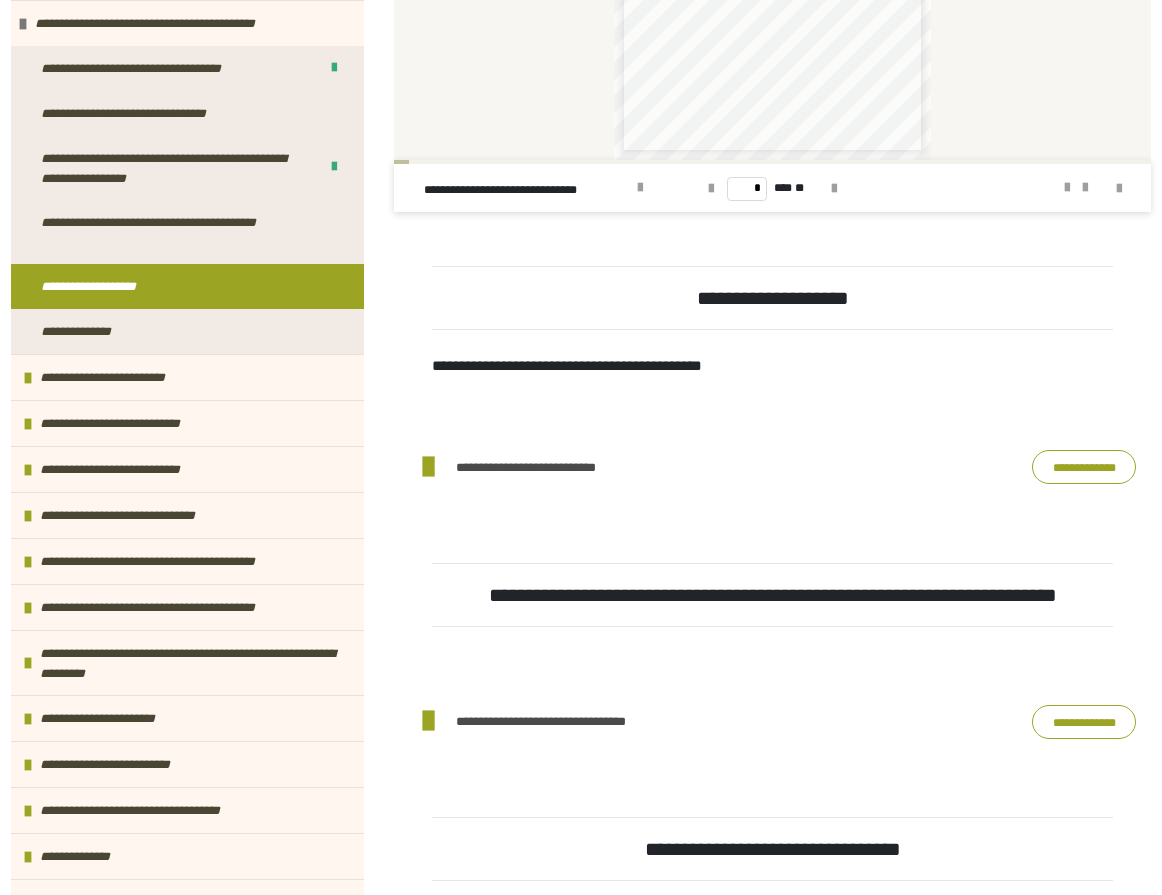 click on "**********" at bounding box center [1084, 467] 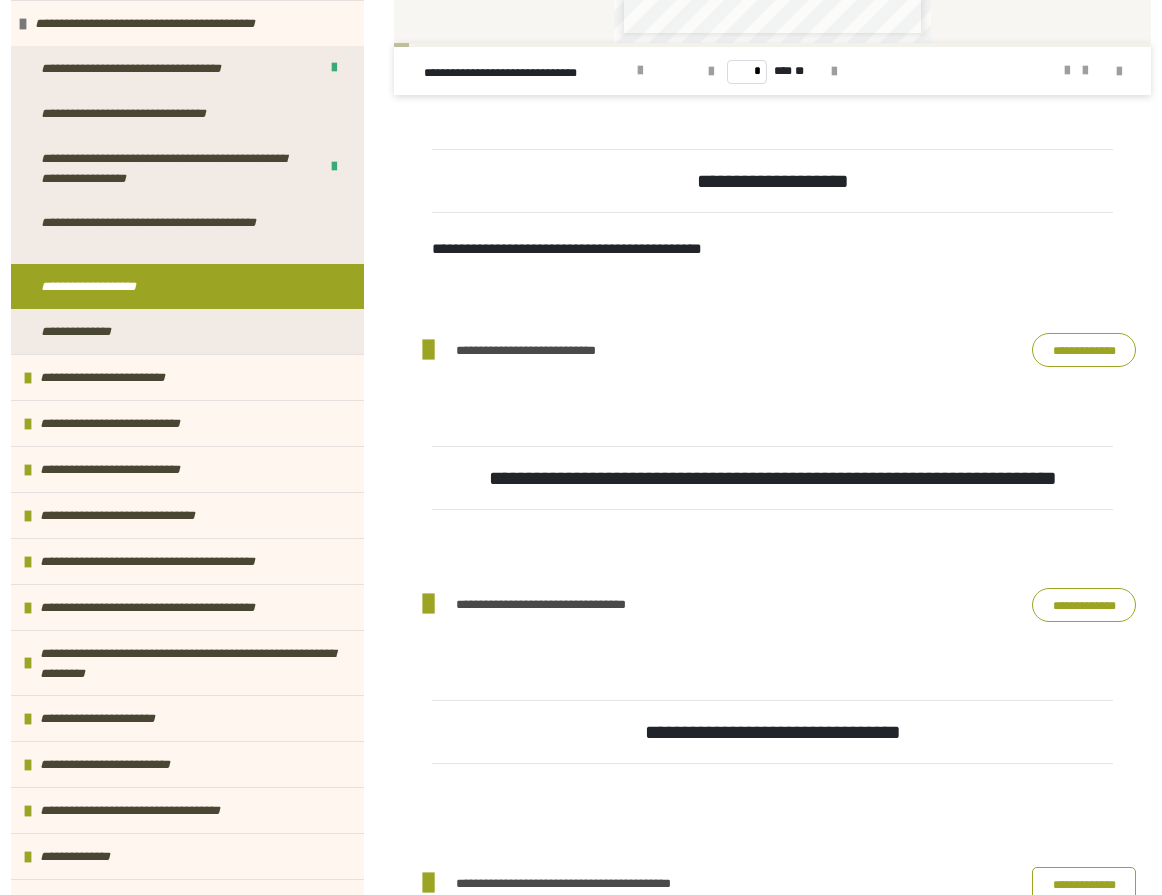 scroll, scrollTop: 2413, scrollLeft: 0, axis: vertical 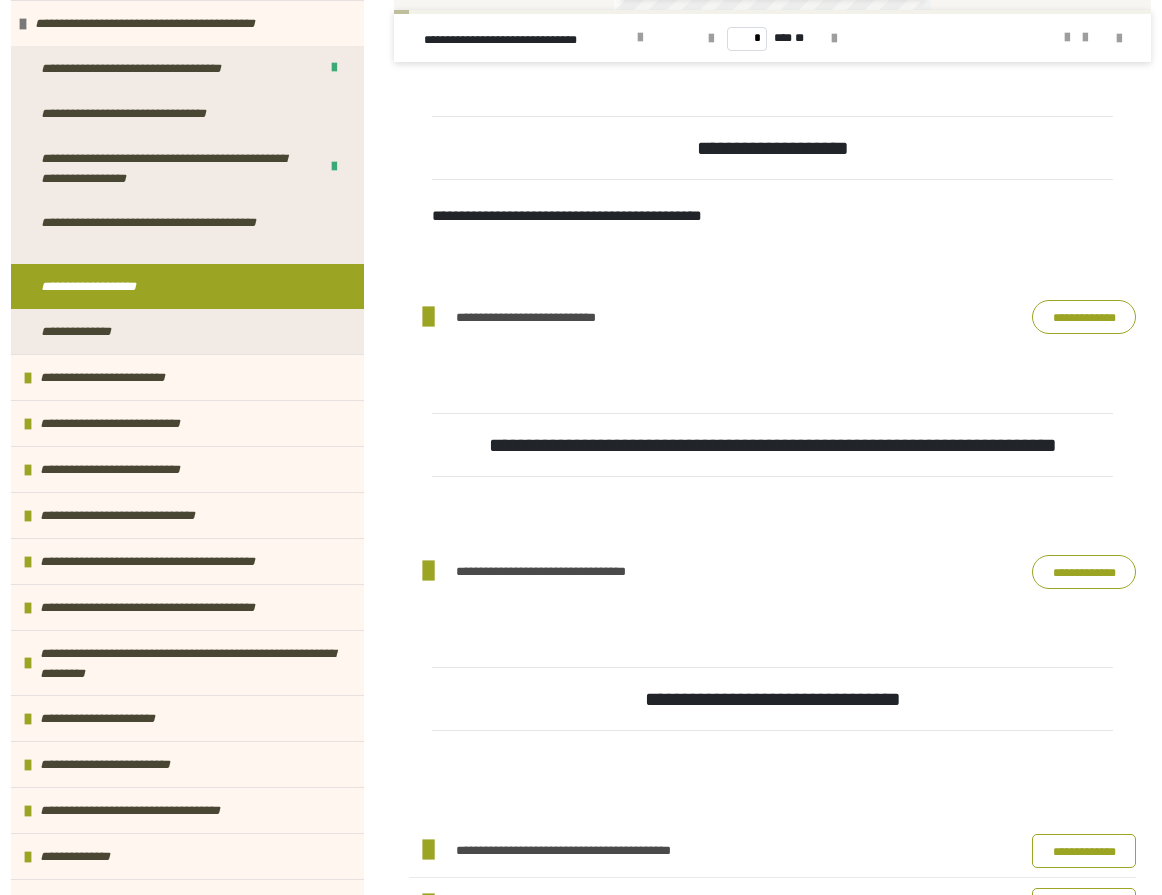 click on "**********" at bounding box center [1084, 572] 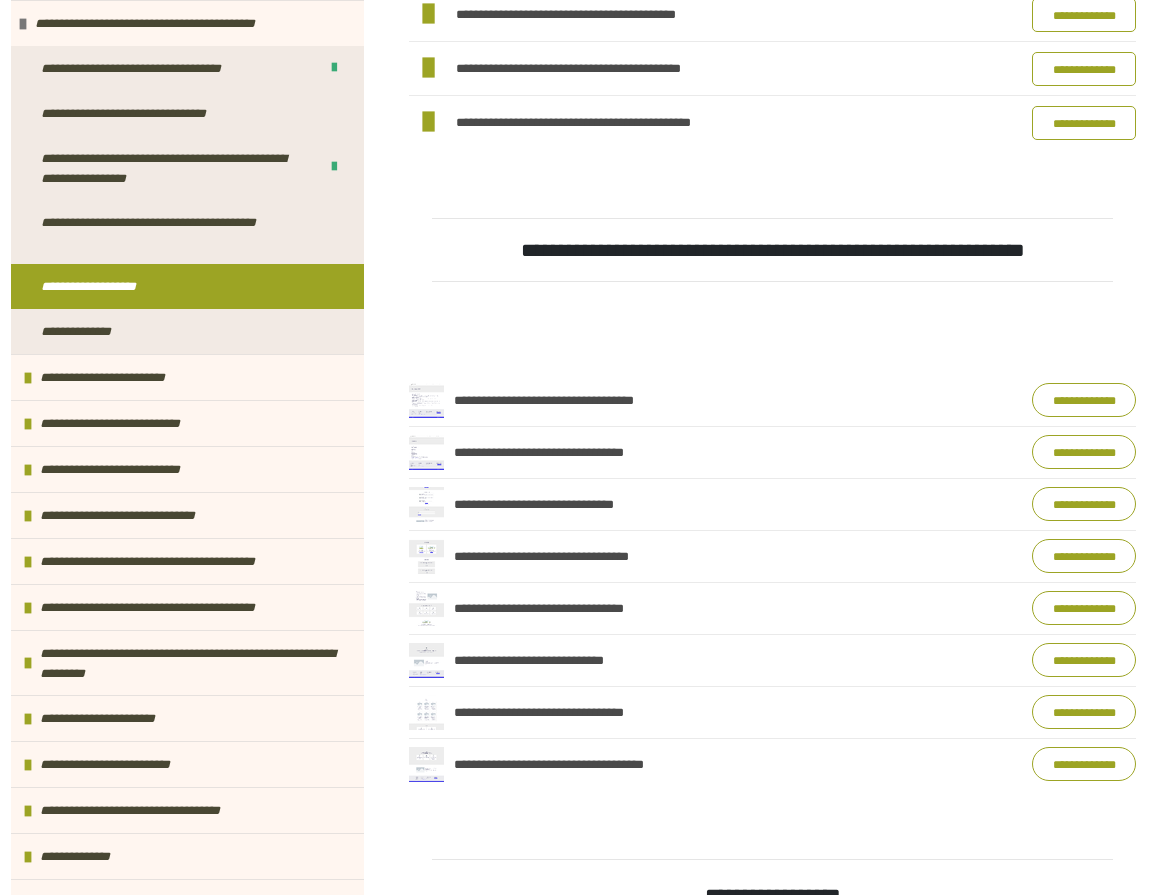 scroll, scrollTop: 3619, scrollLeft: 0, axis: vertical 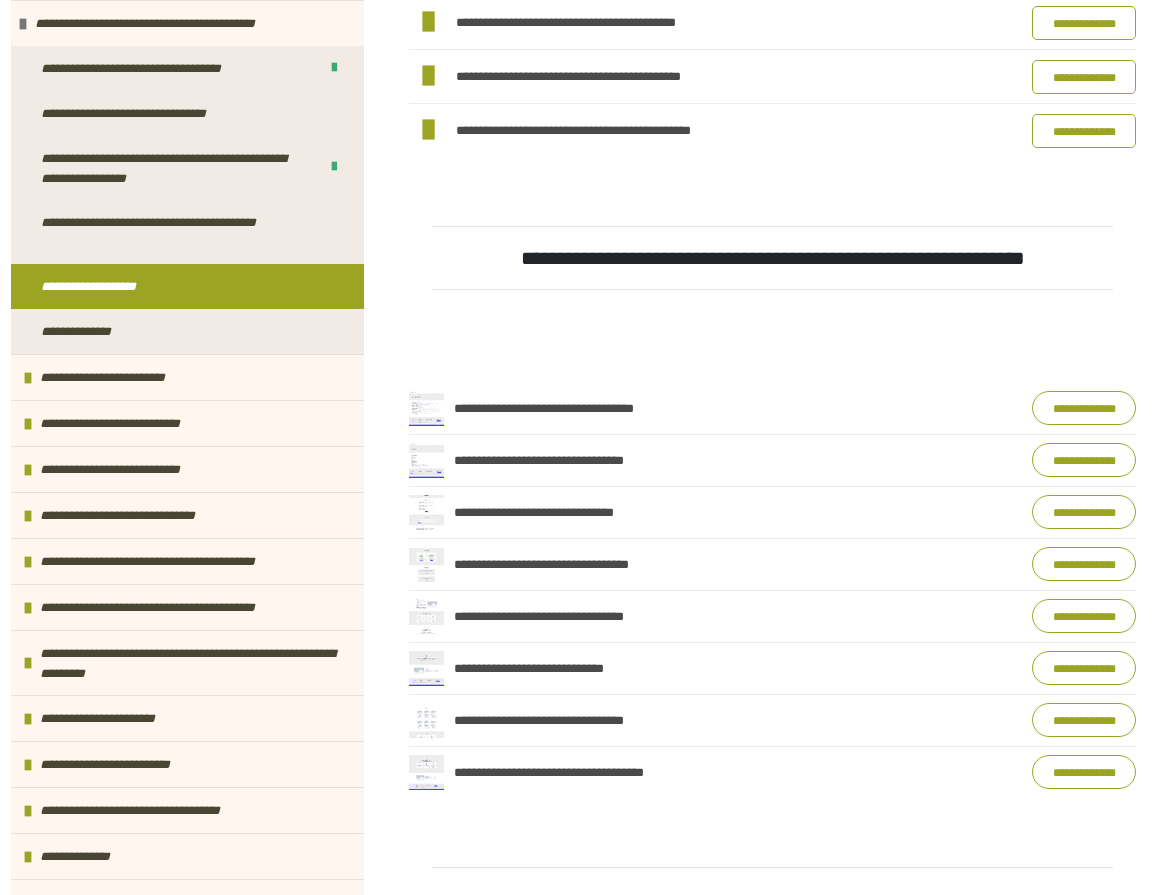 click on "**********" at bounding box center (1084, 408) 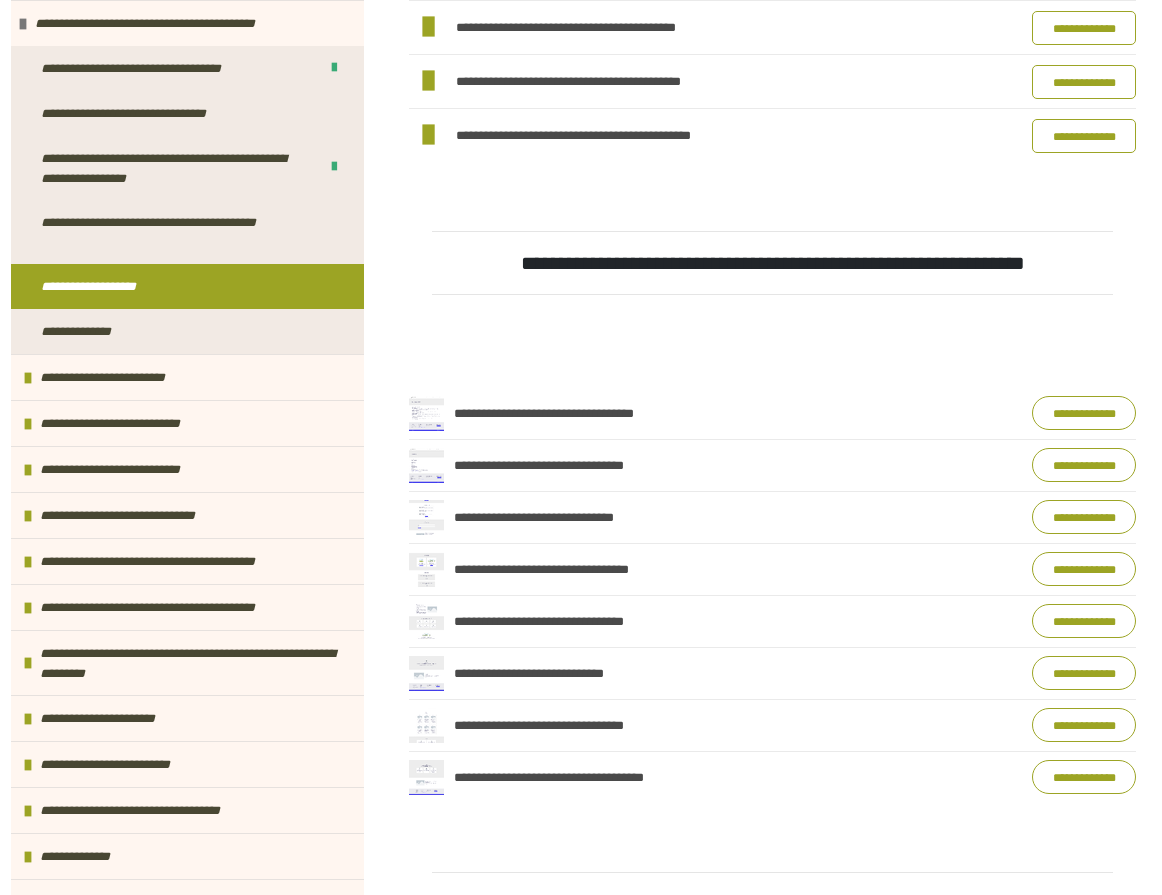 click on "**********" at bounding box center (1084, 413) 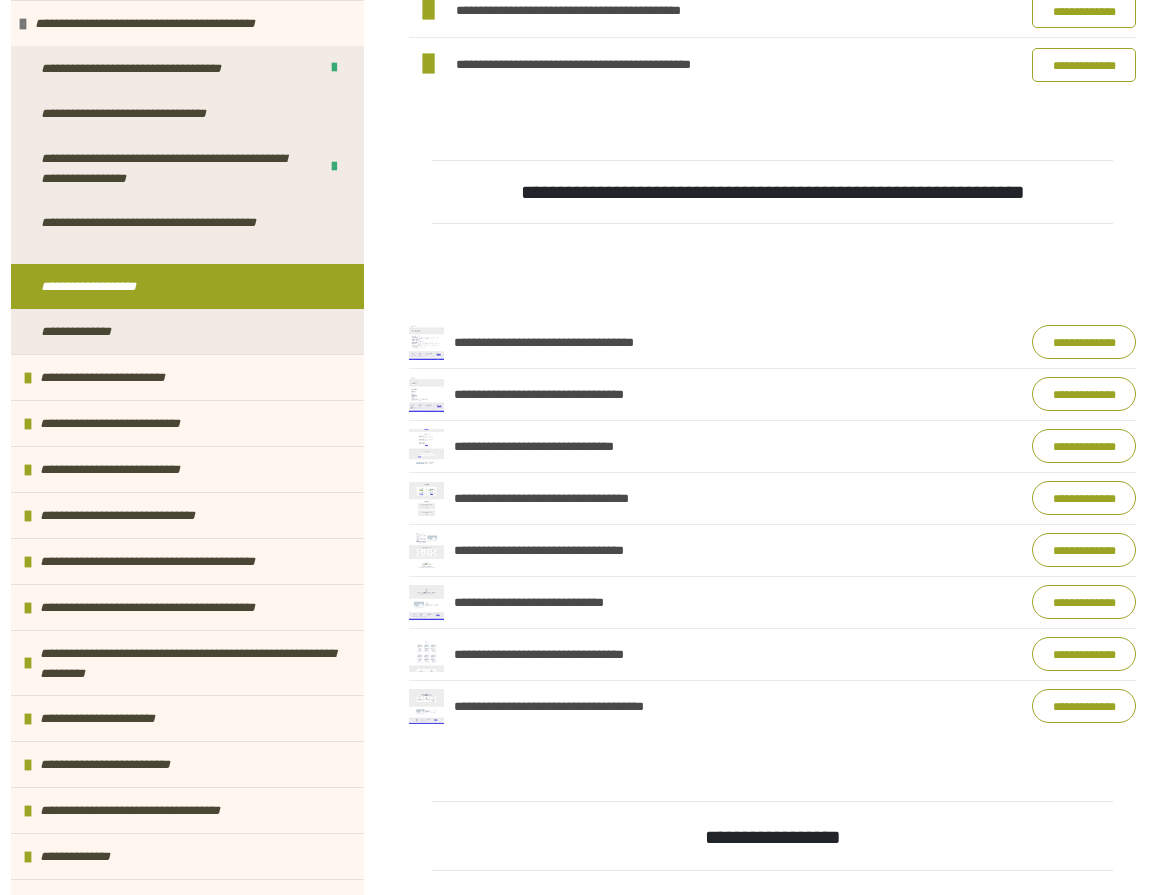 scroll, scrollTop: 3695, scrollLeft: 0, axis: vertical 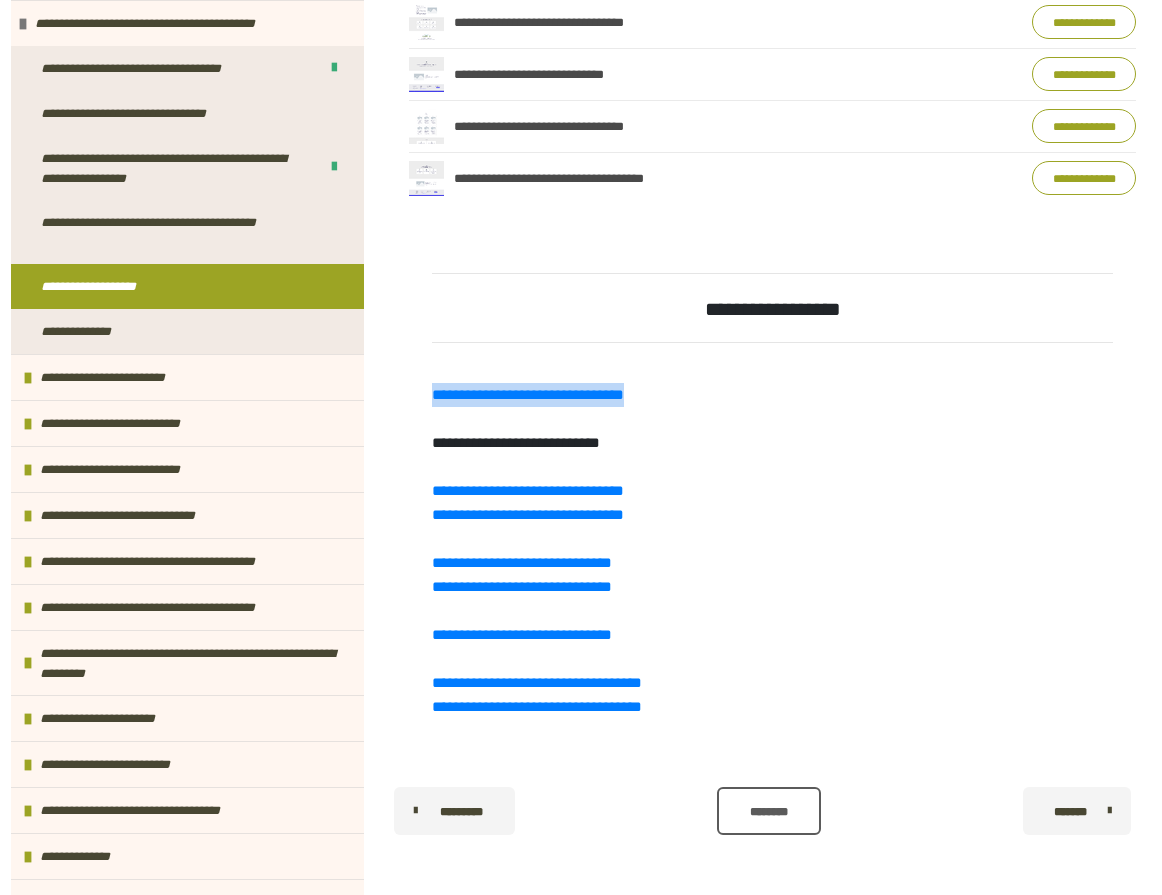click on "**********" at bounding box center (516, 442) 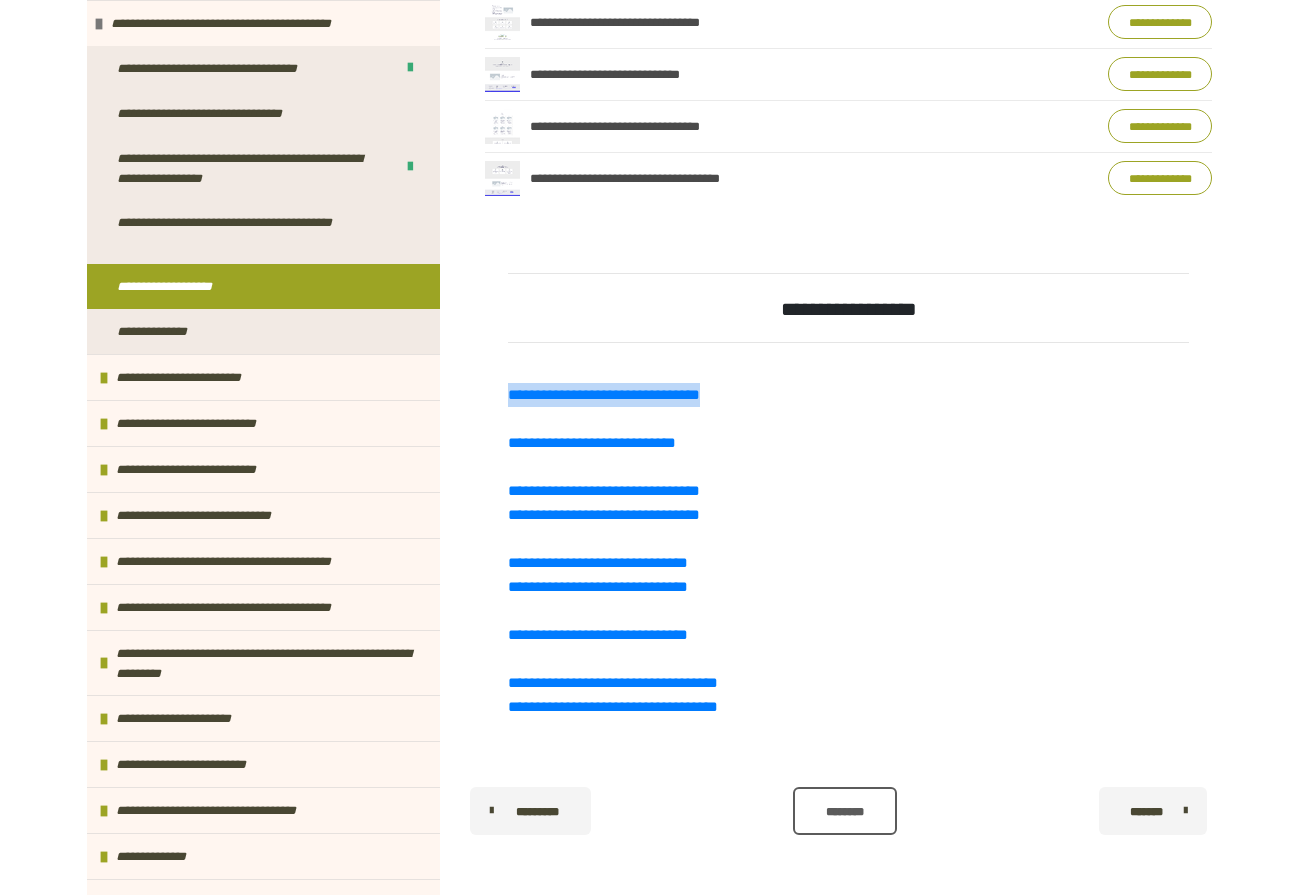 scroll, scrollTop: 4213, scrollLeft: 0, axis: vertical 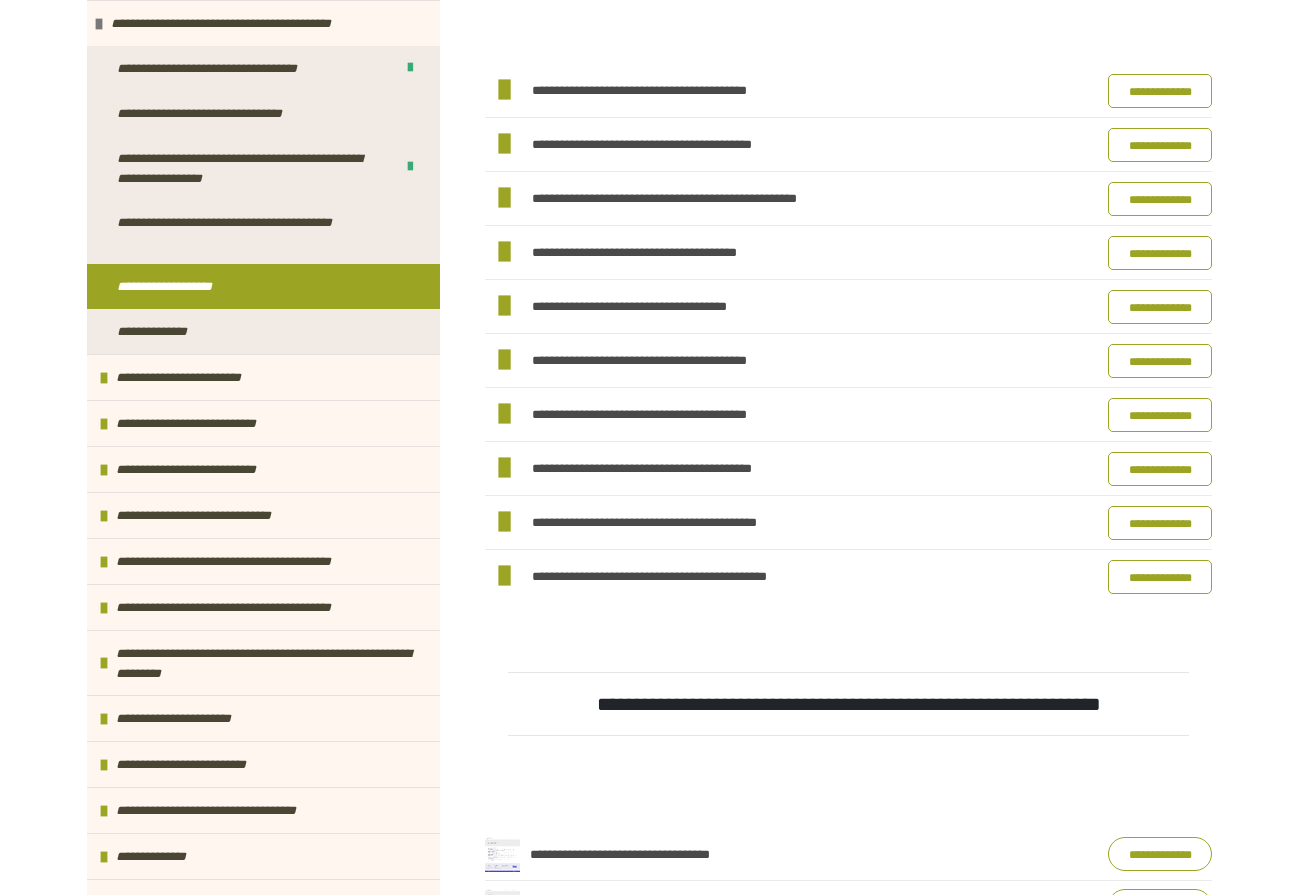click on "**********" at bounding box center [678, 252] 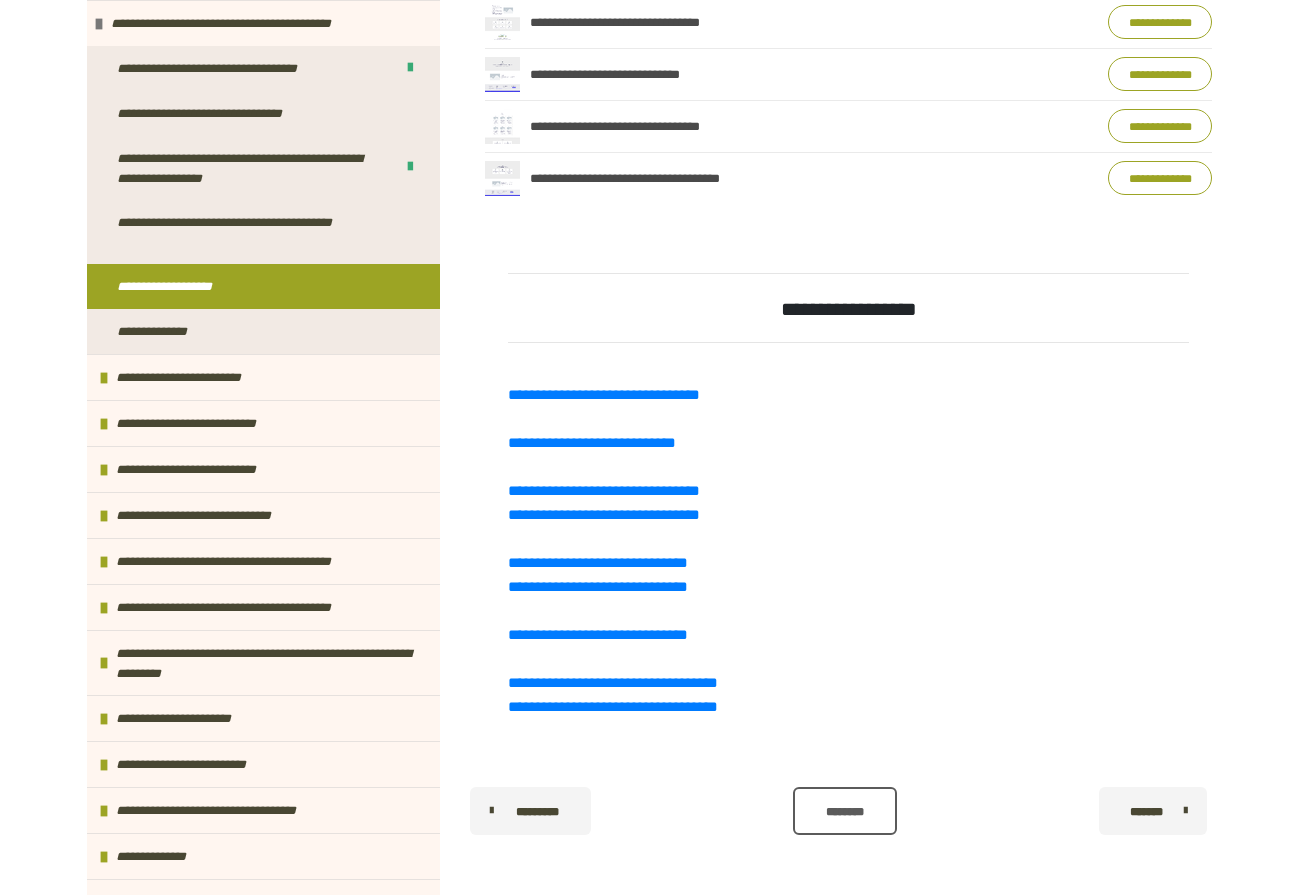 scroll, scrollTop: 4213, scrollLeft: 0, axis: vertical 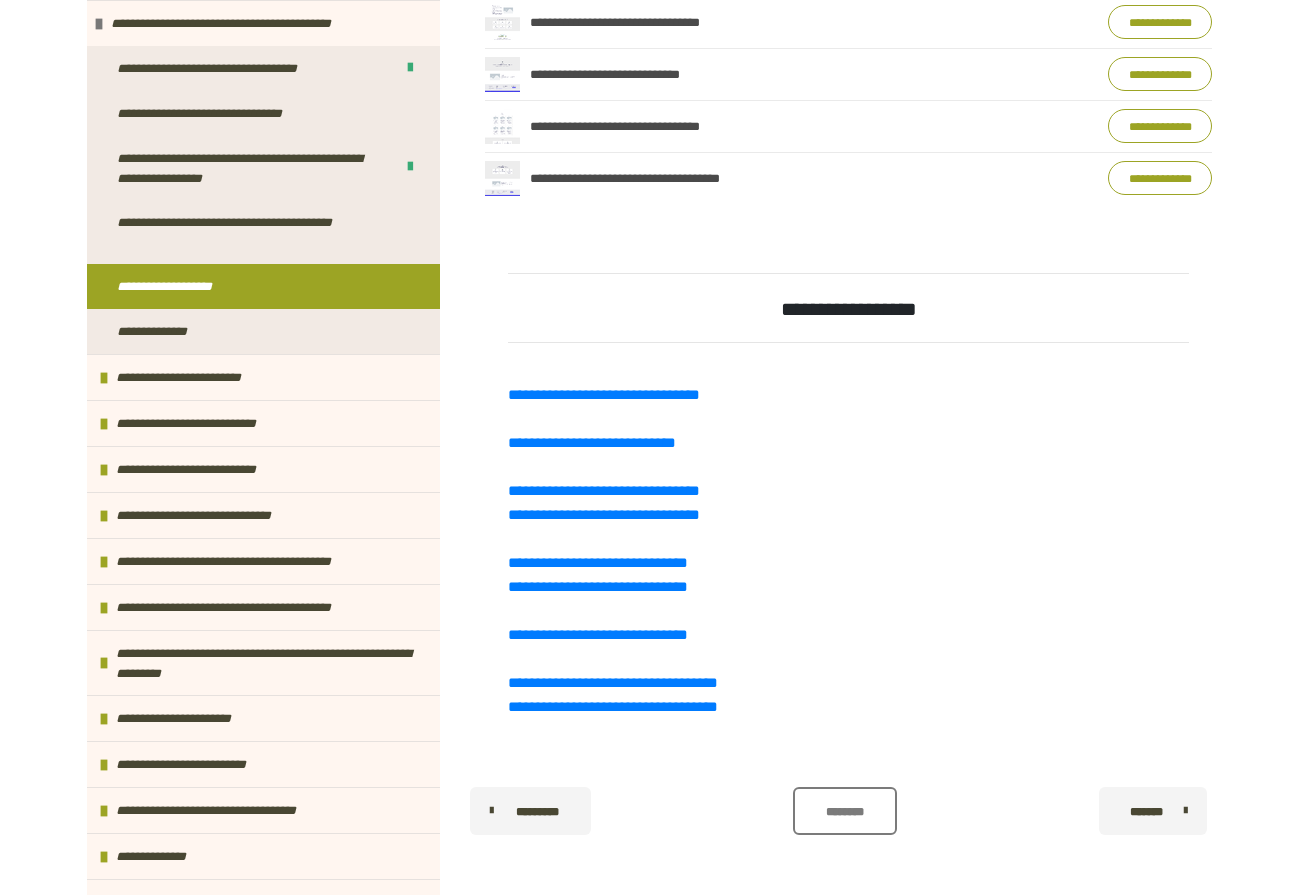 click on "********" at bounding box center [845, 811] 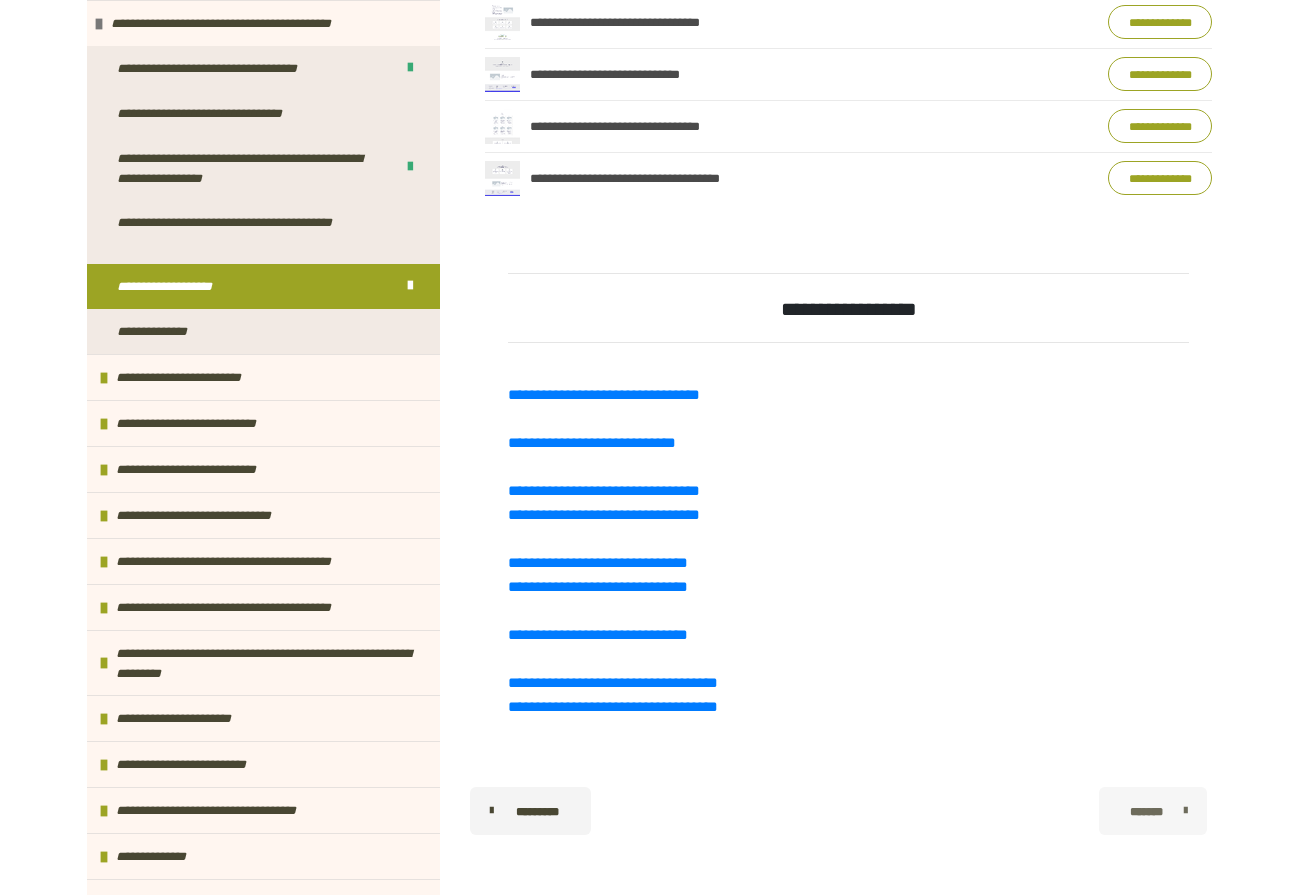 click on "*******" at bounding box center [1146, 812] 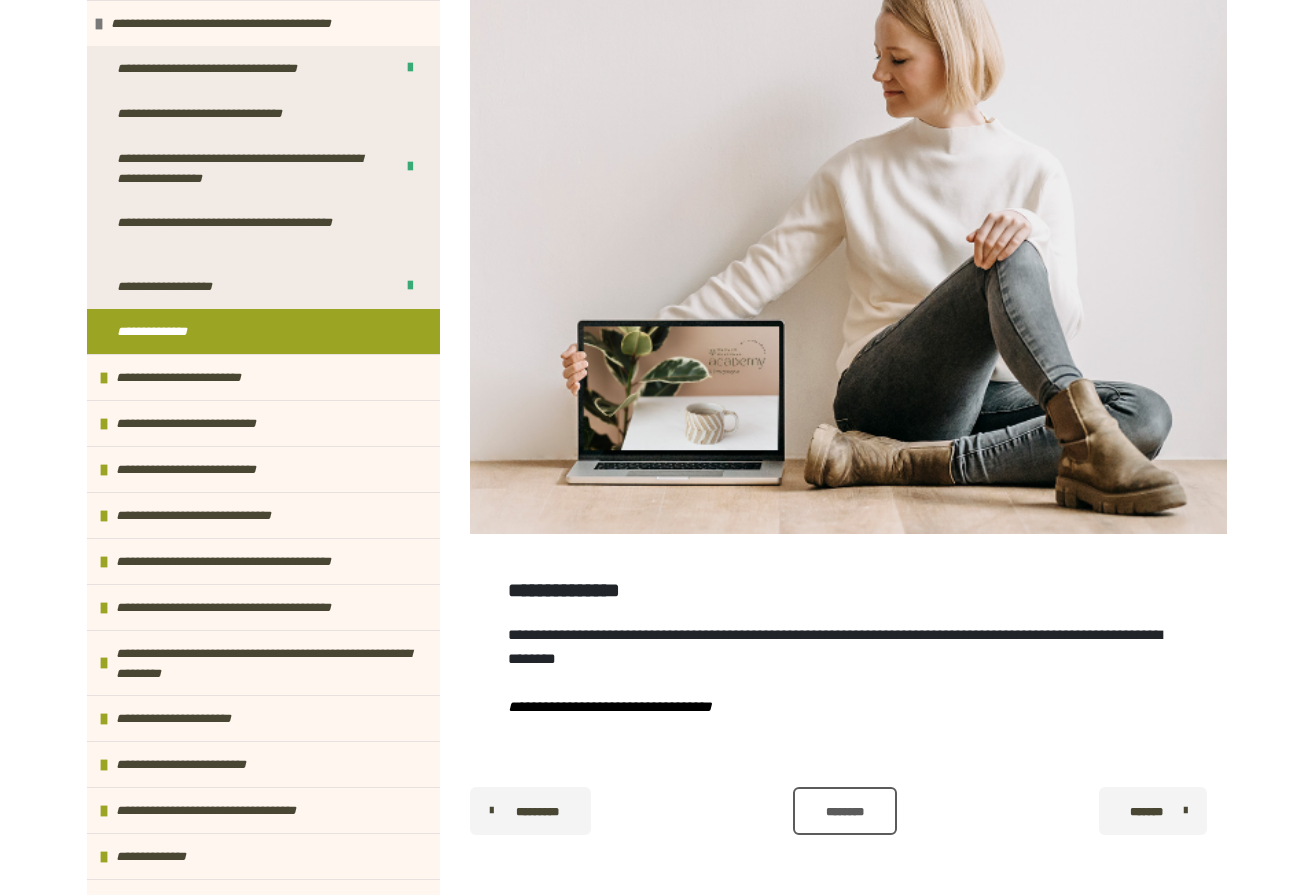 scroll, scrollTop: 430, scrollLeft: 0, axis: vertical 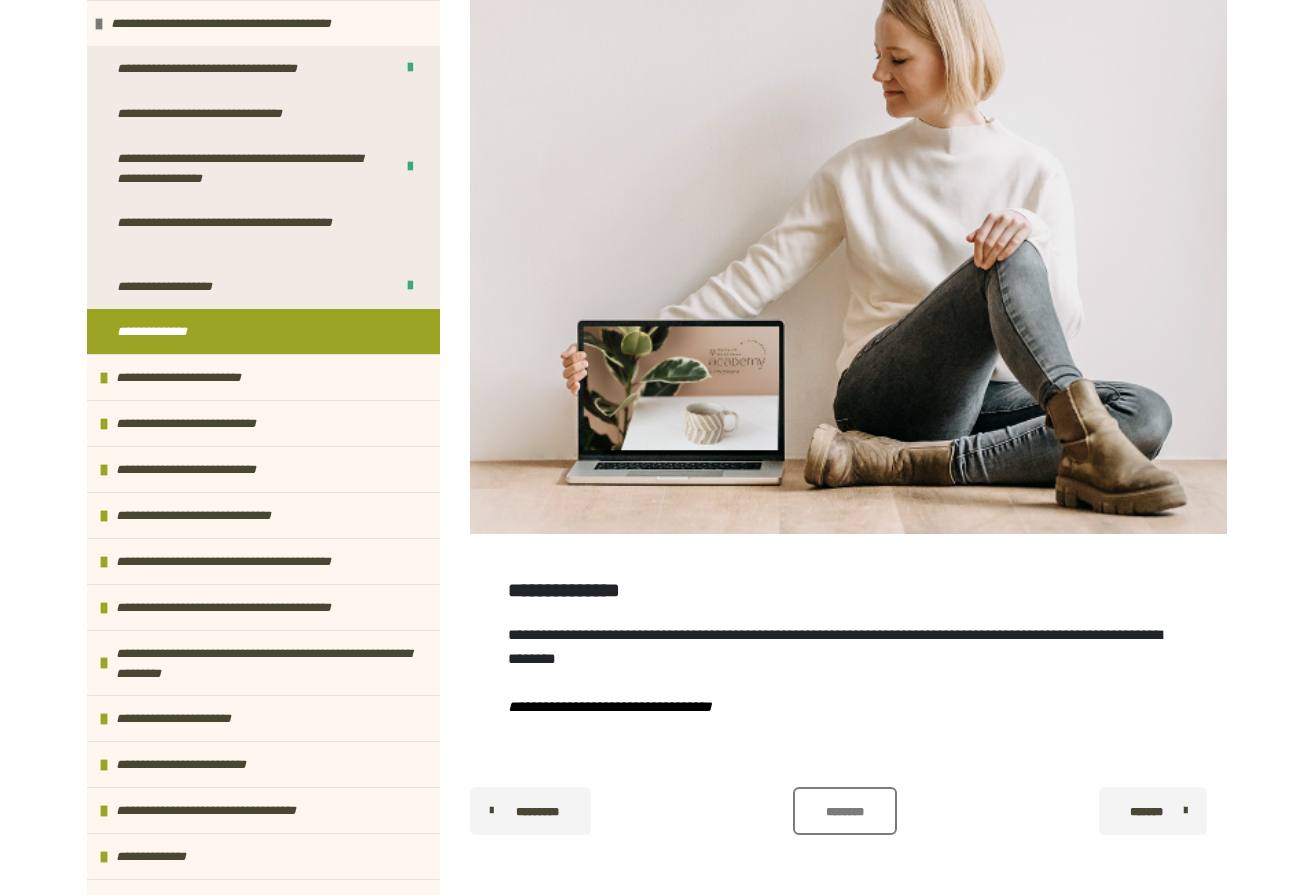 click on "********" at bounding box center [845, 811] 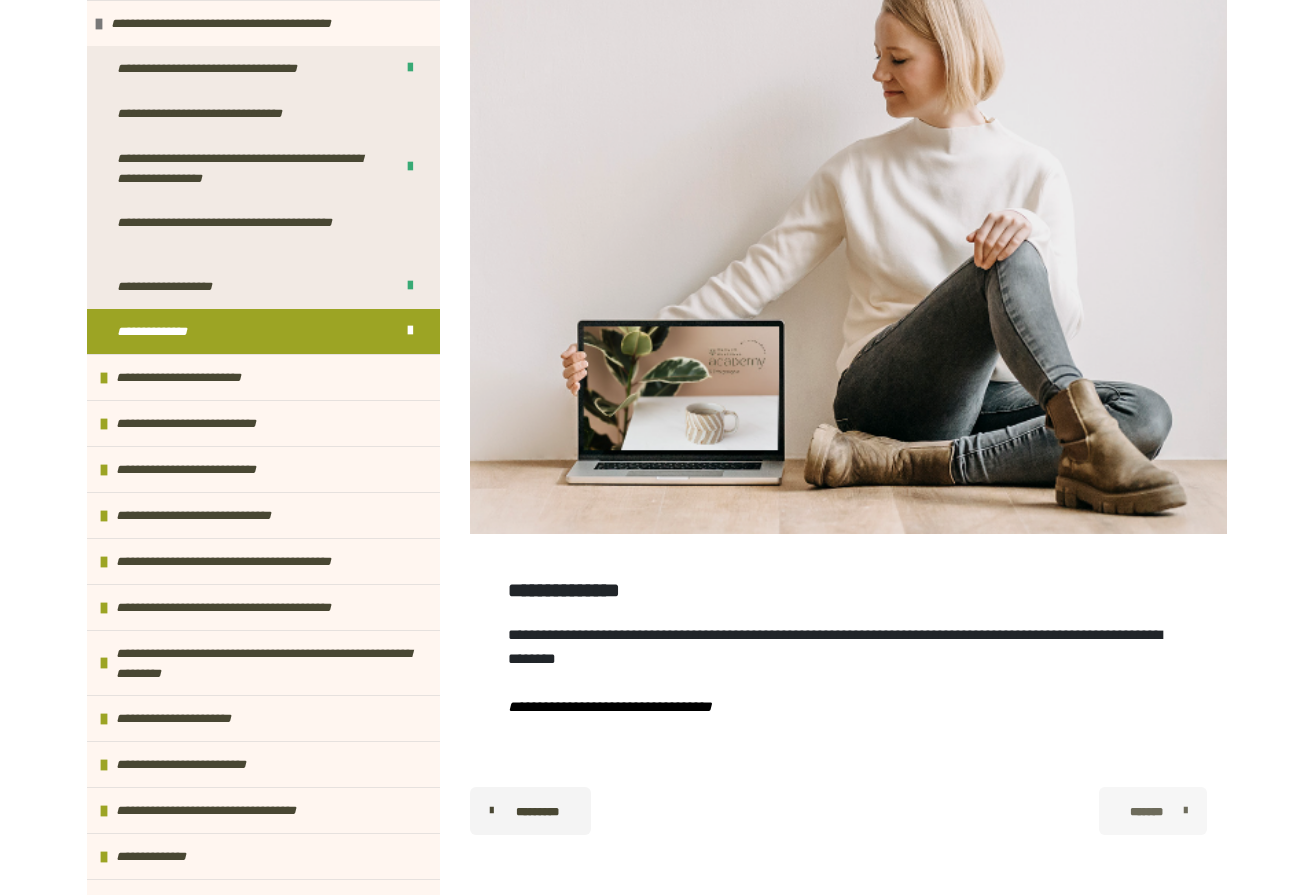 click on "*******" at bounding box center [1153, 811] 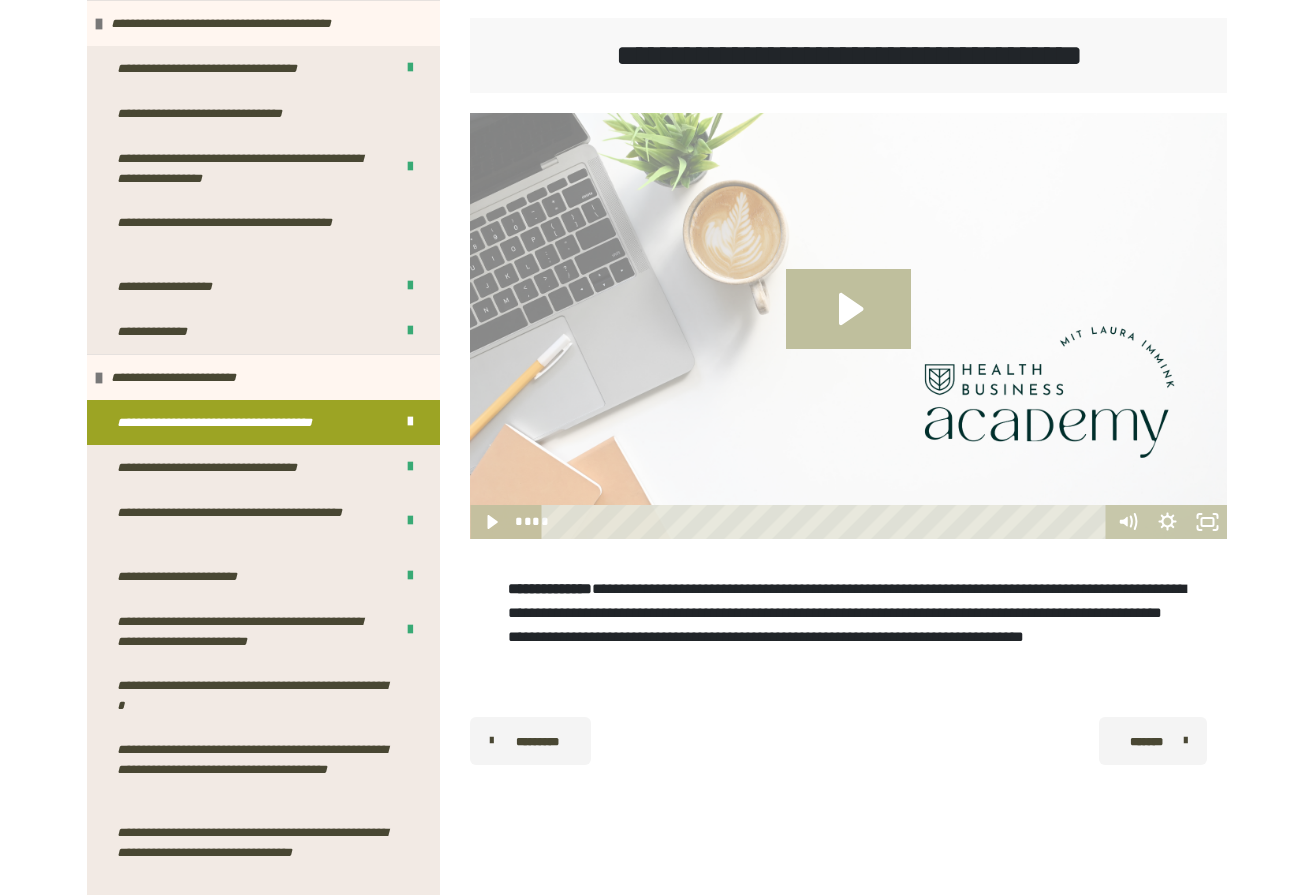 scroll, scrollTop: 338, scrollLeft: 0, axis: vertical 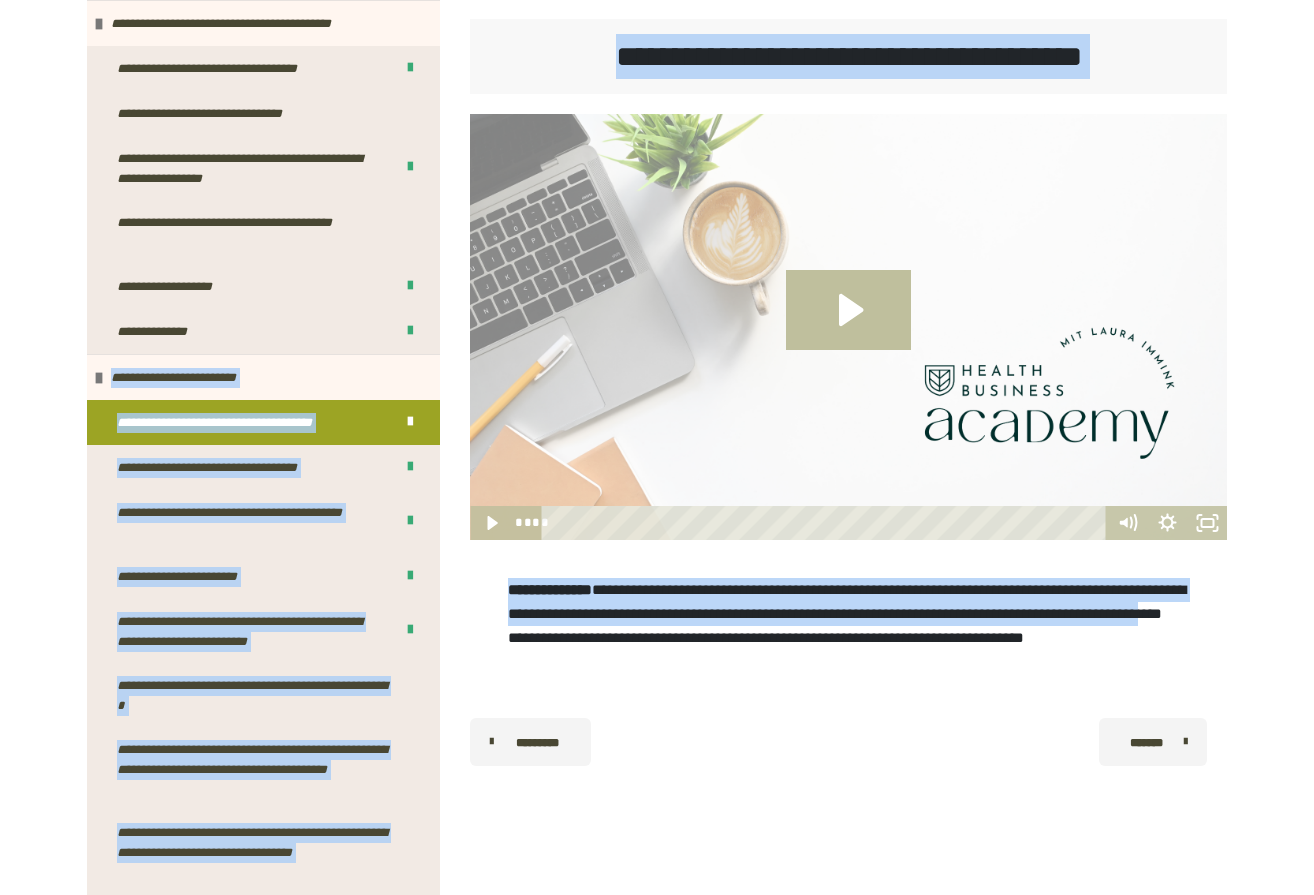 drag, startPoint x: 299, startPoint y: 365, endPoint x: 694, endPoint y: 629, distance: 475.10104 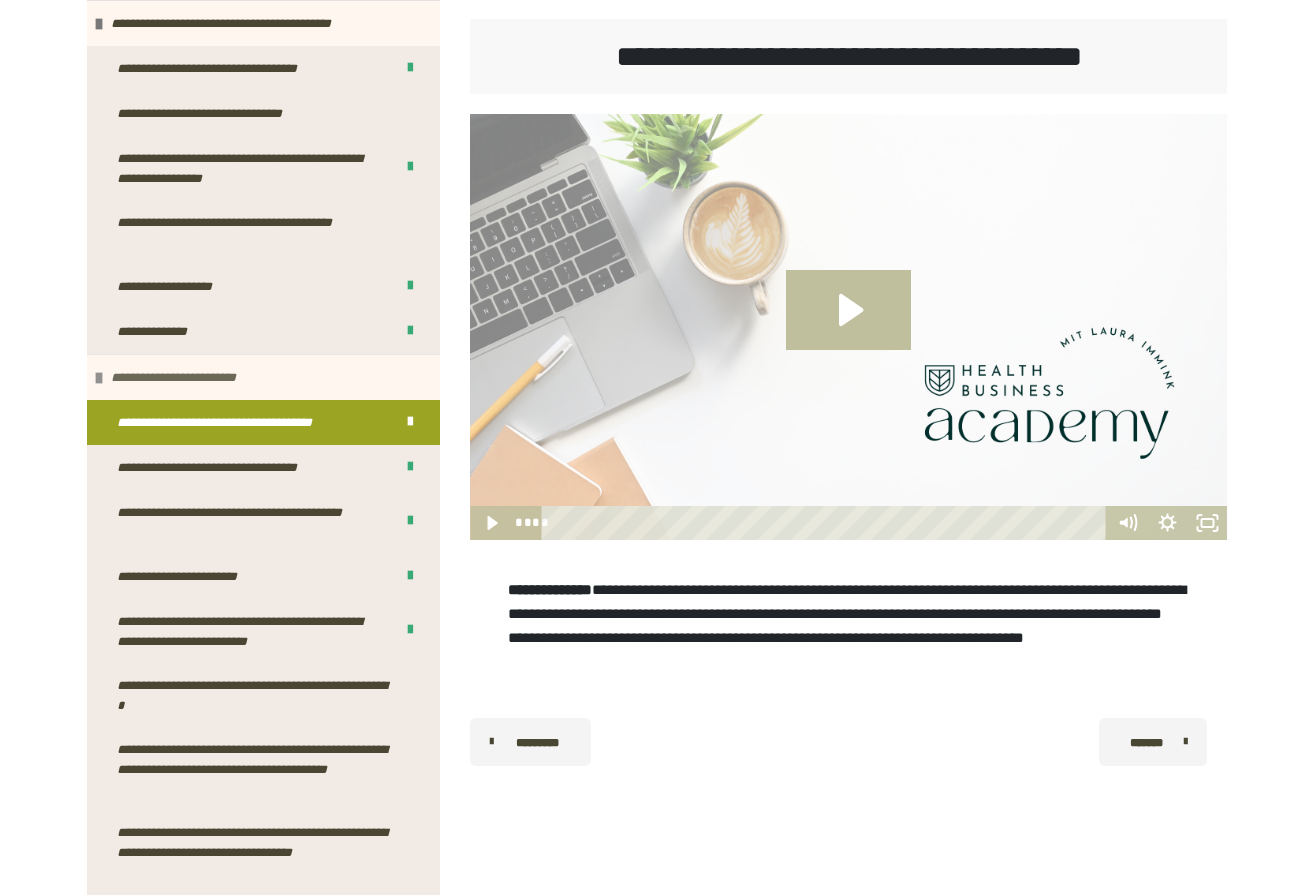 click on "**********" at bounding box center [263, 377] 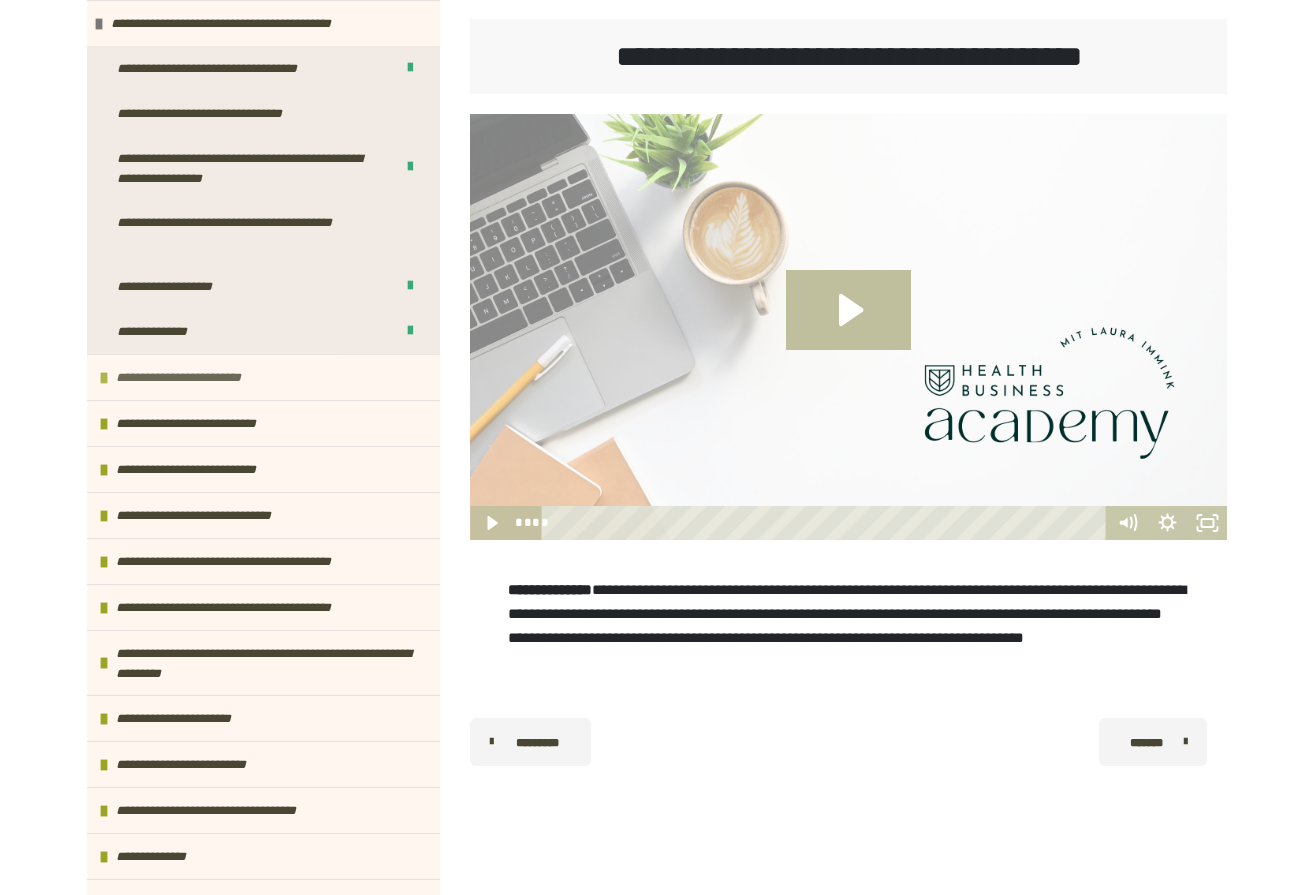 click on "**********" at bounding box center [194, 377] 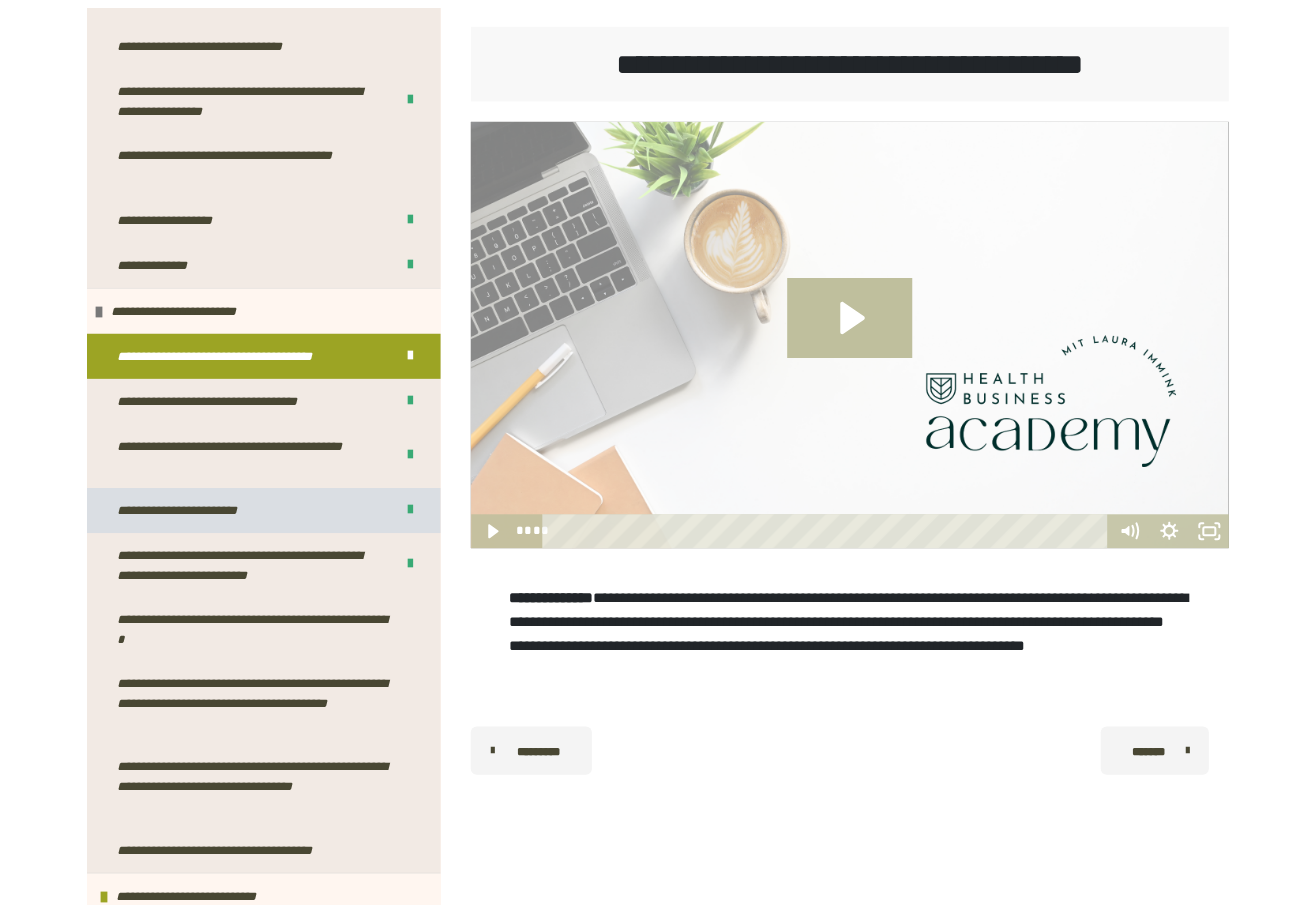 scroll, scrollTop: 176, scrollLeft: 0, axis: vertical 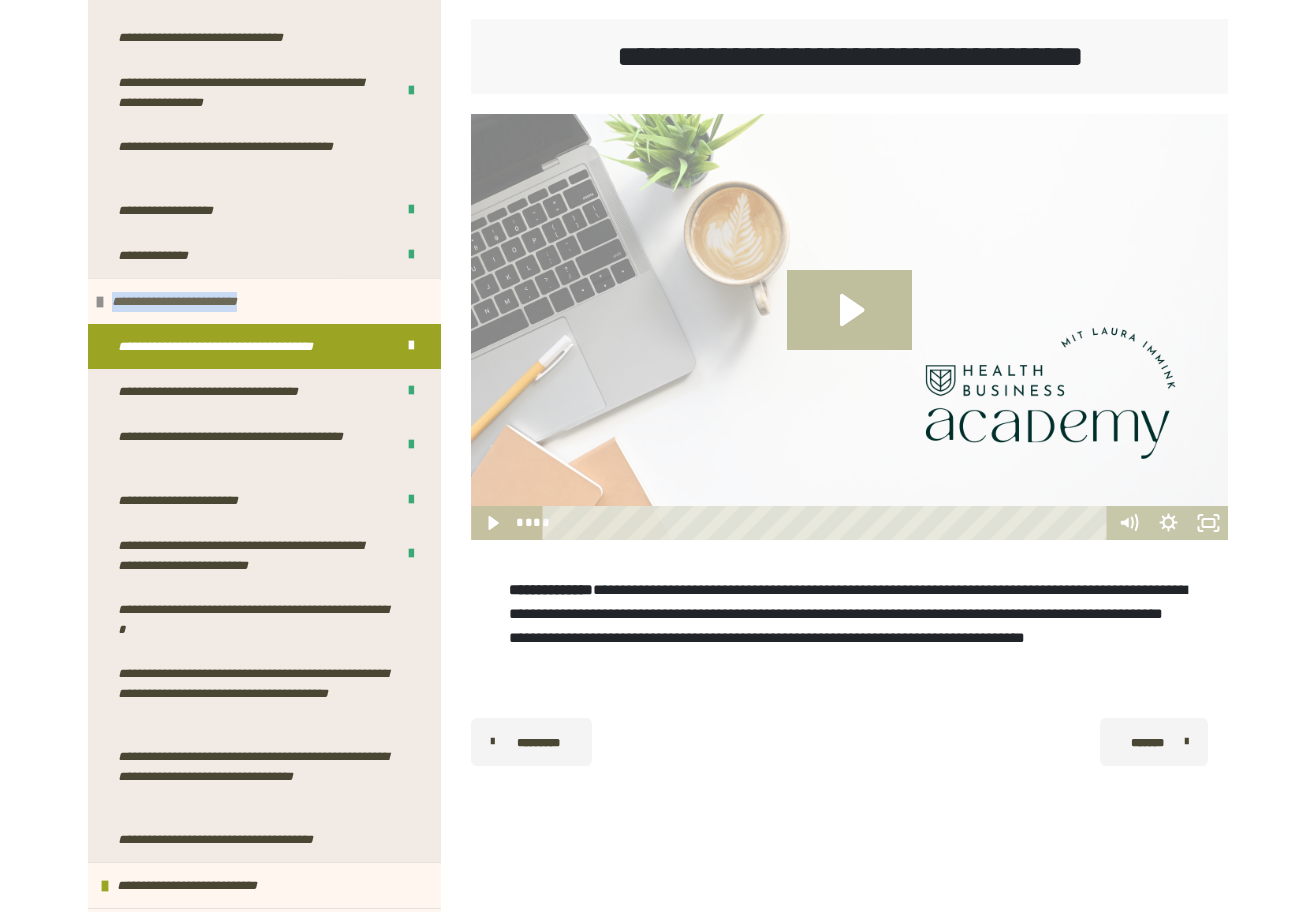drag, startPoint x: 294, startPoint y: 295, endPoint x: 120, endPoint y: 305, distance: 174.28712 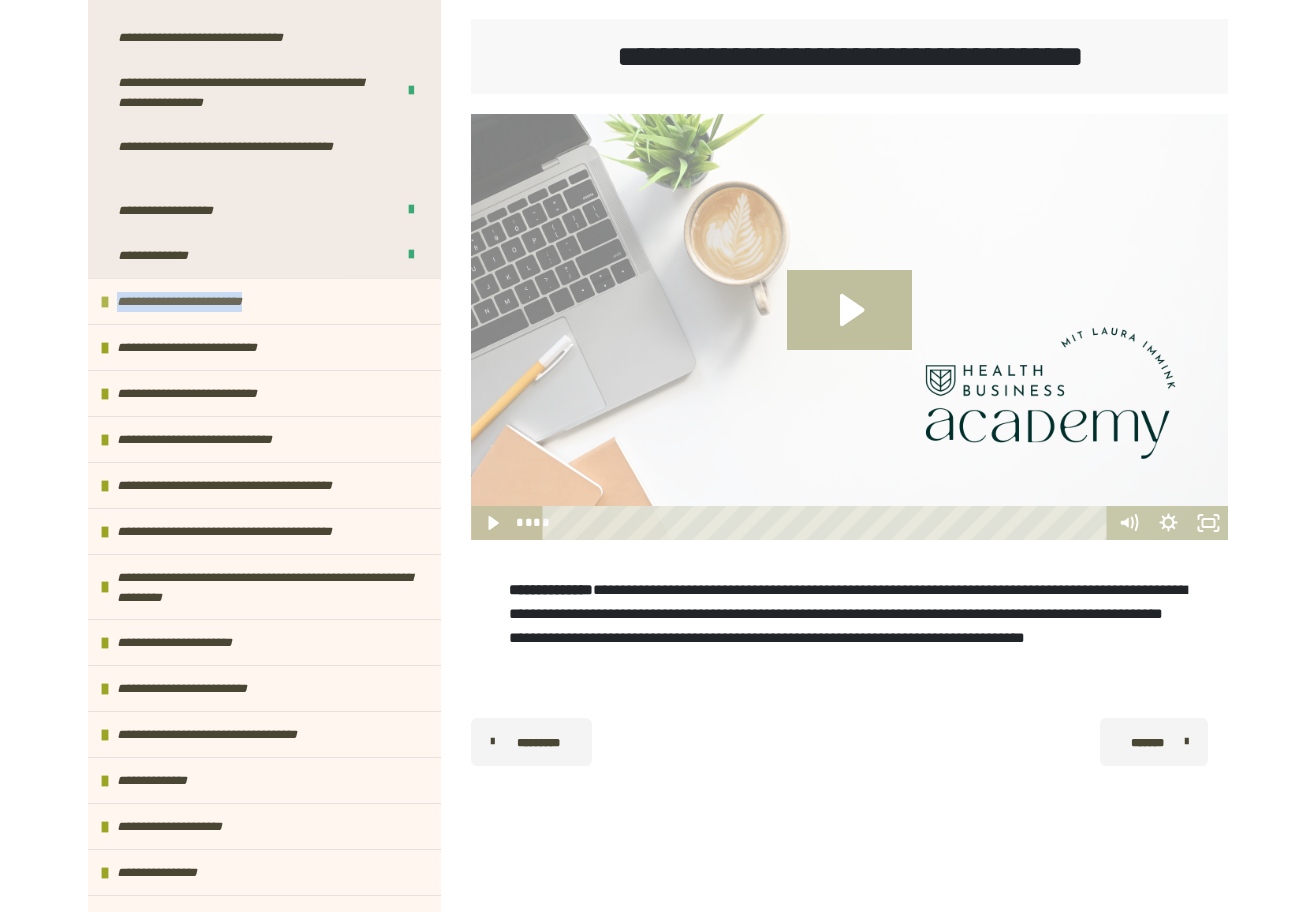 copy on "**********" 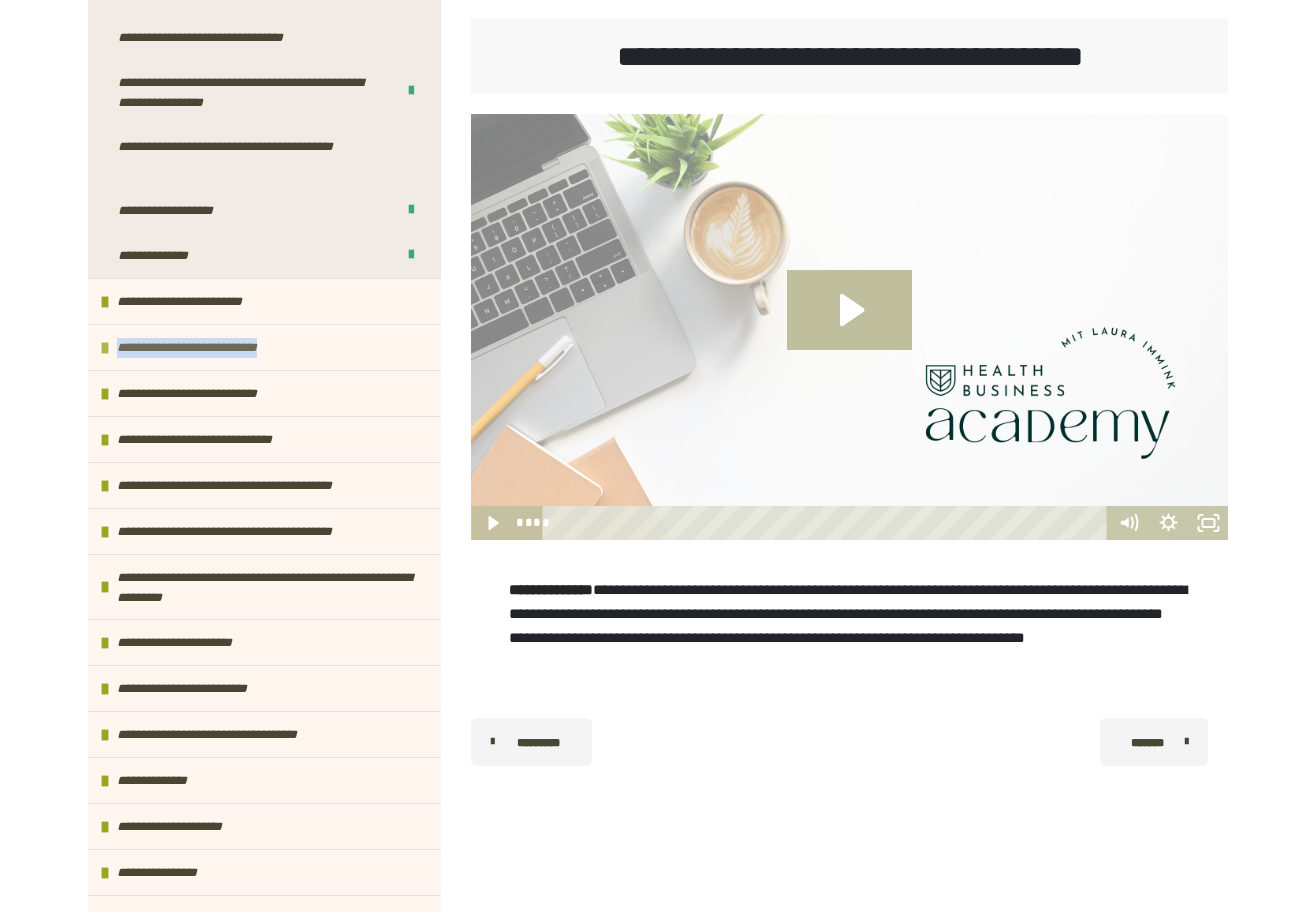 drag, startPoint x: 307, startPoint y: 351, endPoint x: 114, endPoint y: 348, distance: 193.02332 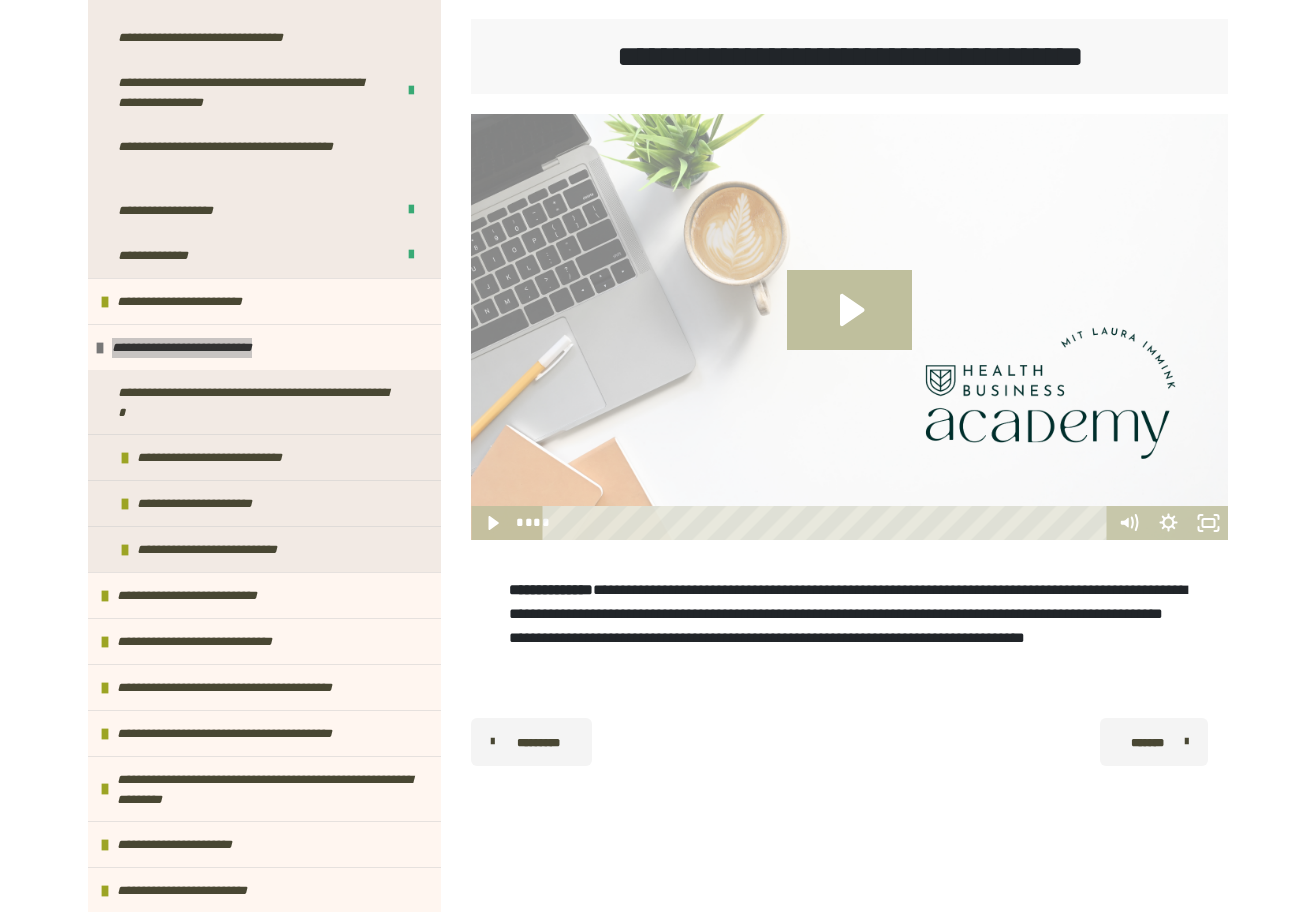 click on "**********" at bounding box center [264, 347] 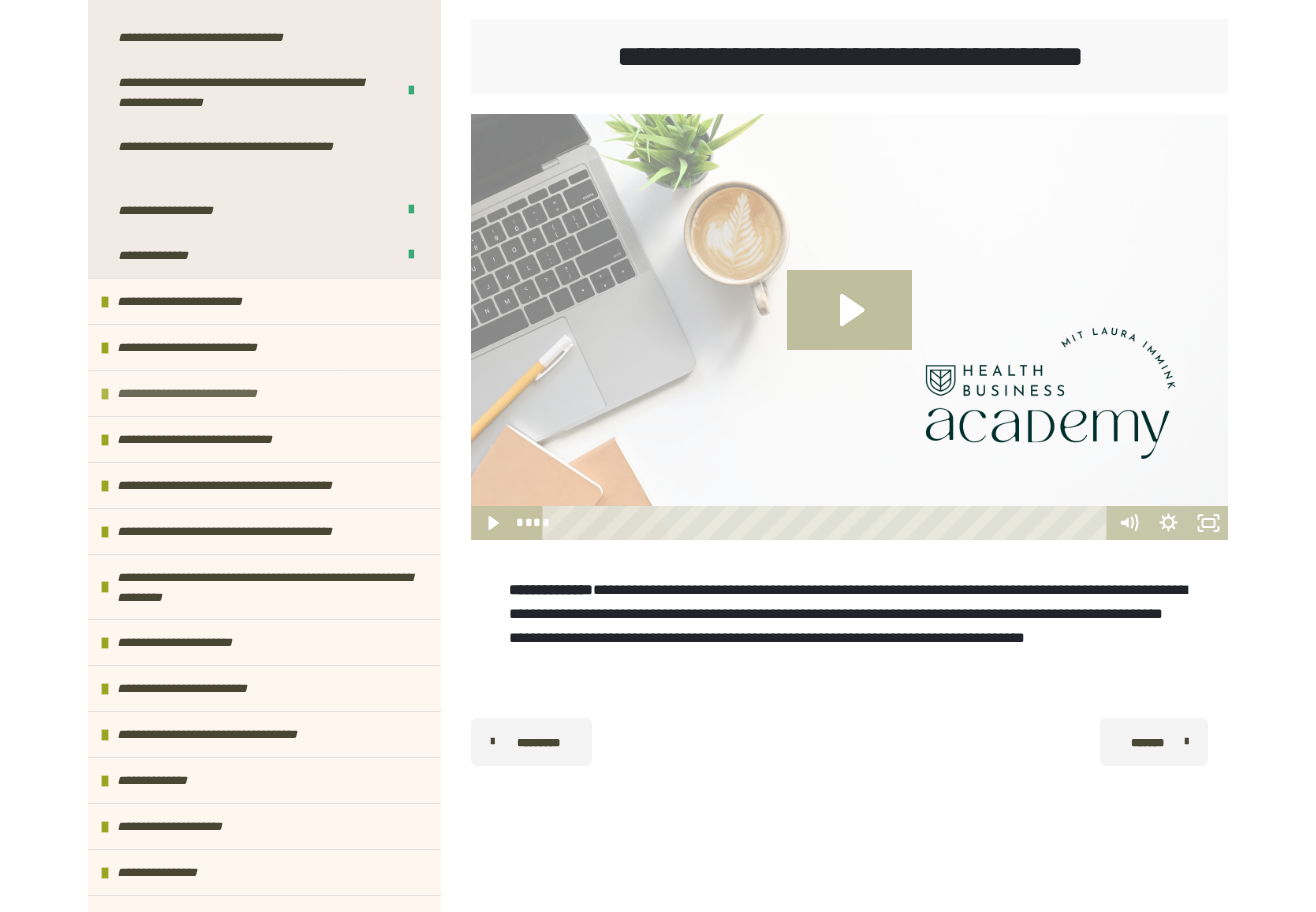 drag, startPoint x: 329, startPoint y: 399, endPoint x: 123, endPoint y: 403, distance: 206.03883 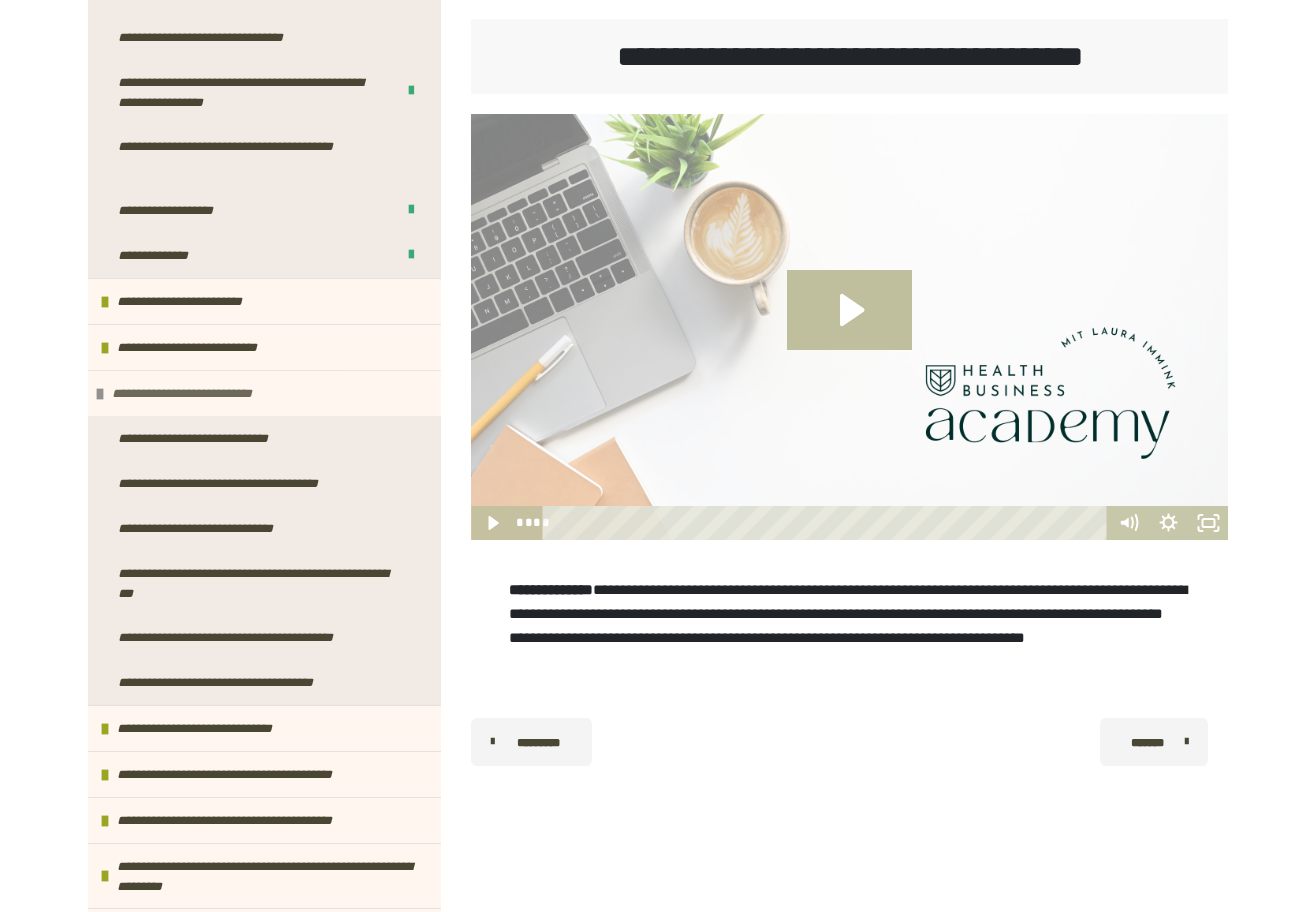 click at bounding box center (100, 394) 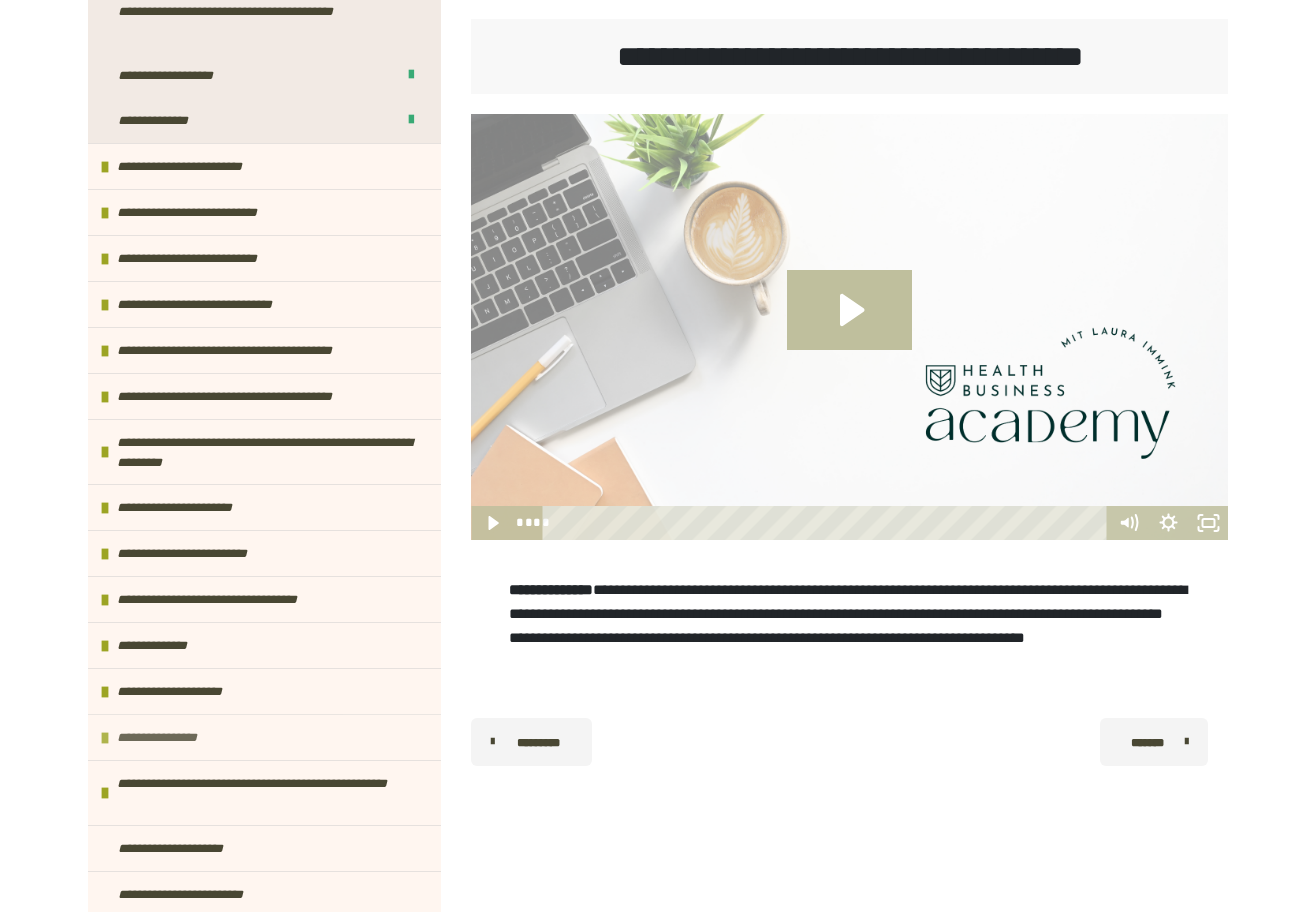 scroll, scrollTop: 311, scrollLeft: 0, axis: vertical 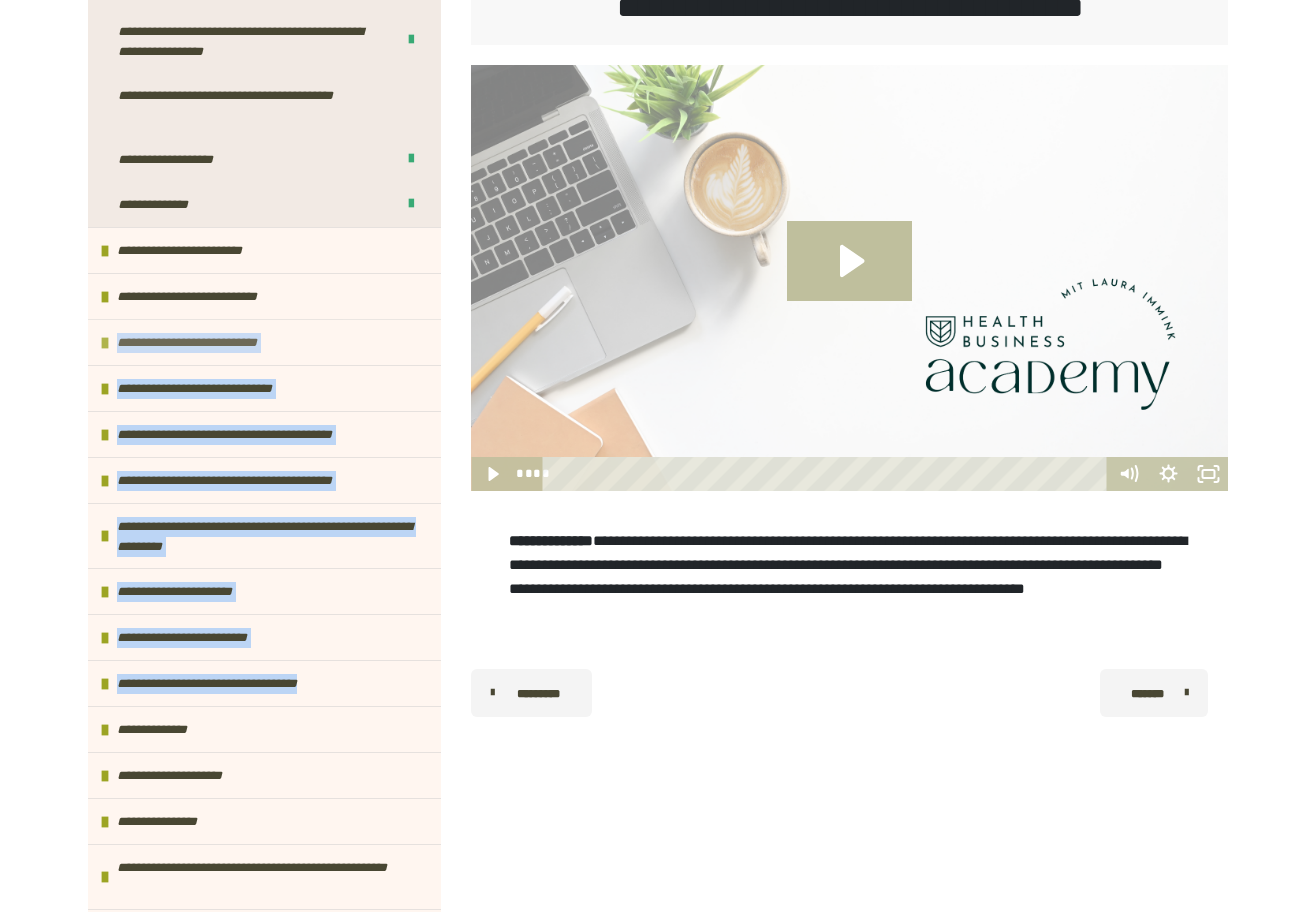 drag, startPoint x: 370, startPoint y: 678, endPoint x: 126, endPoint y: 361, distance: 400.03125 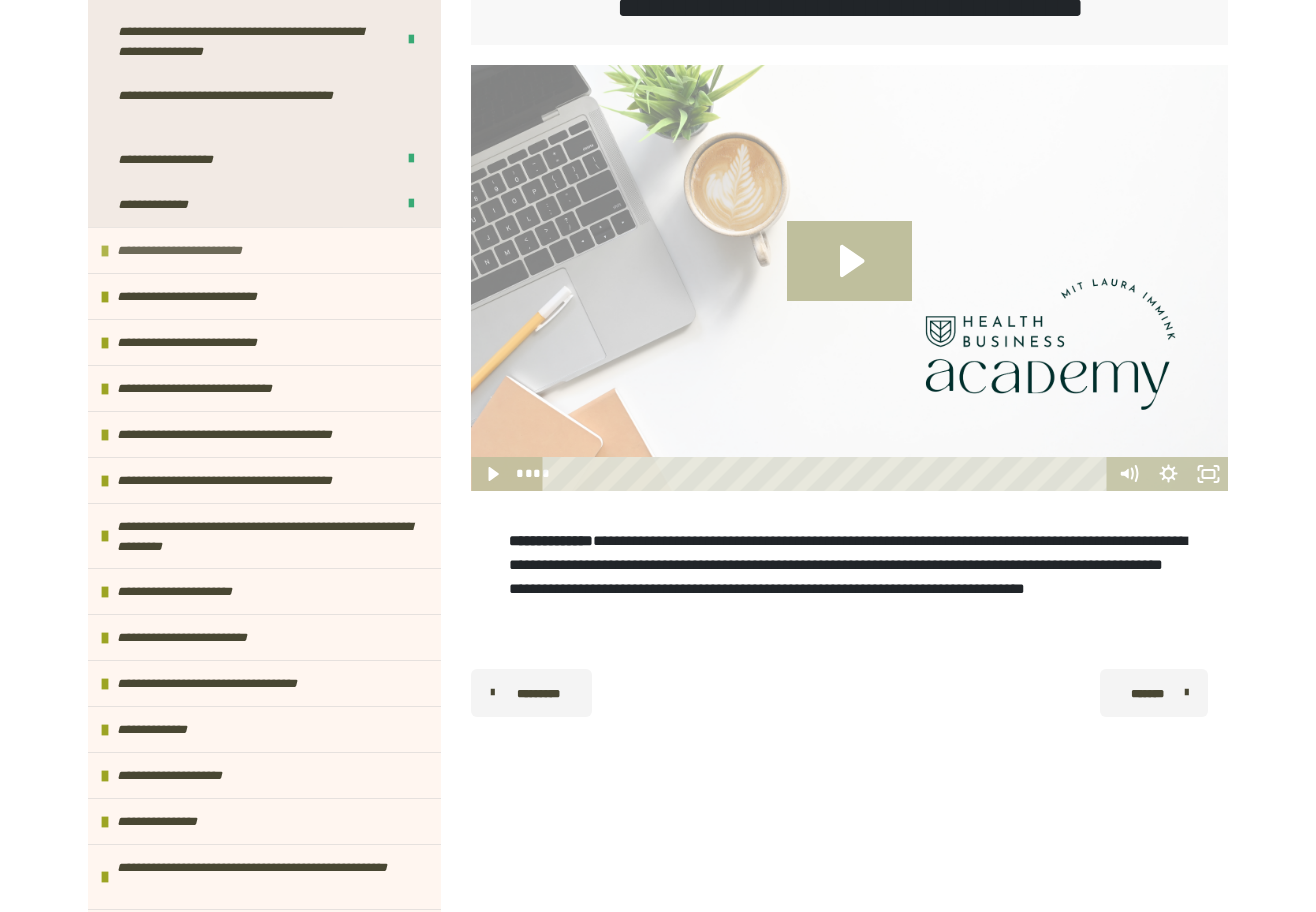 click on "**********" at bounding box center (264, 250) 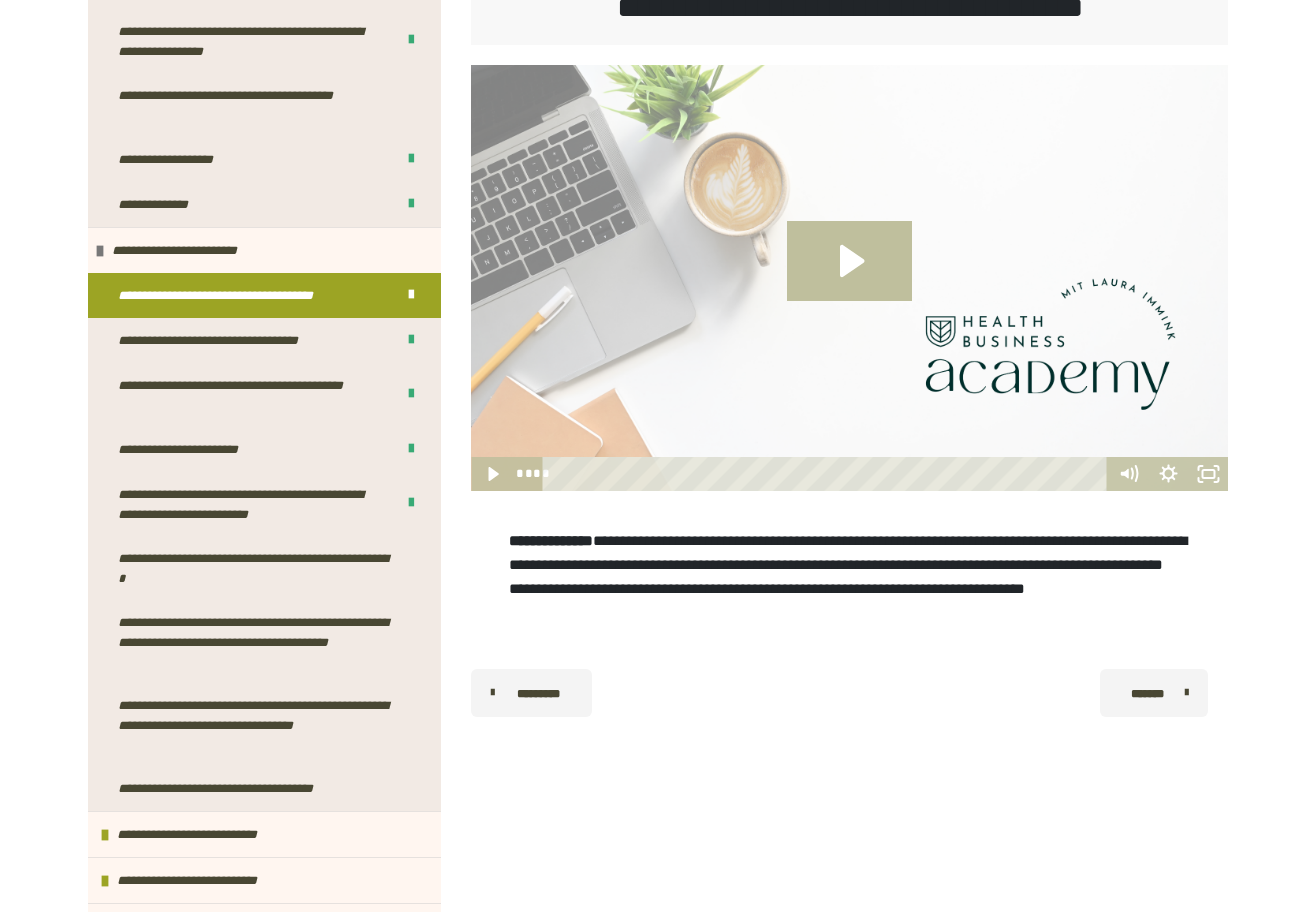 click on "**********" at bounding box center (241, 295) 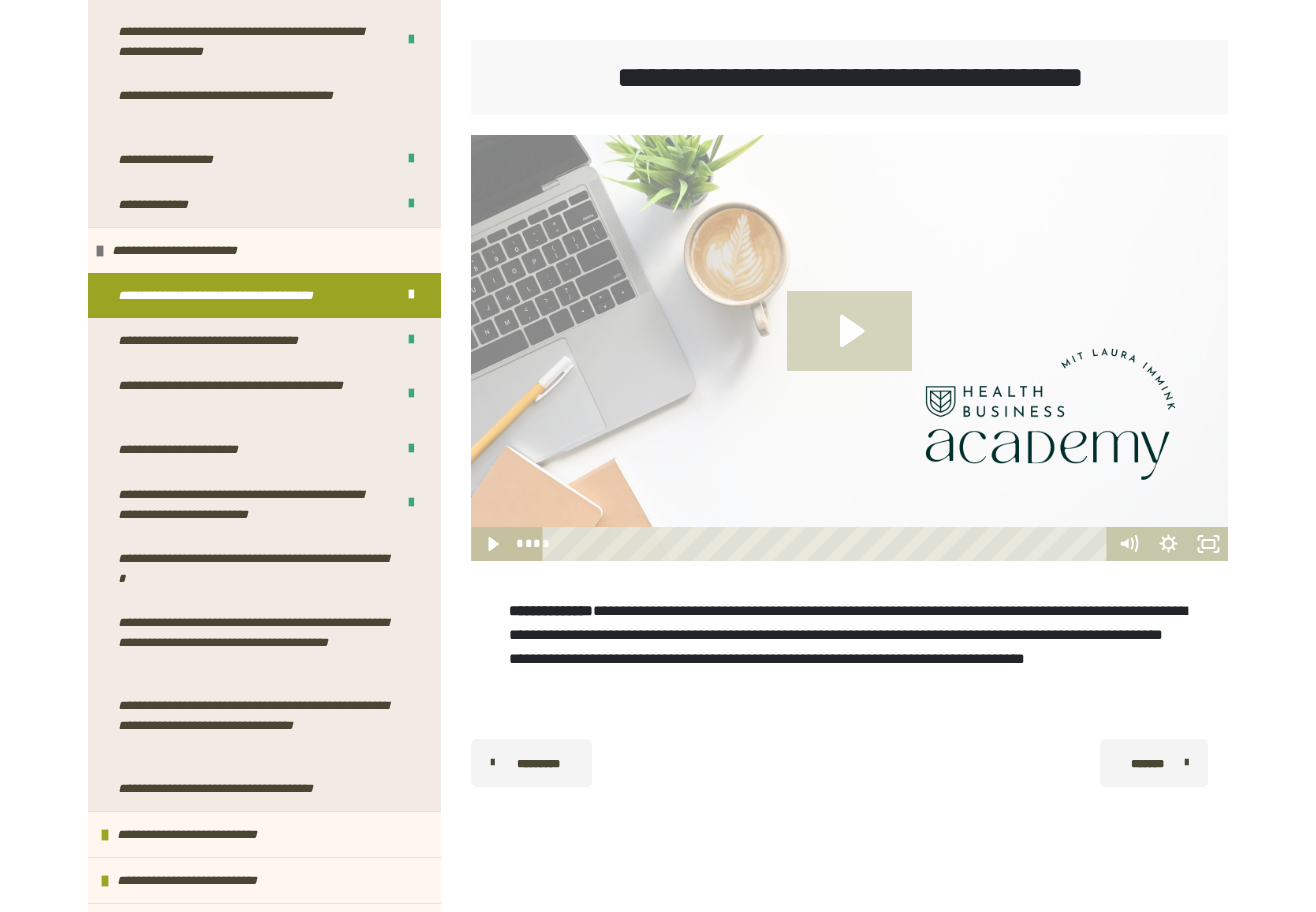 click 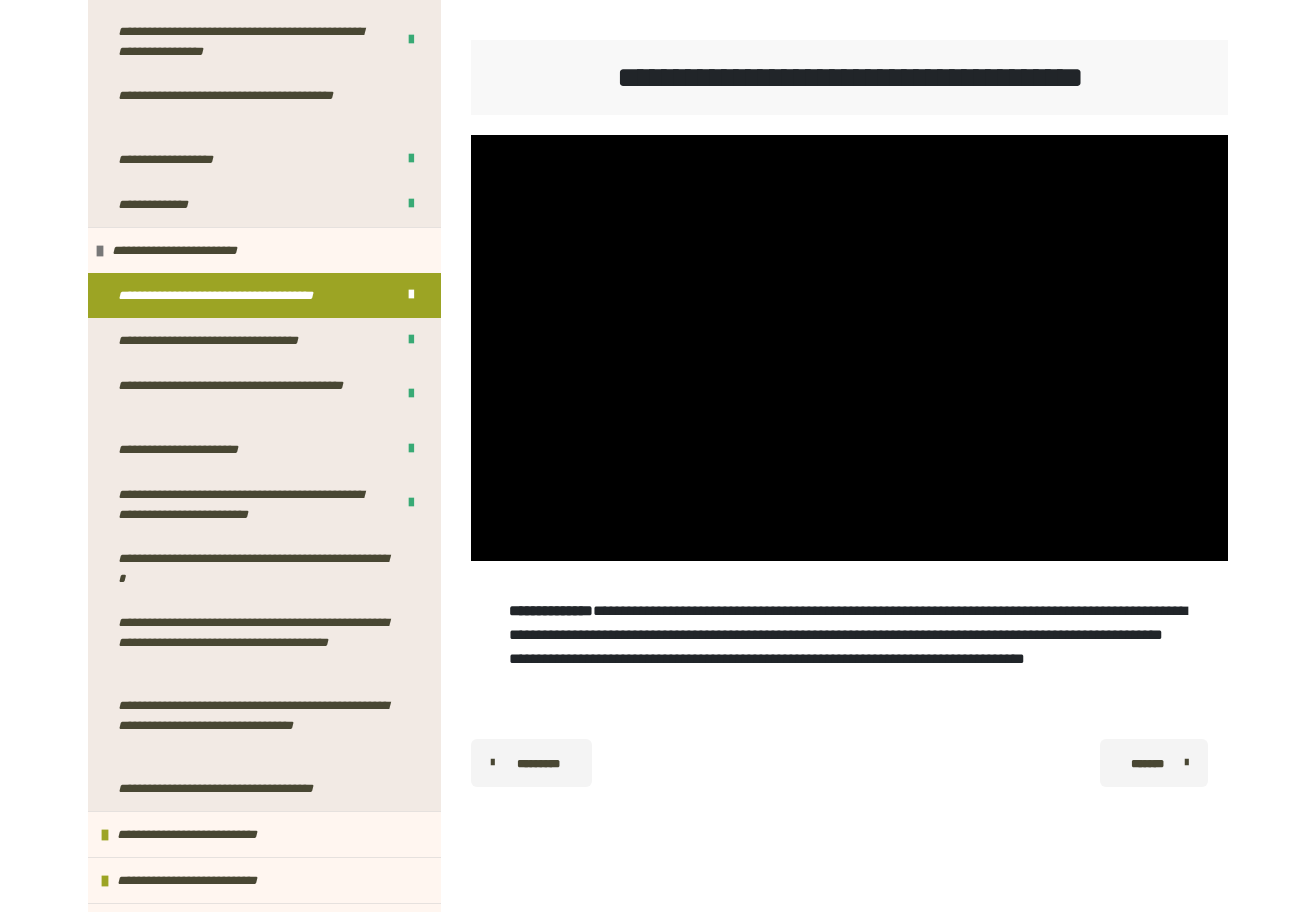 scroll, scrollTop: 265, scrollLeft: 0, axis: vertical 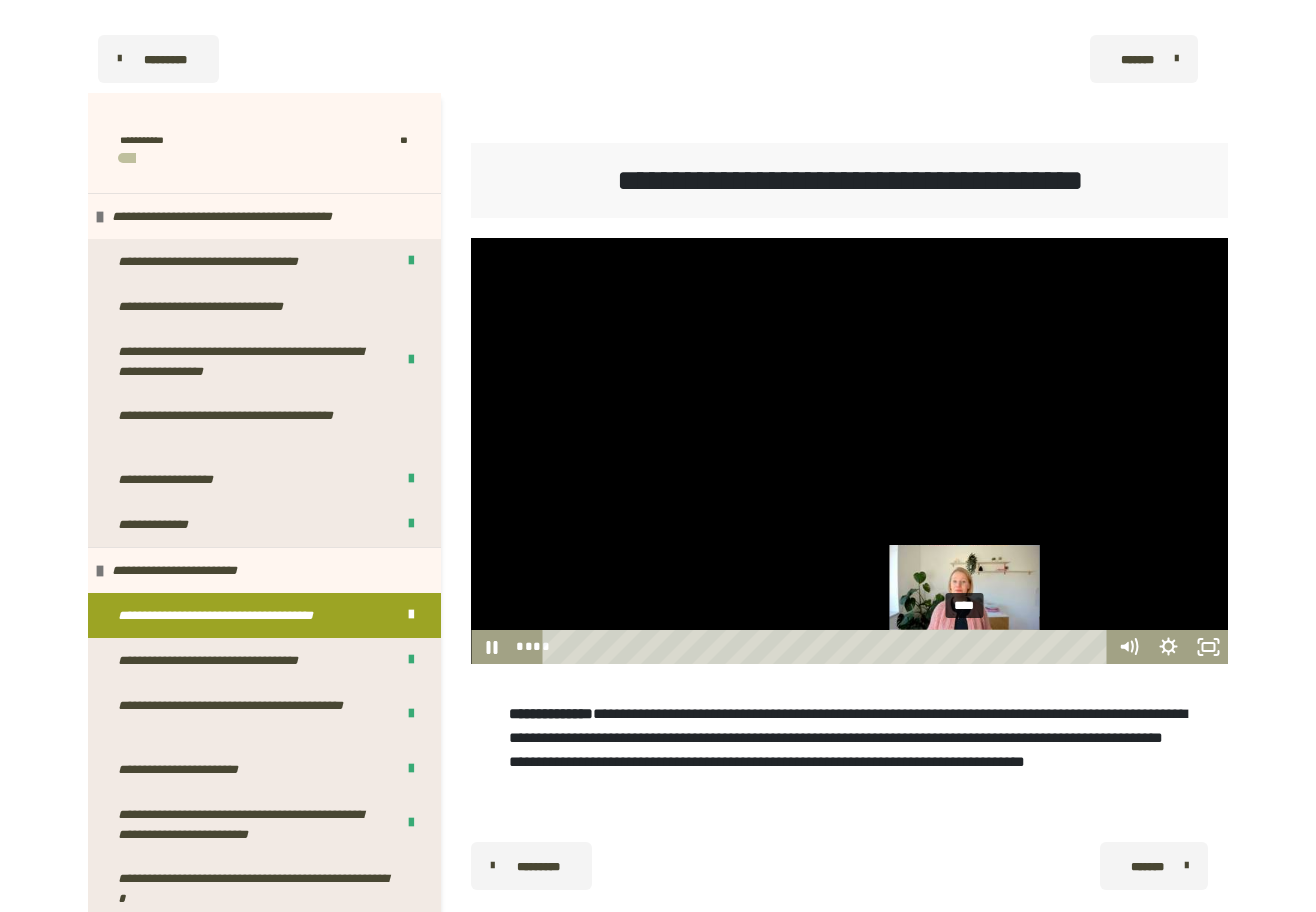 drag, startPoint x: 564, startPoint y: 647, endPoint x: 969, endPoint y: 652, distance: 405.03085 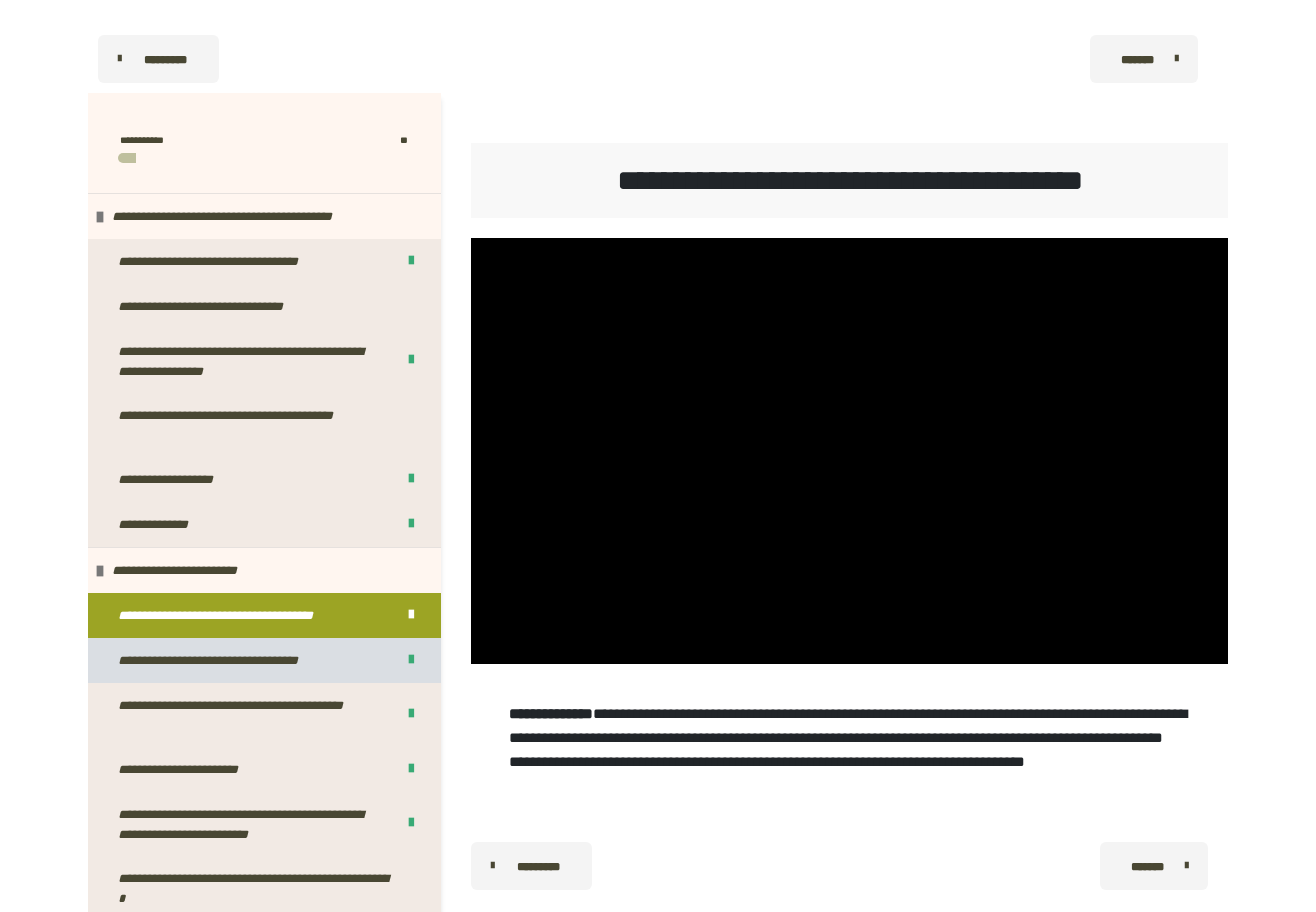 click on "**********" at bounding box center [232, 660] 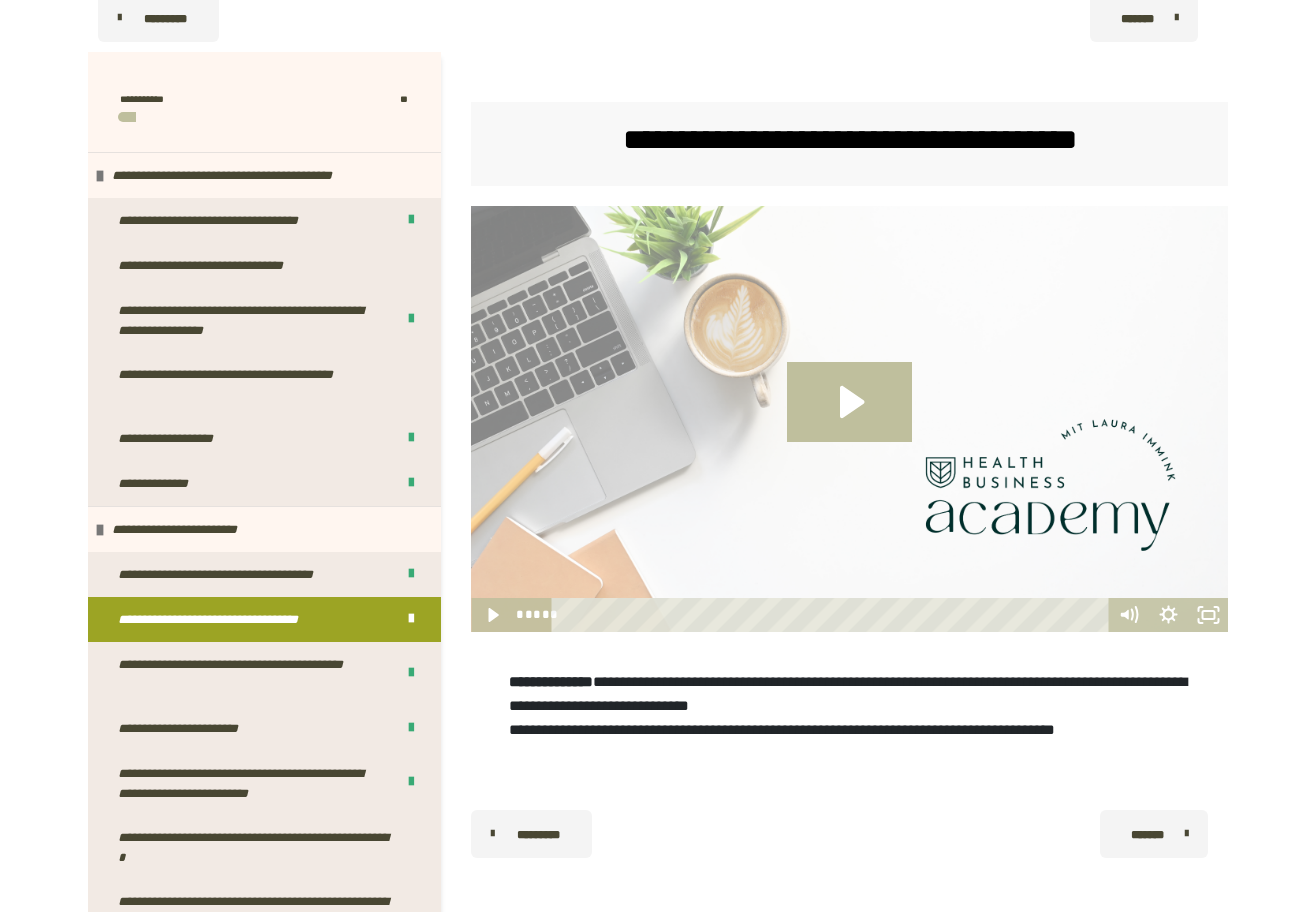 scroll, scrollTop: 291, scrollLeft: 0, axis: vertical 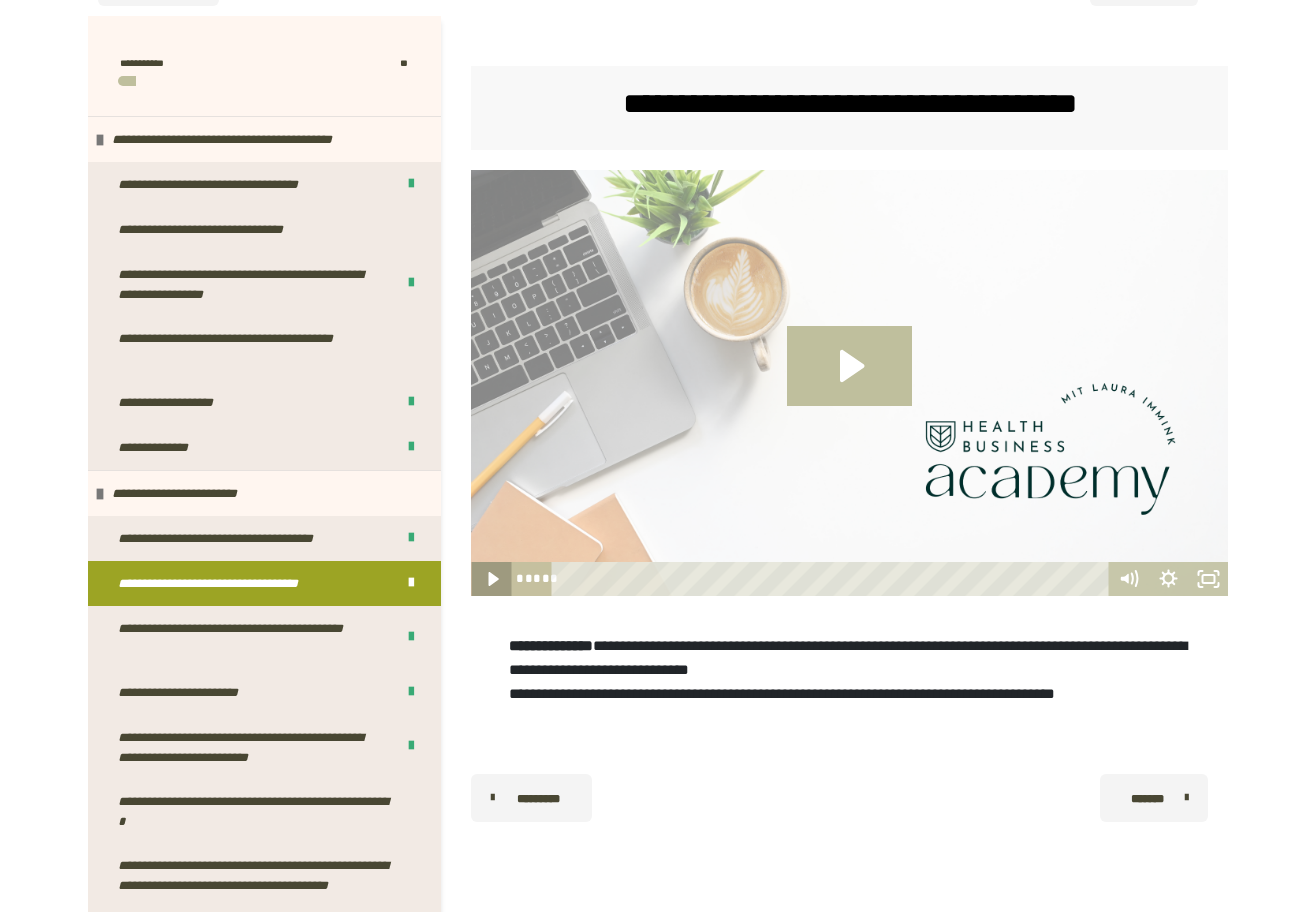 click 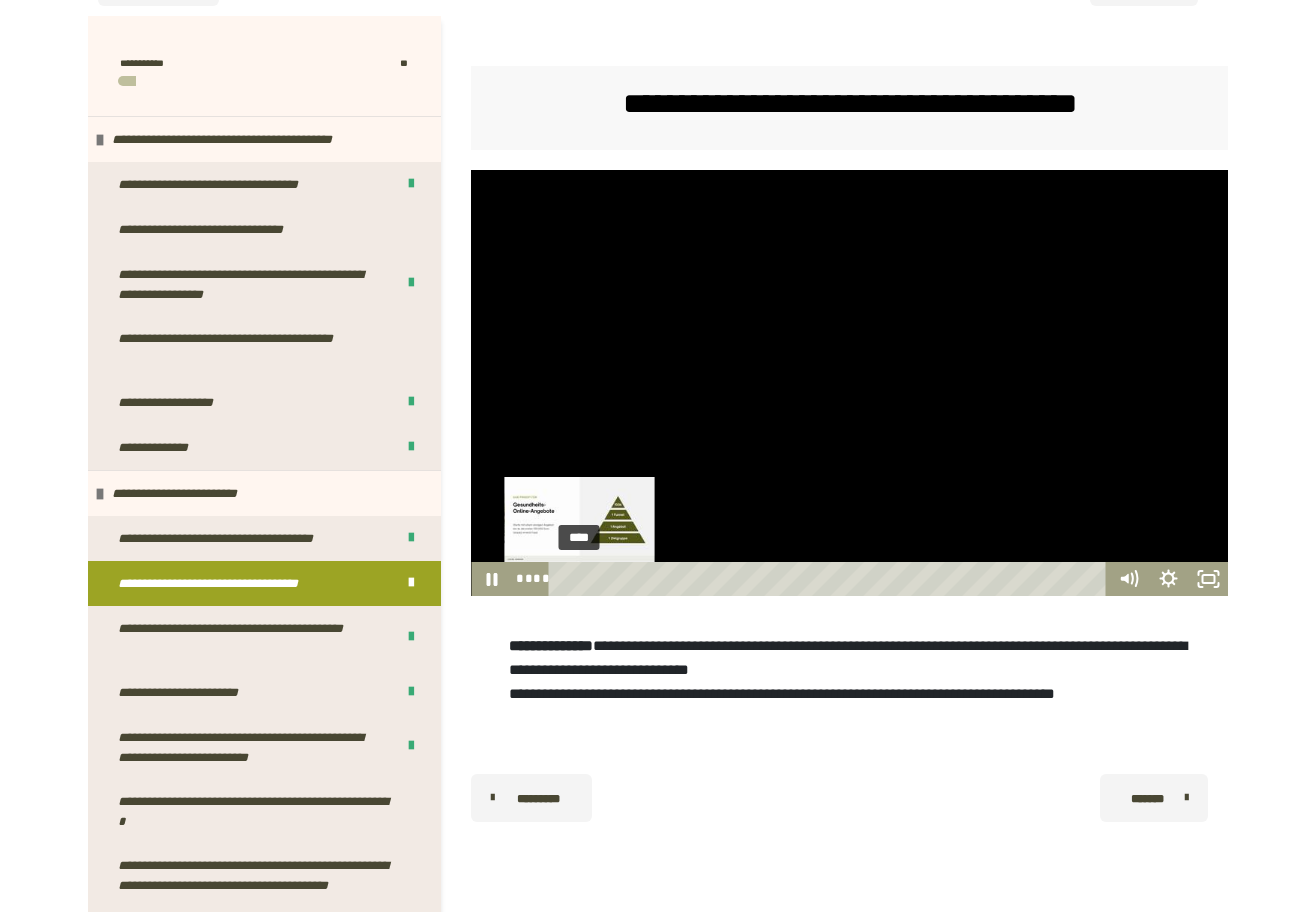 drag, startPoint x: 566, startPoint y: 578, endPoint x: 579, endPoint y: 579, distance: 13.038404 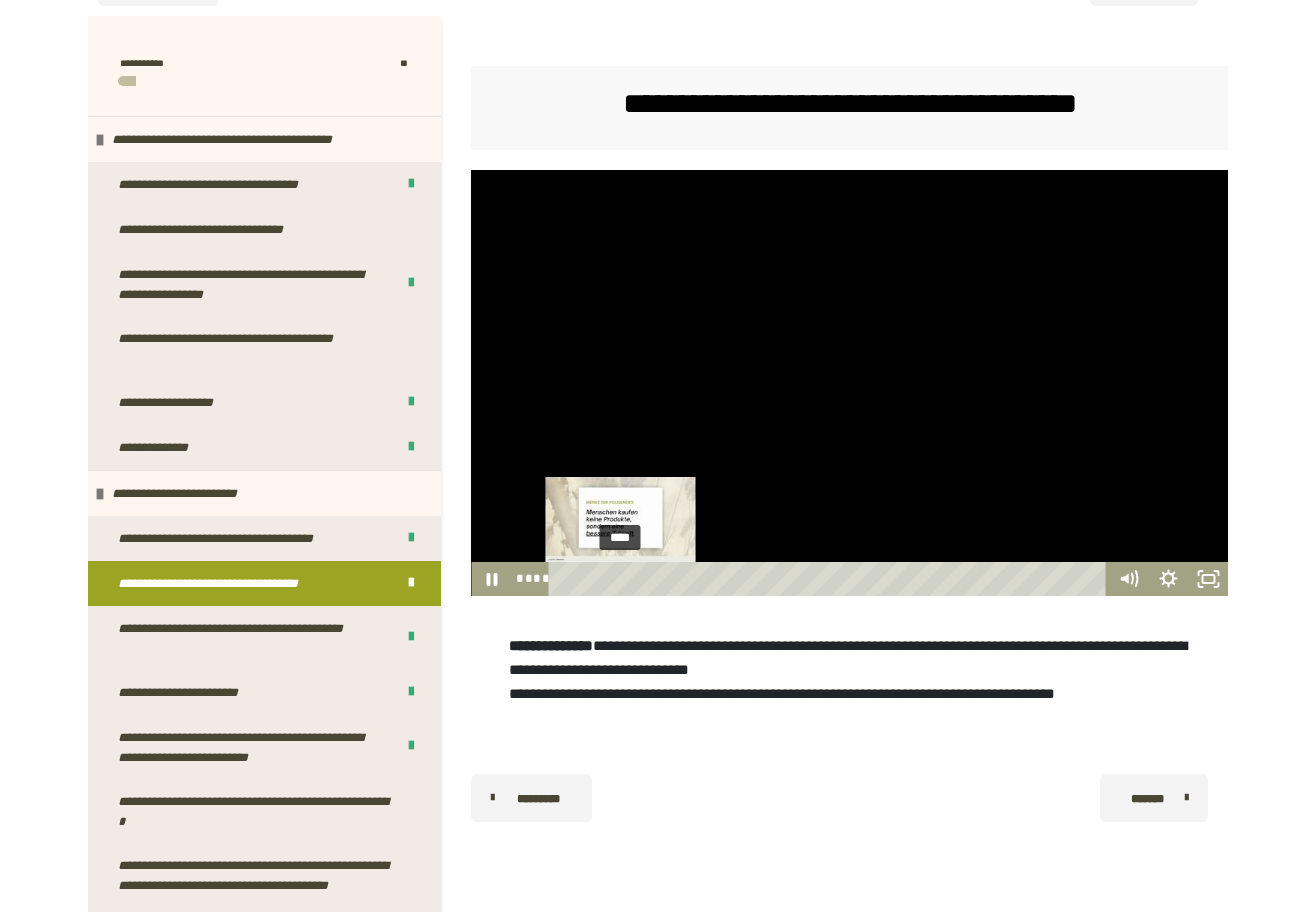 drag, startPoint x: 600, startPoint y: 578, endPoint x: 621, endPoint y: 578, distance: 21 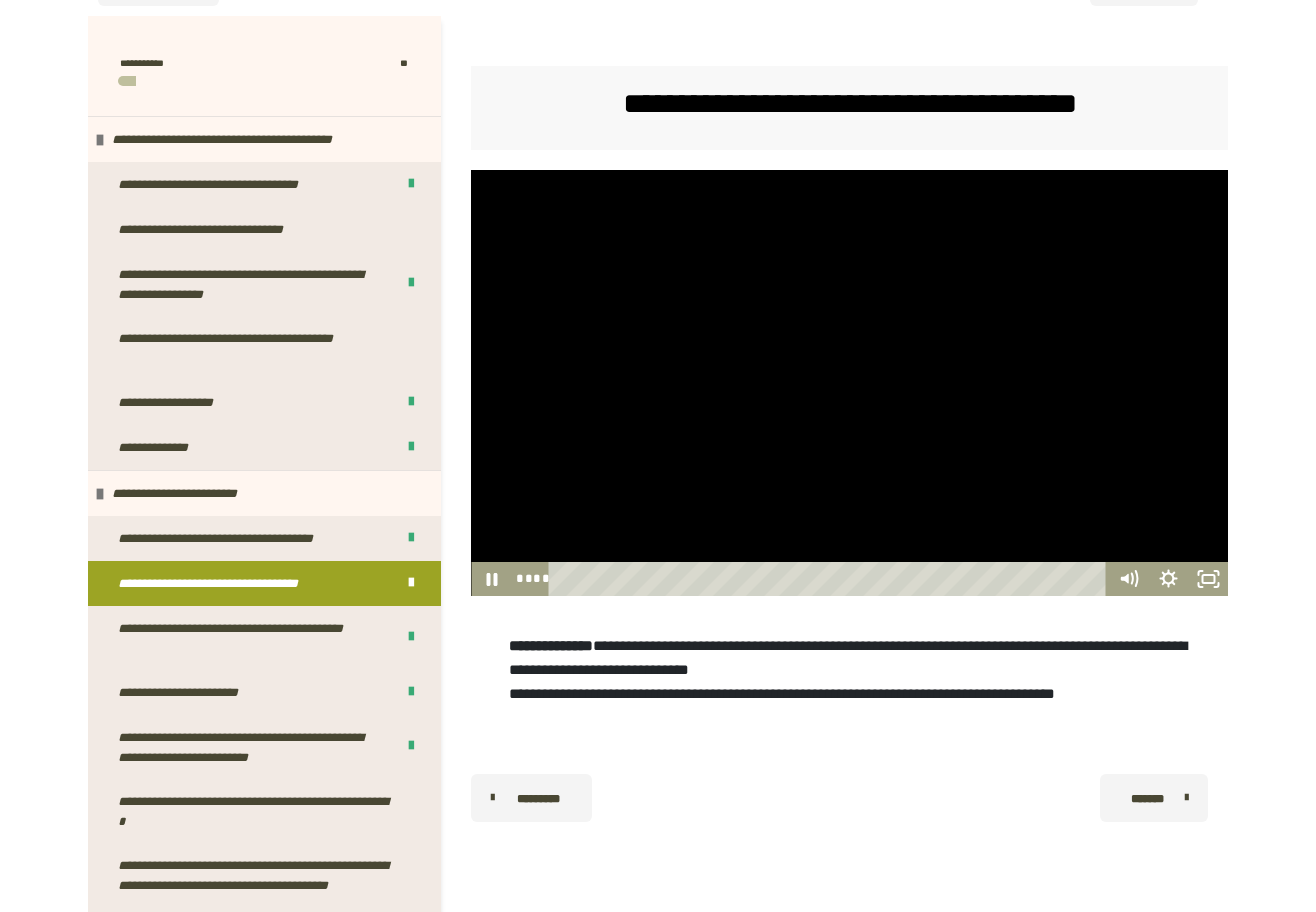 drag, startPoint x: 960, startPoint y: 456, endPoint x: 680, endPoint y: 350, distance: 299.39273 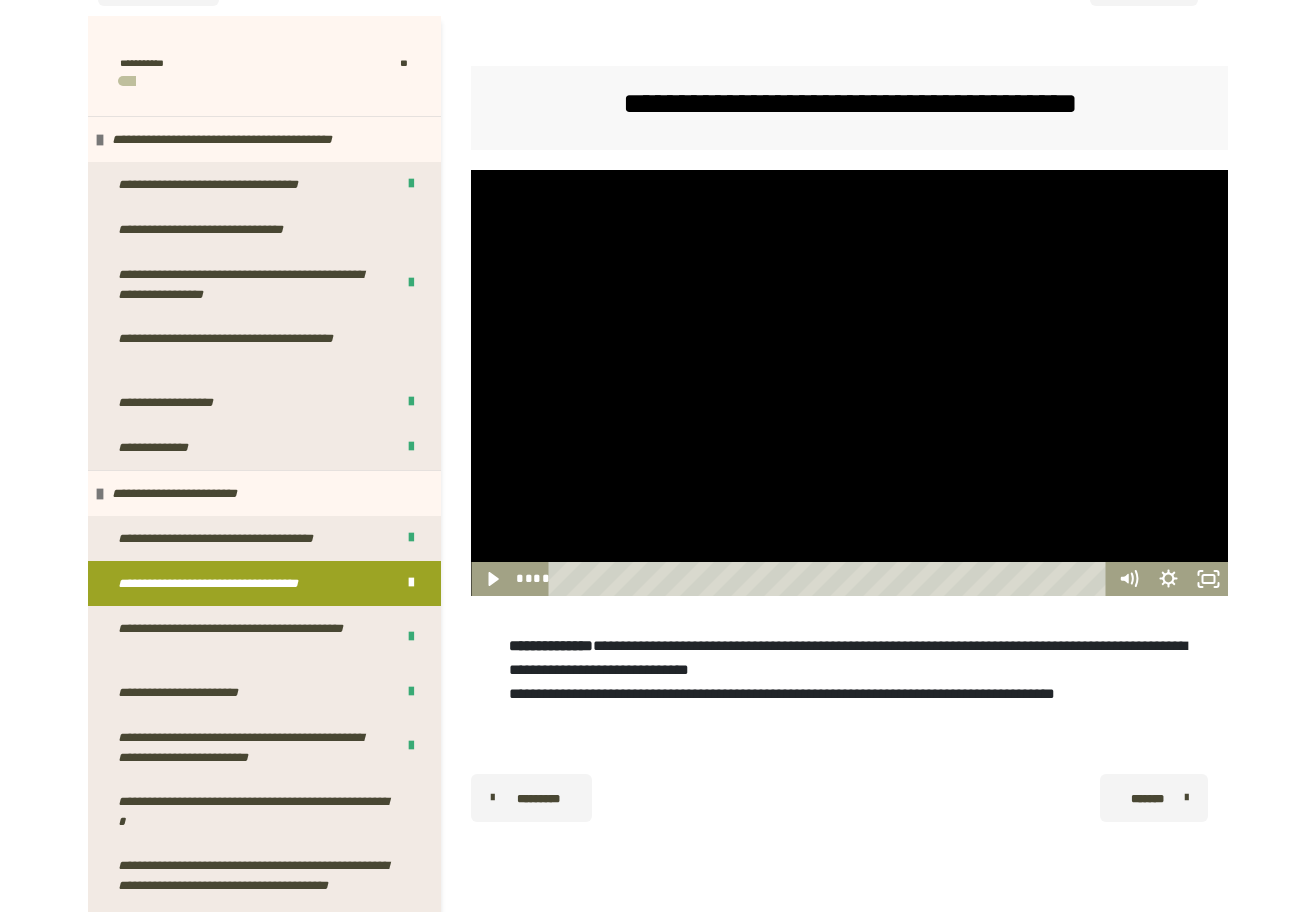 drag, startPoint x: 680, startPoint y: 347, endPoint x: 846, endPoint y: 398, distance: 173.65771 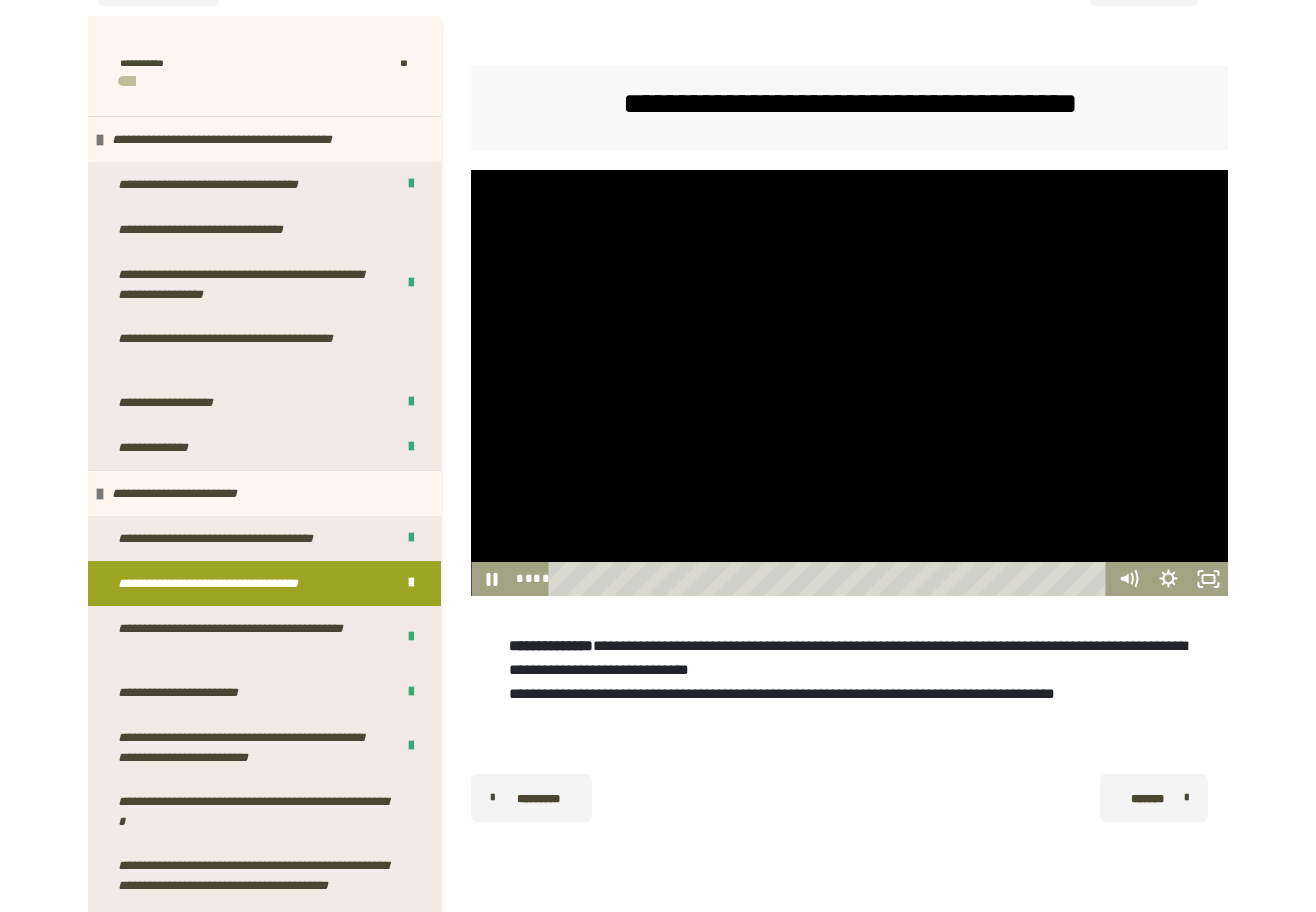 click at bounding box center [849, 383] 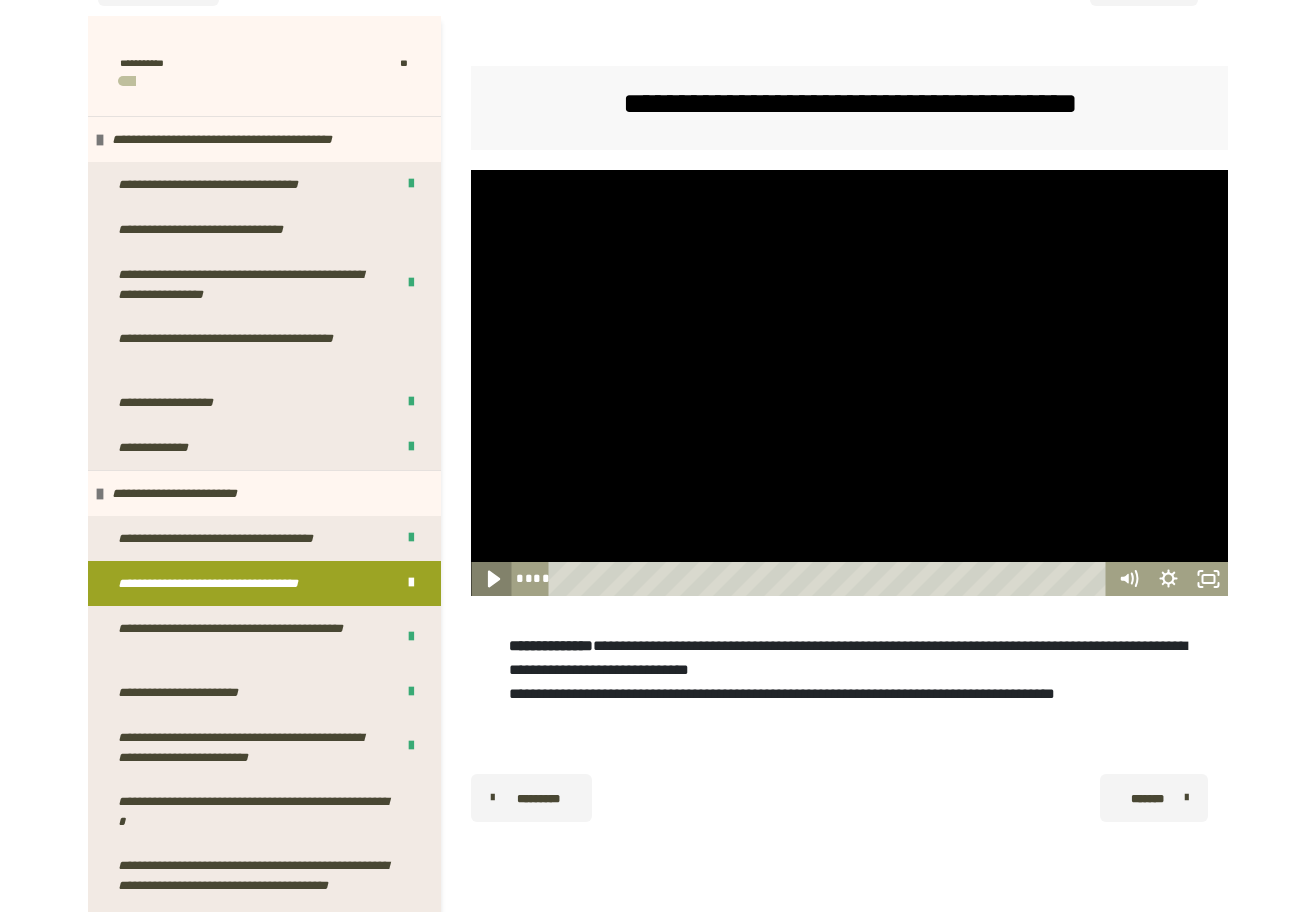 click 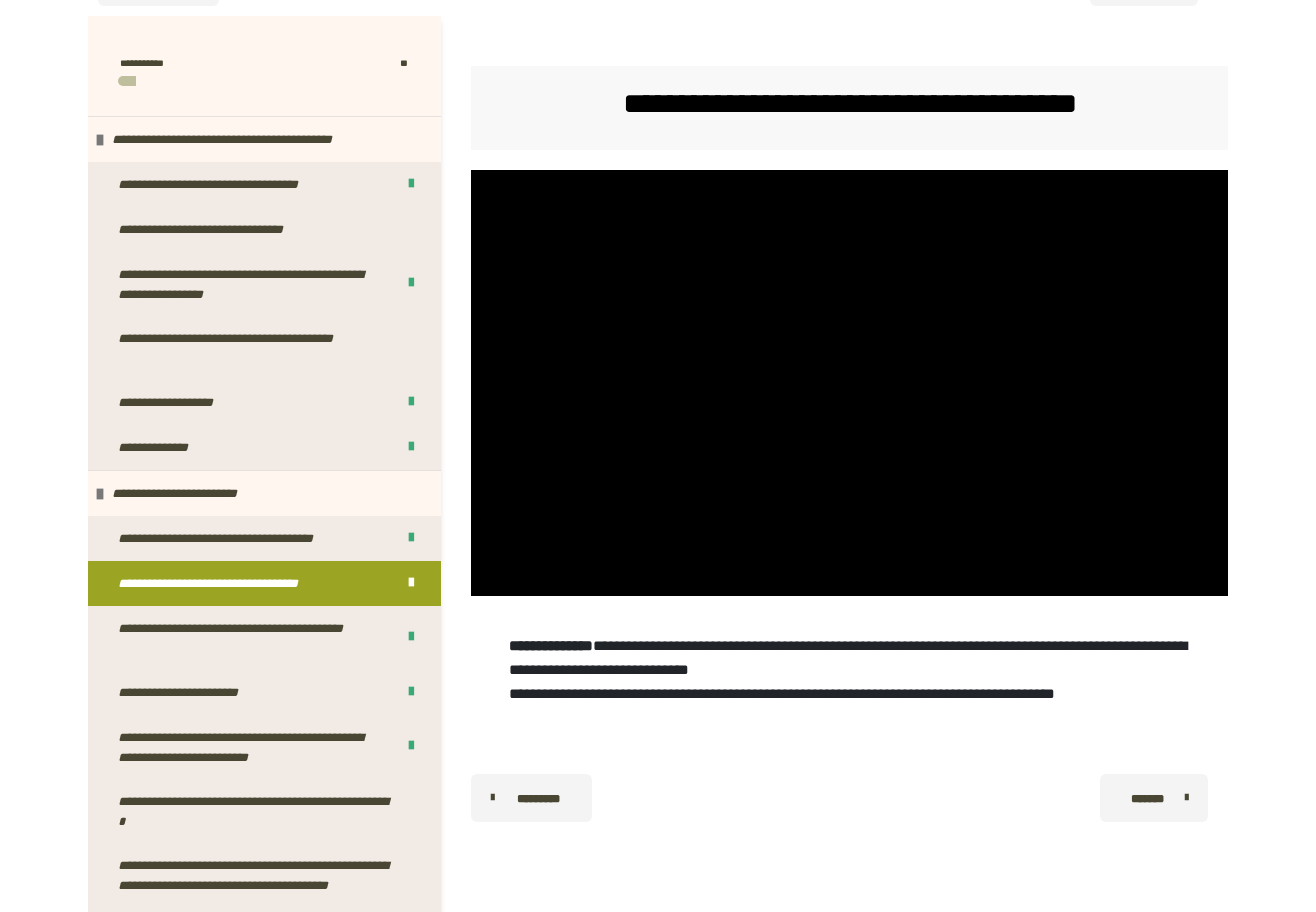 scroll, scrollTop: 285, scrollLeft: 0, axis: vertical 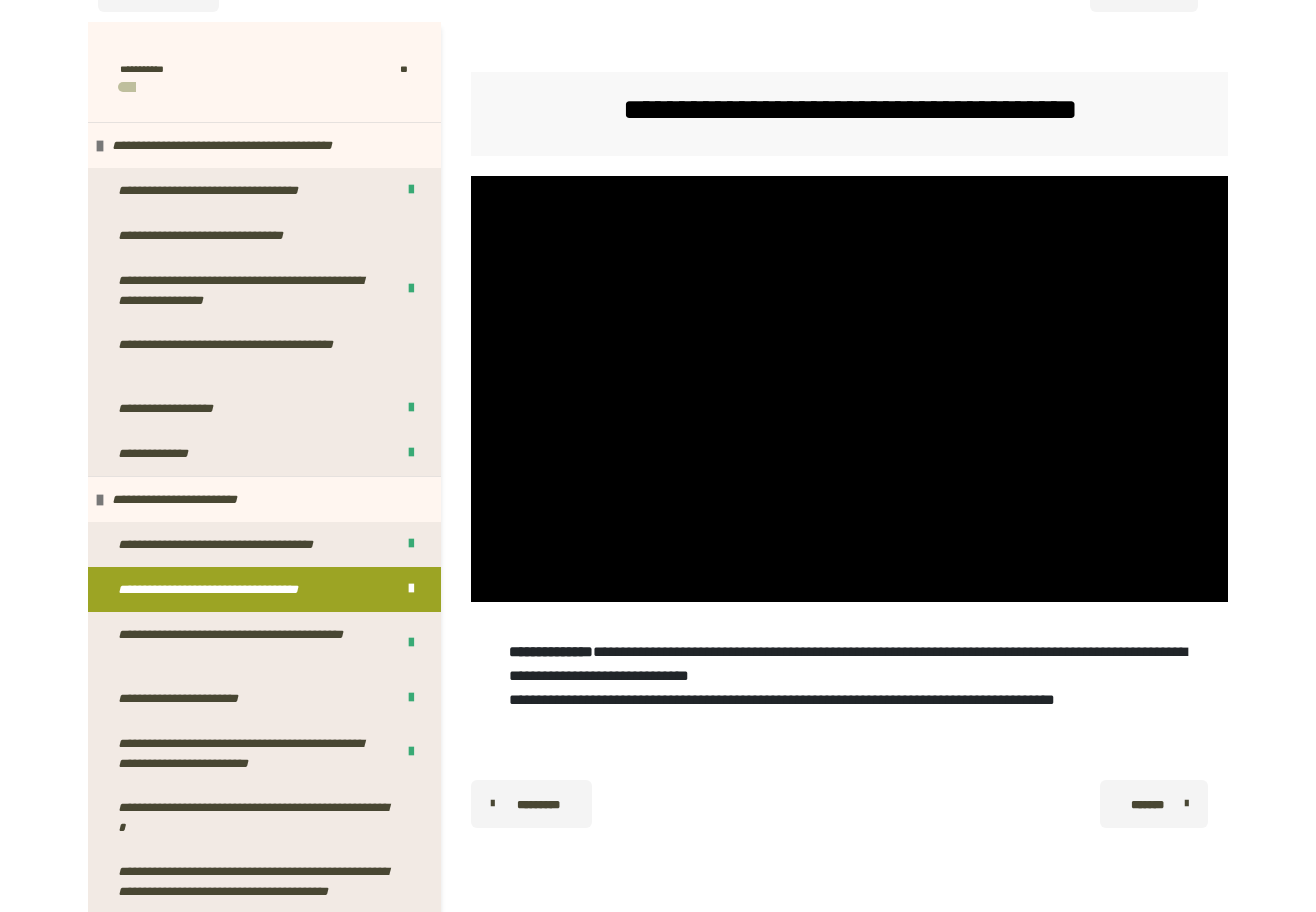 type 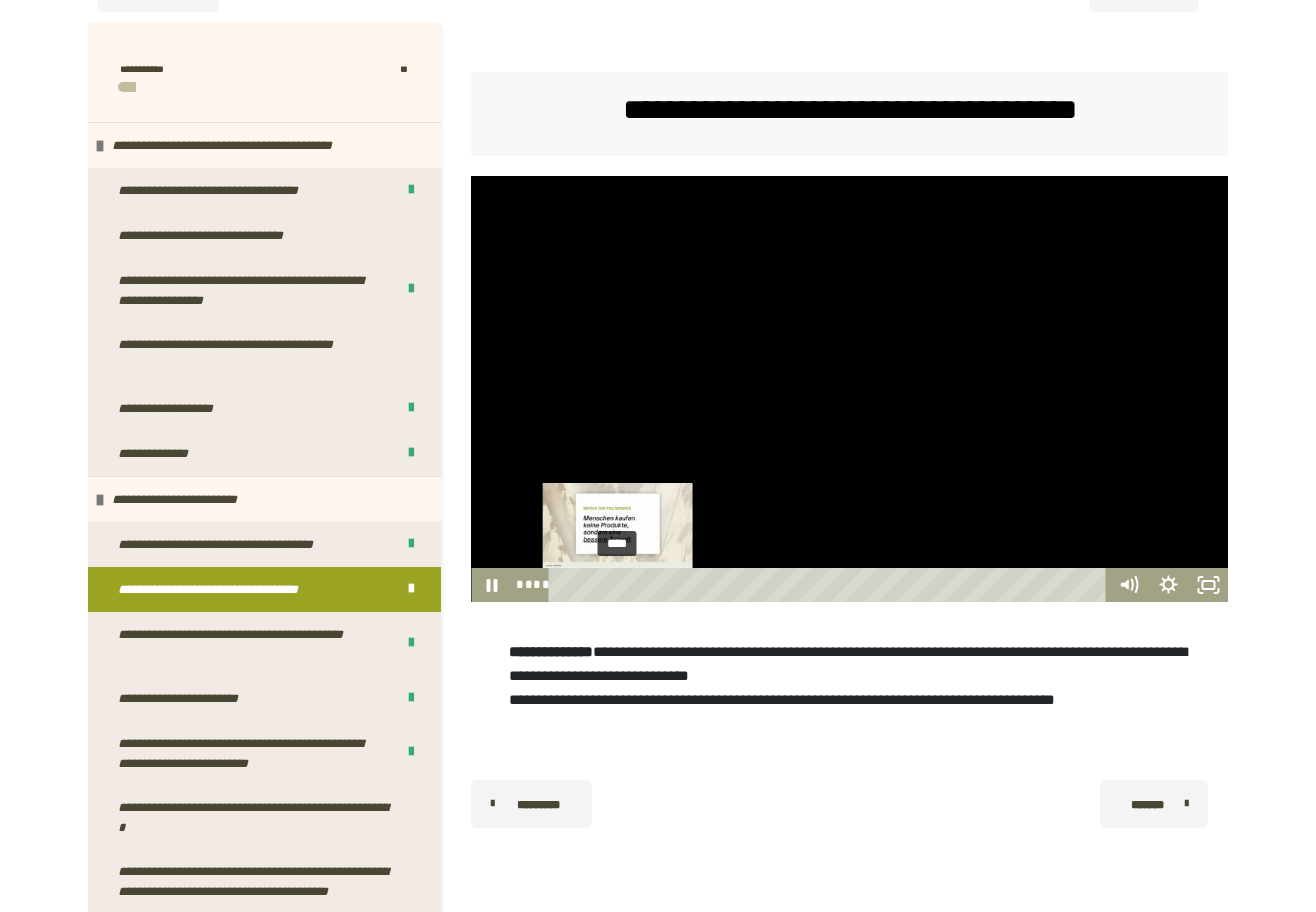 click on "****" at bounding box center (831, 585) 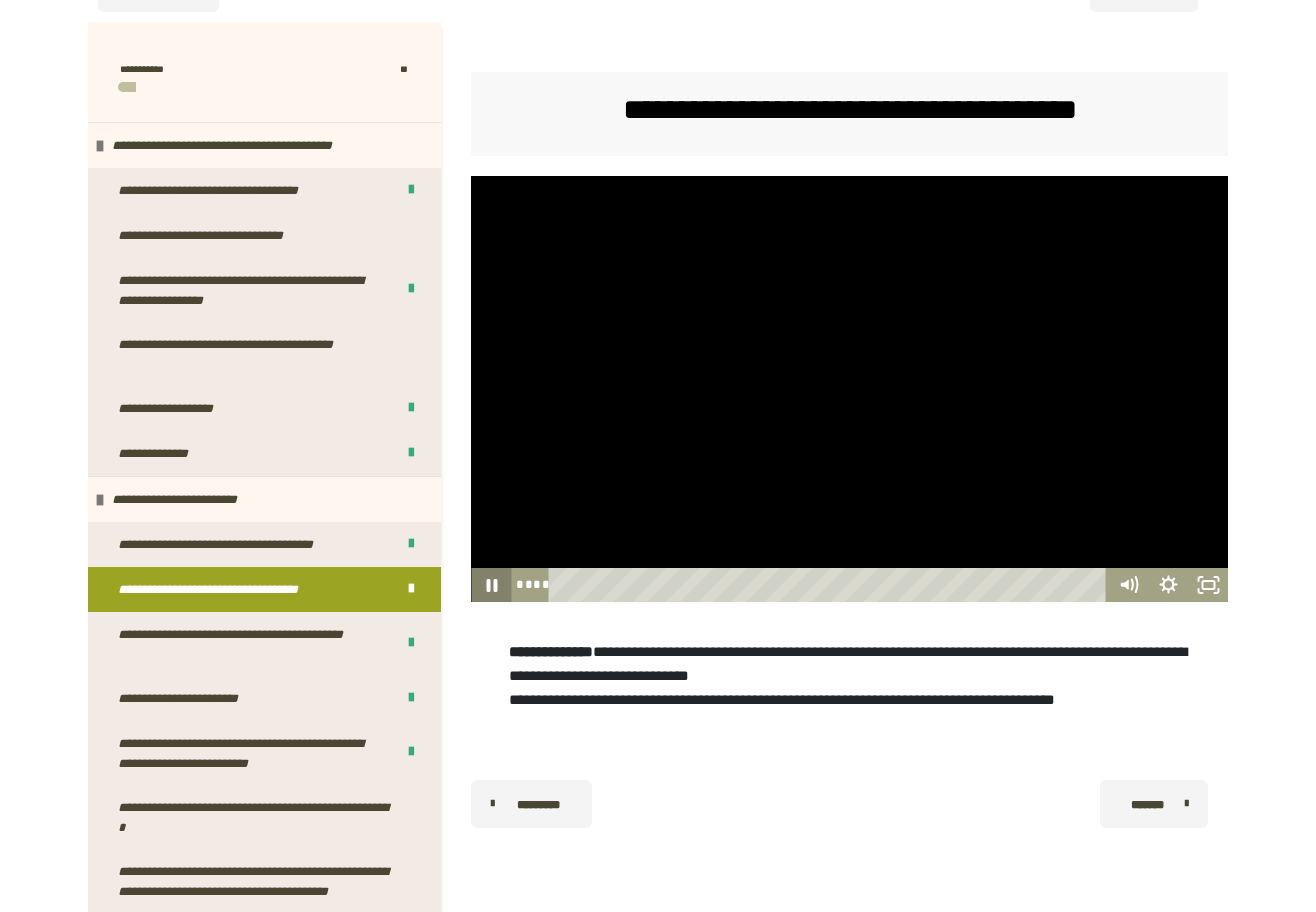 click 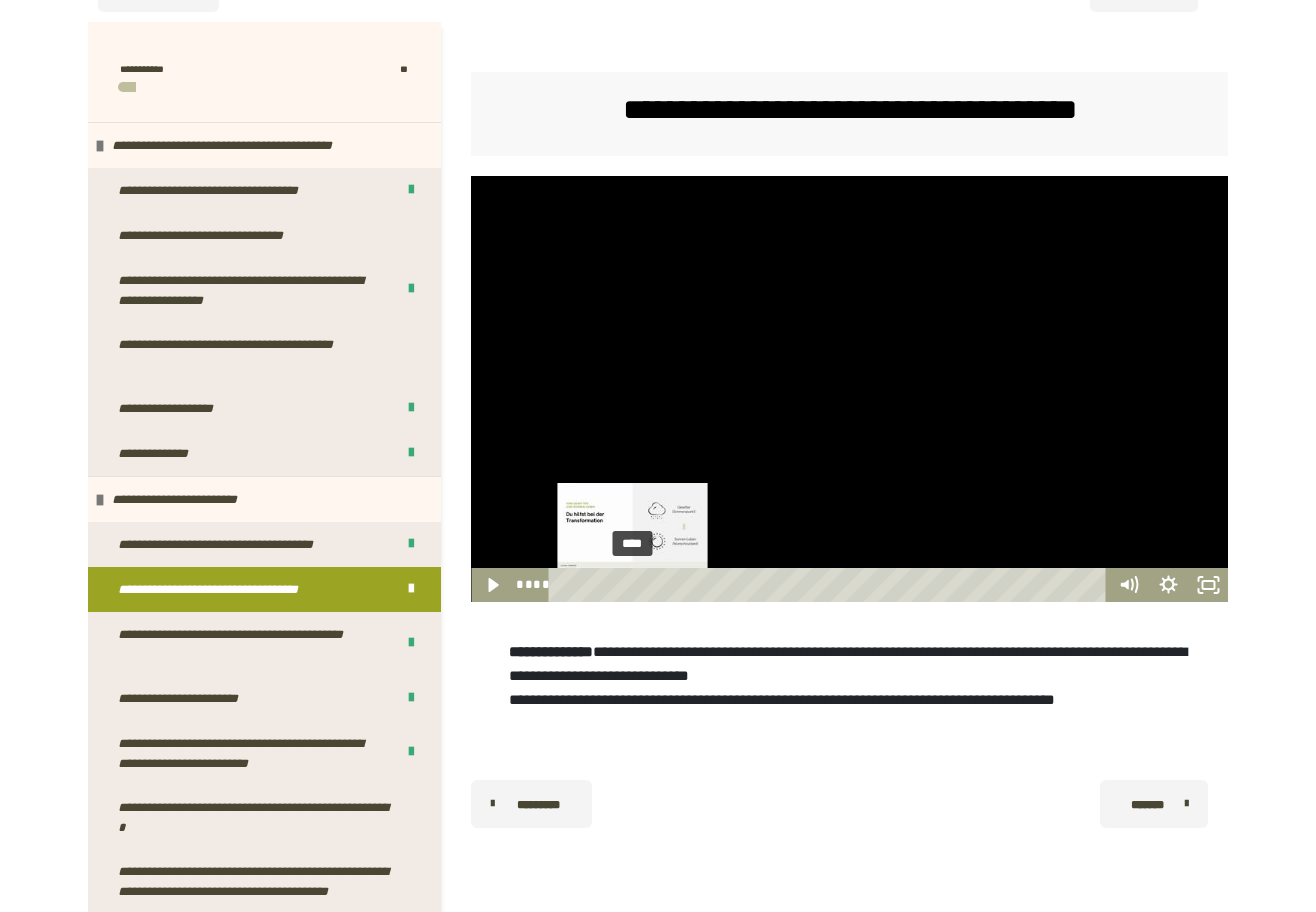 click on "****" at bounding box center [831, 585] 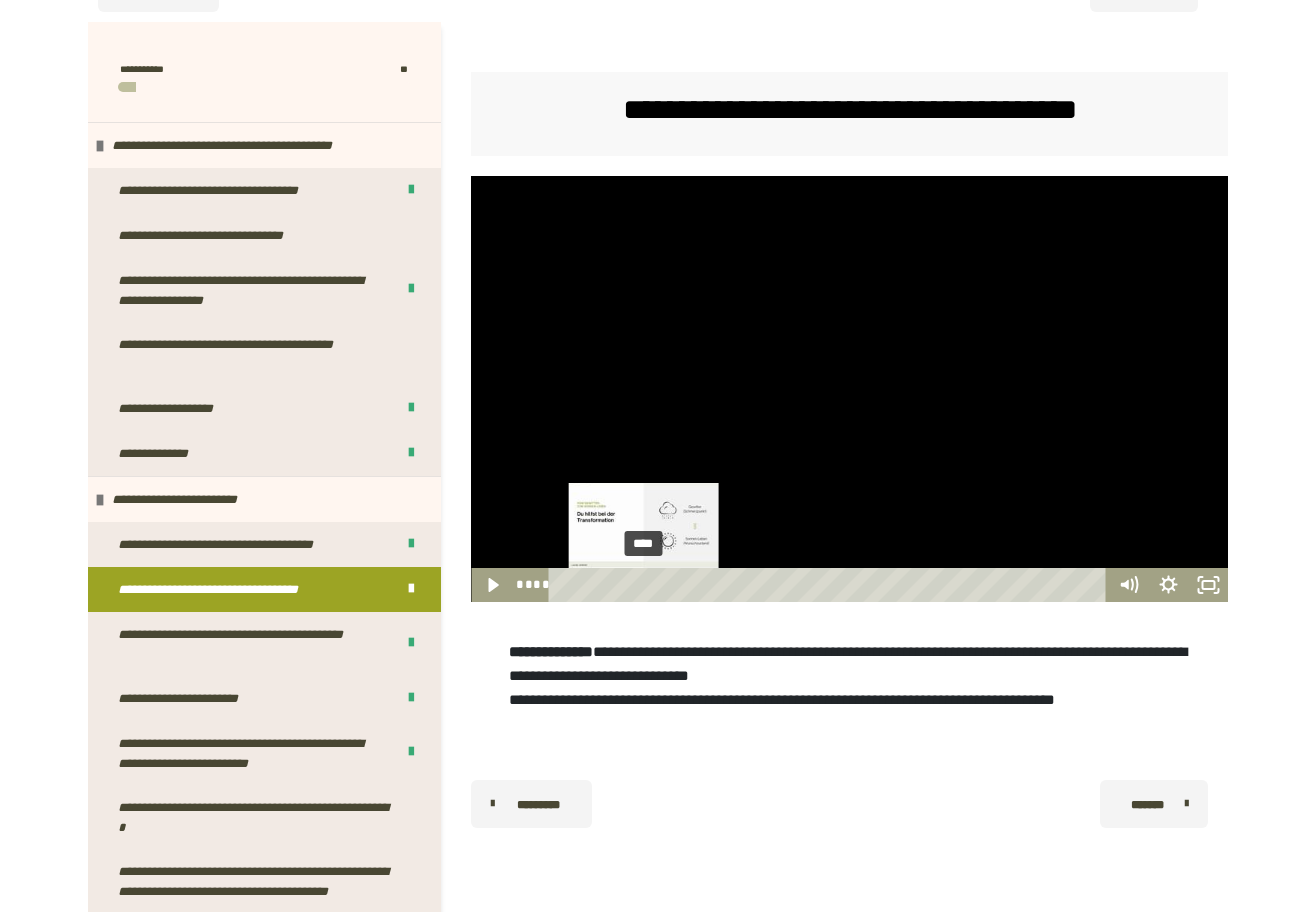 click on "****" at bounding box center [831, 585] 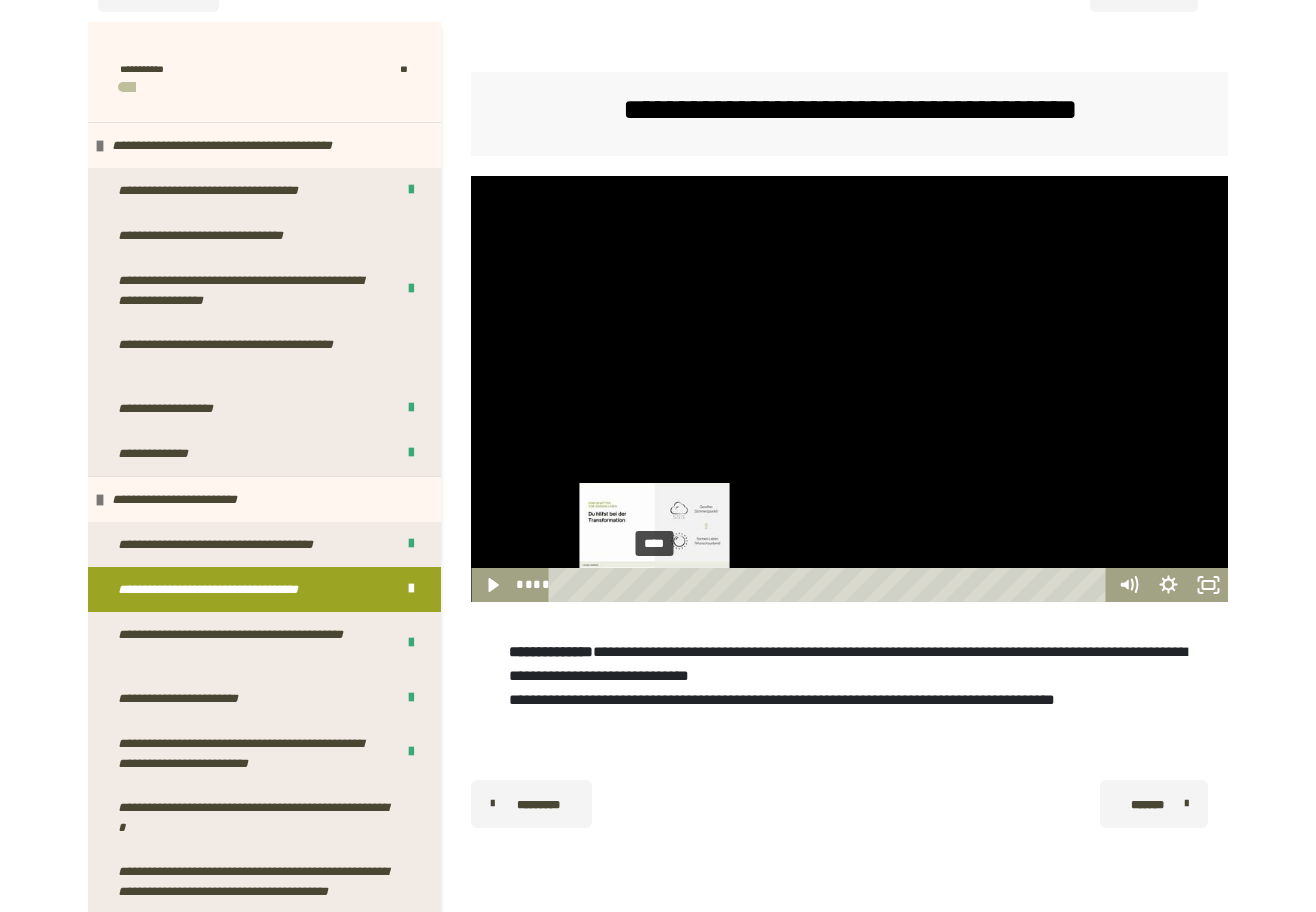click on "****" at bounding box center (831, 585) 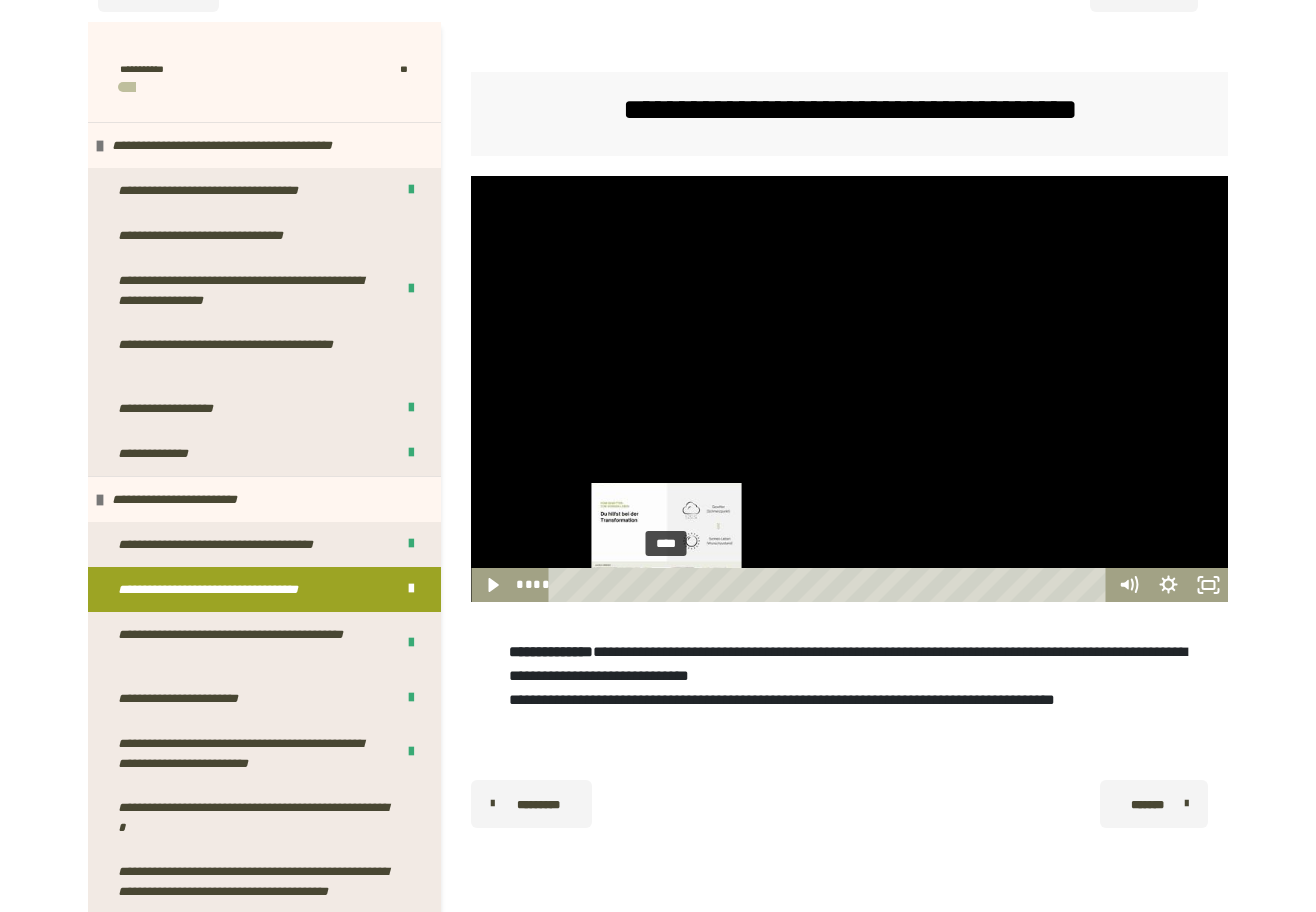 click on "****" at bounding box center [831, 585] 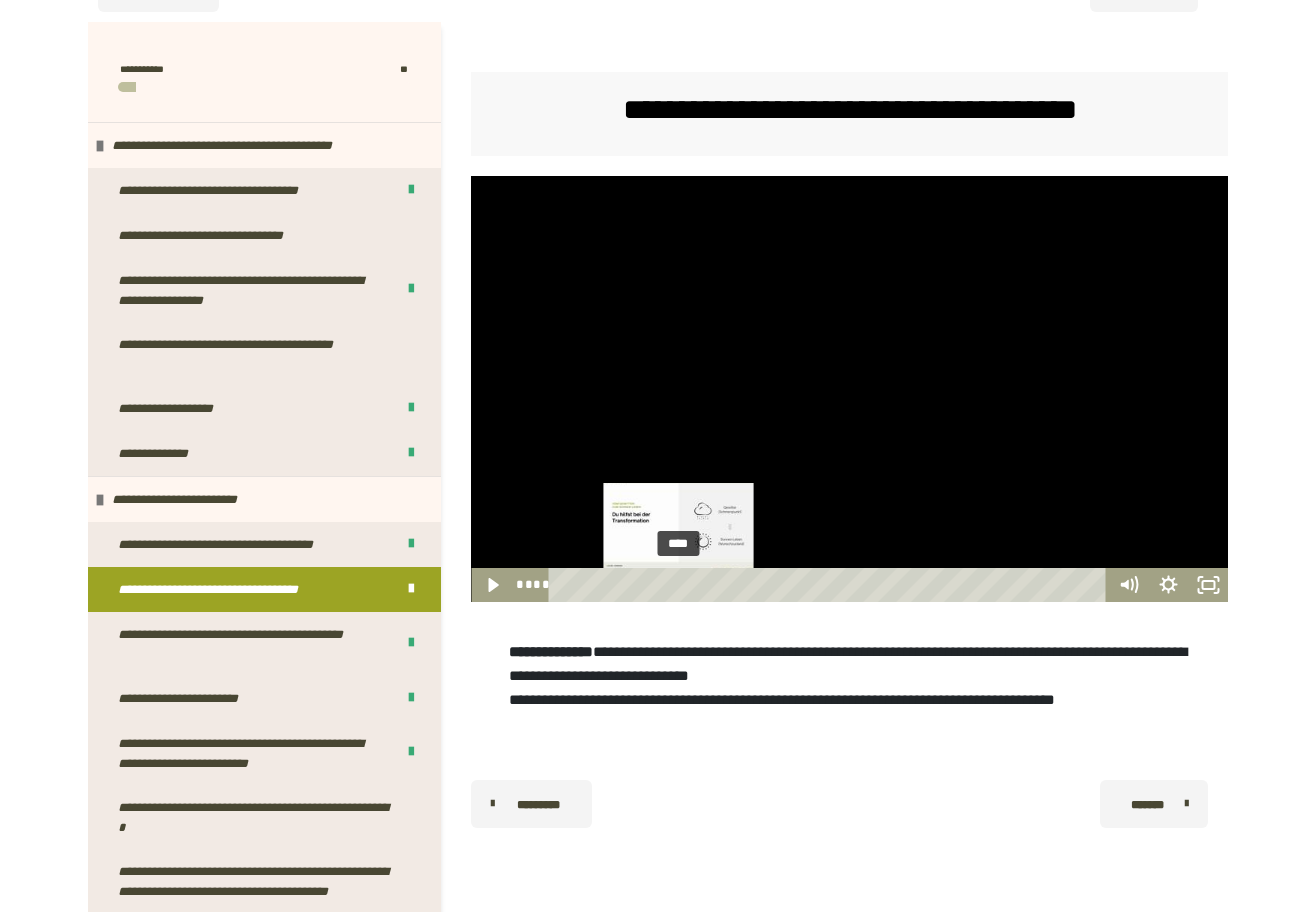 click on "****" at bounding box center (831, 585) 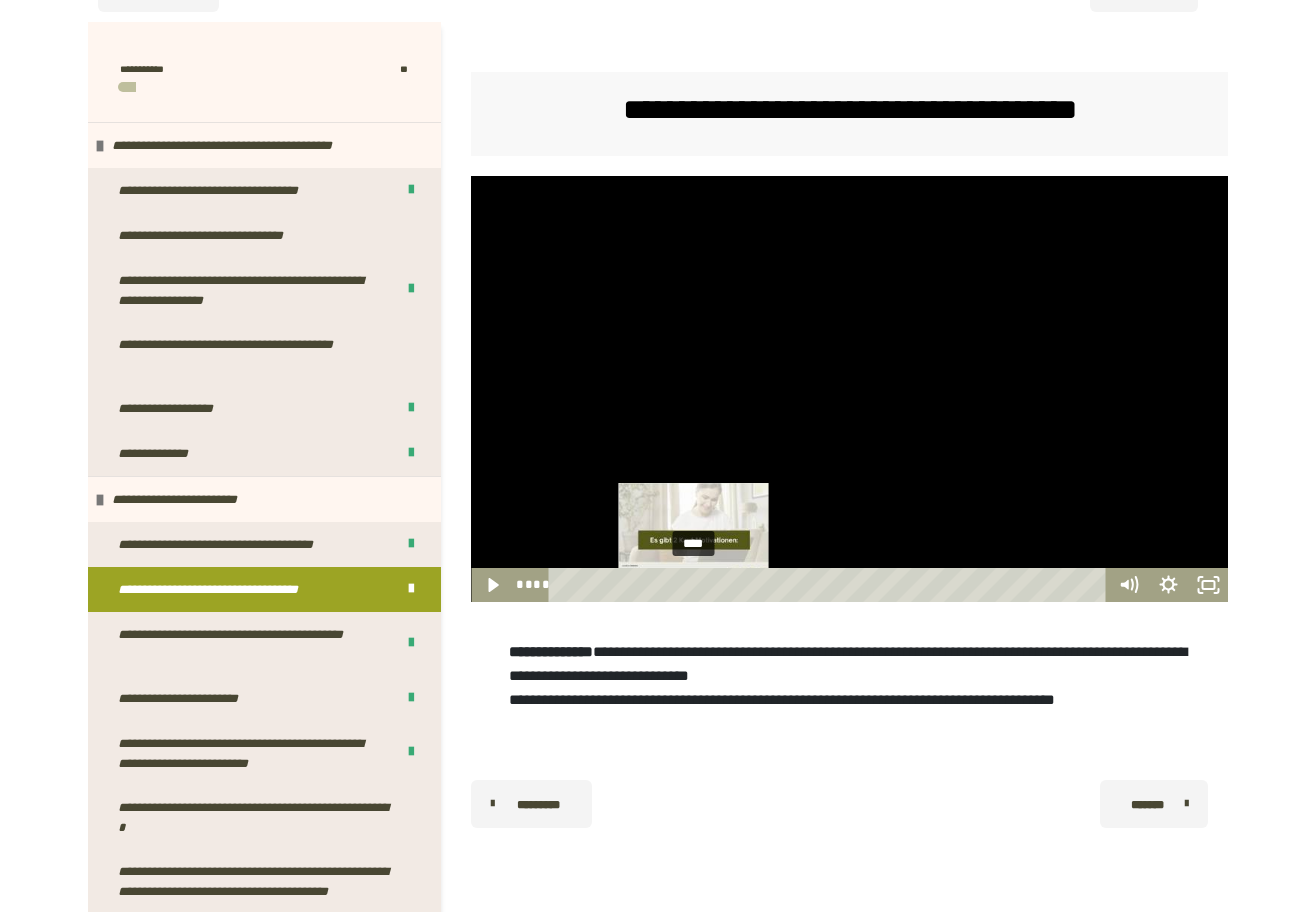 click on "****" at bounding box center [831, 585] 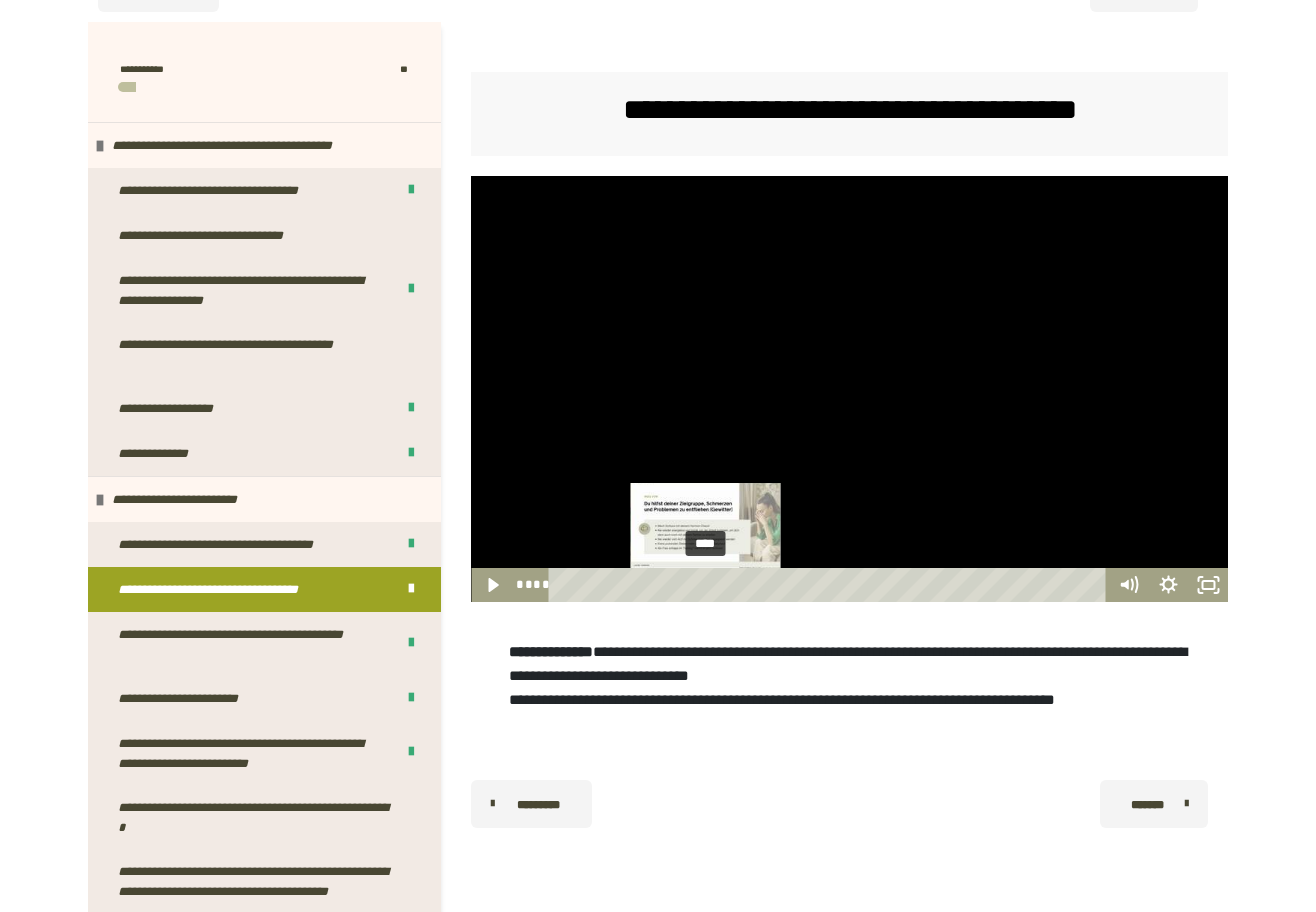 click on "****" at bounding box center [831, 585] 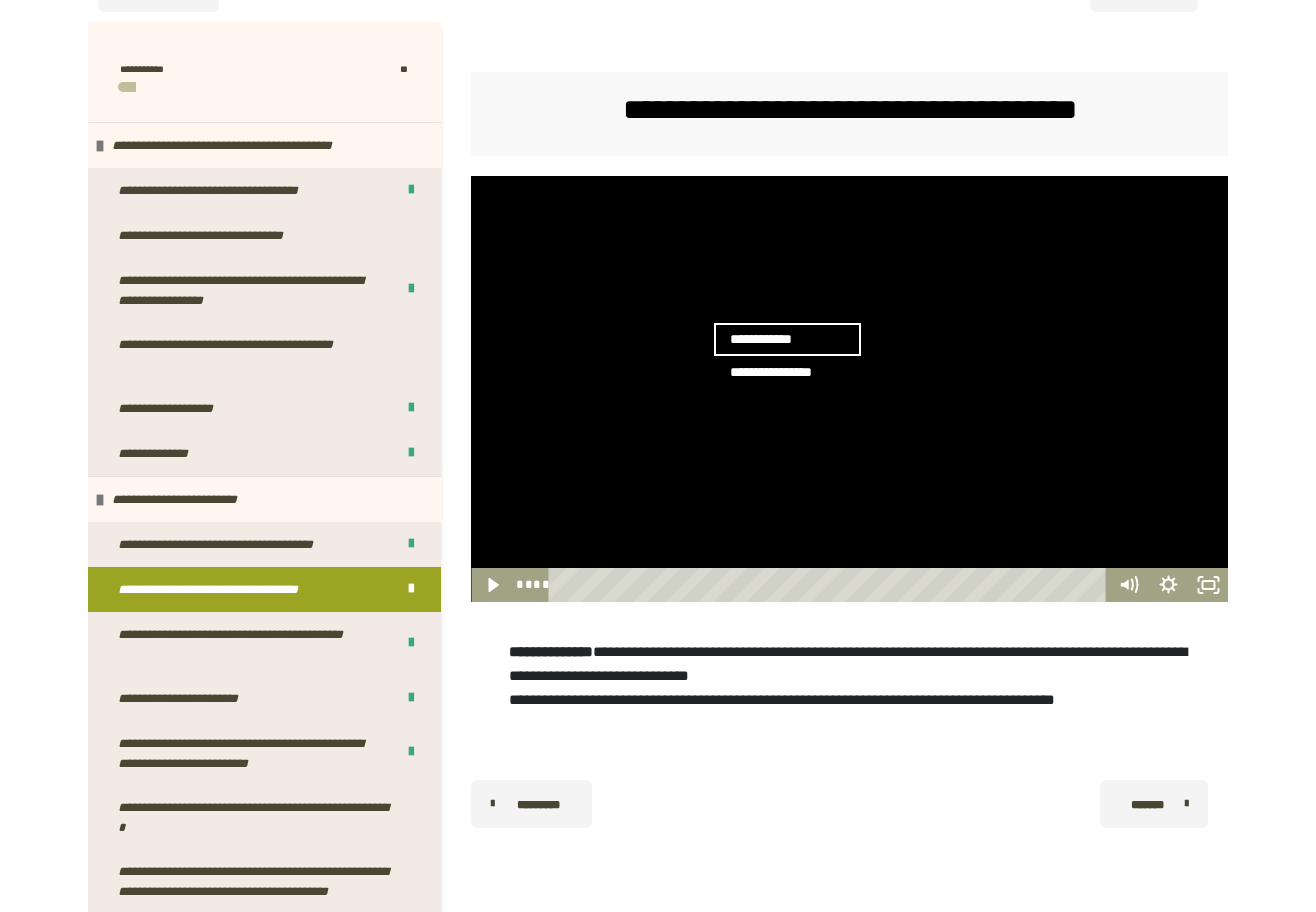 click at bounding box center [849, 389] 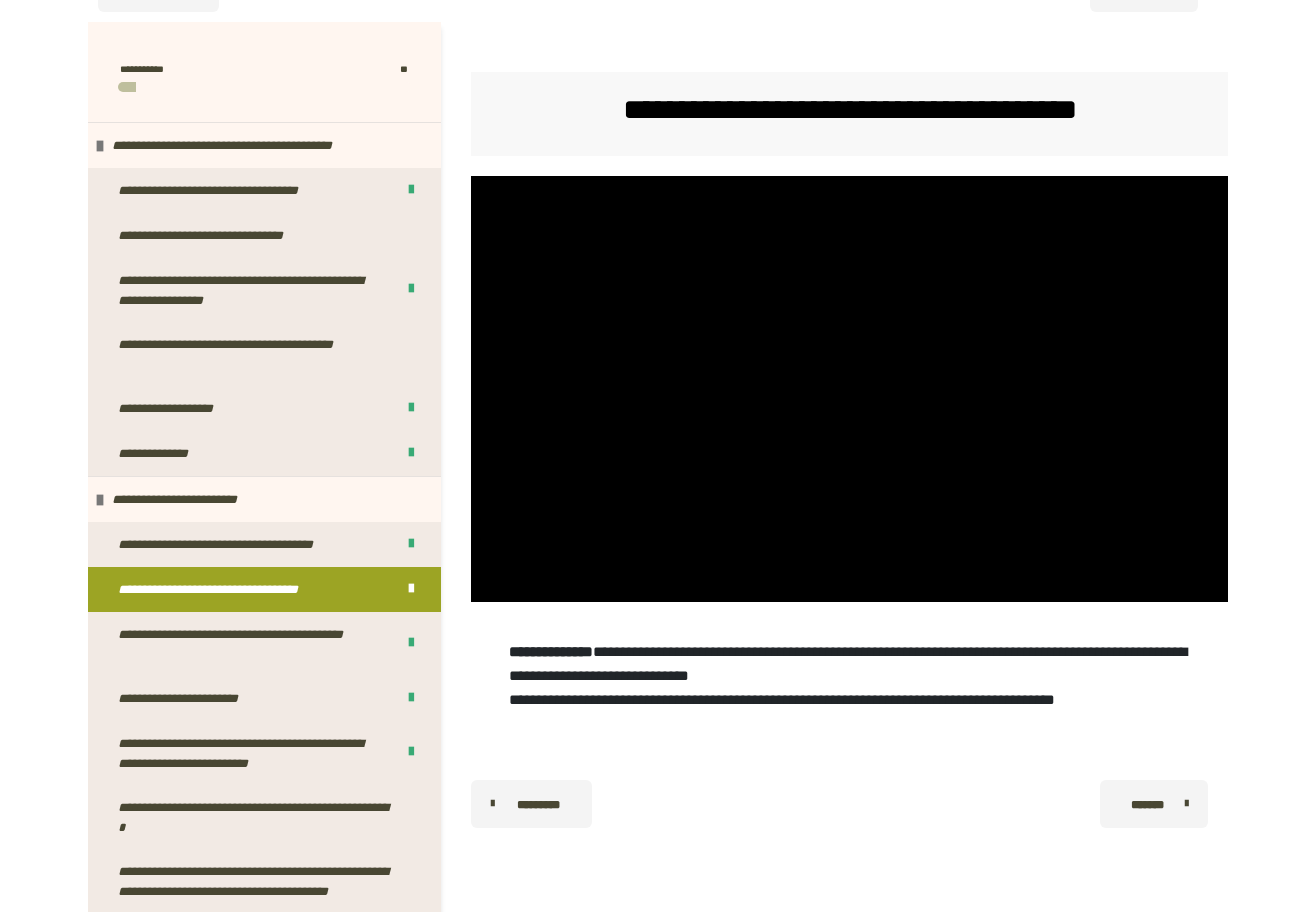 type 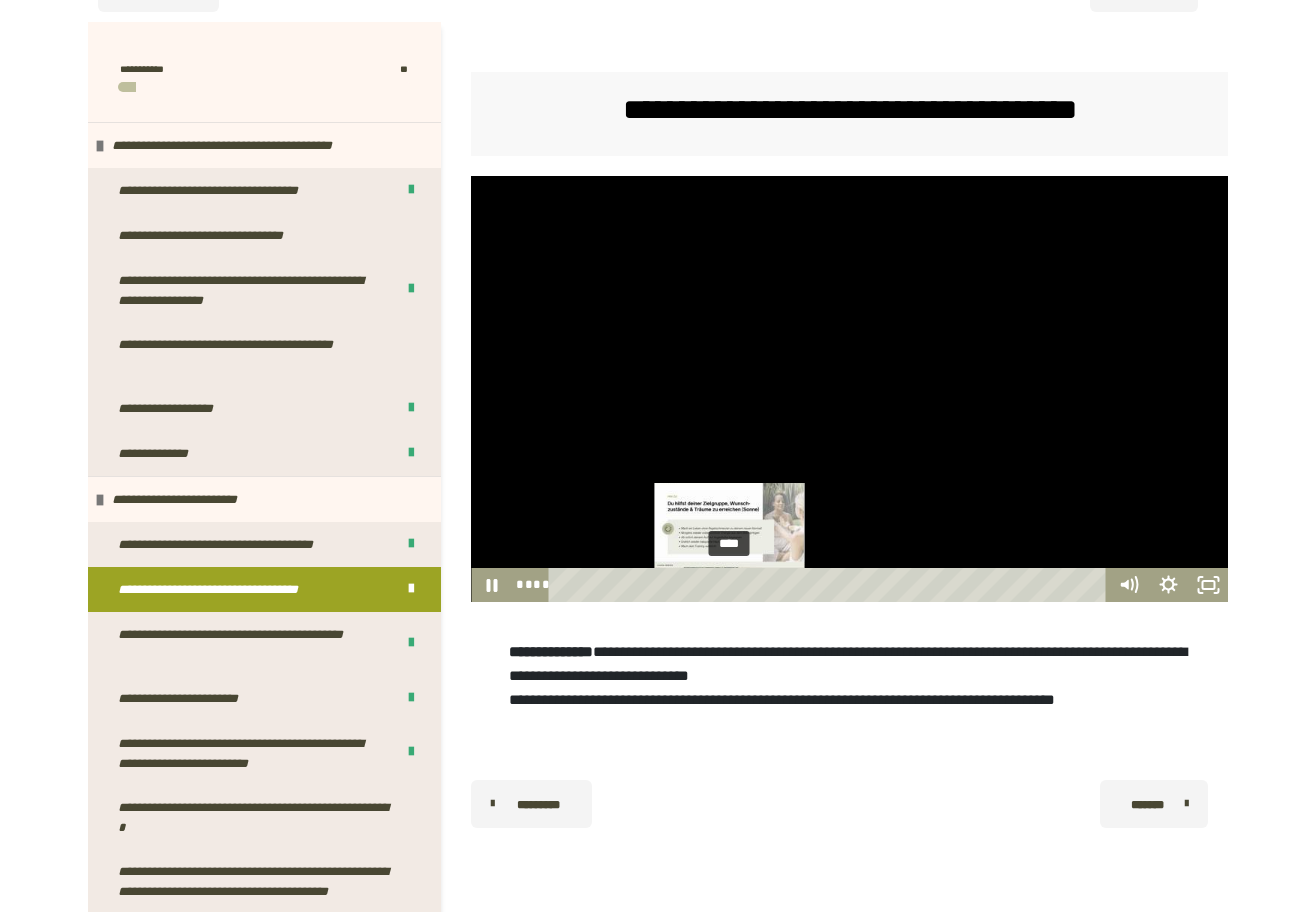 click on "****" at bounding box center (831, 585) 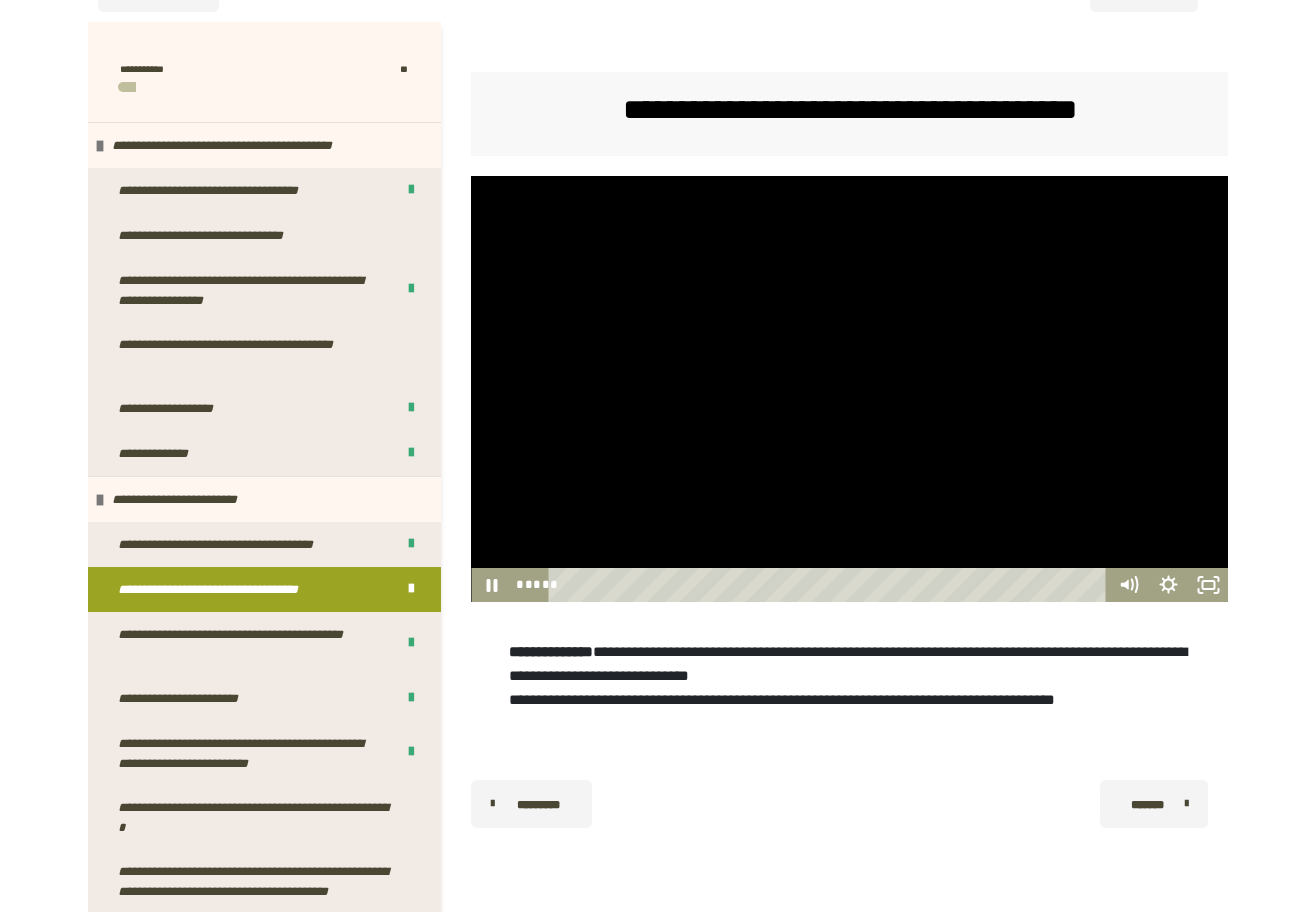 click at bounding box center (849, 389) 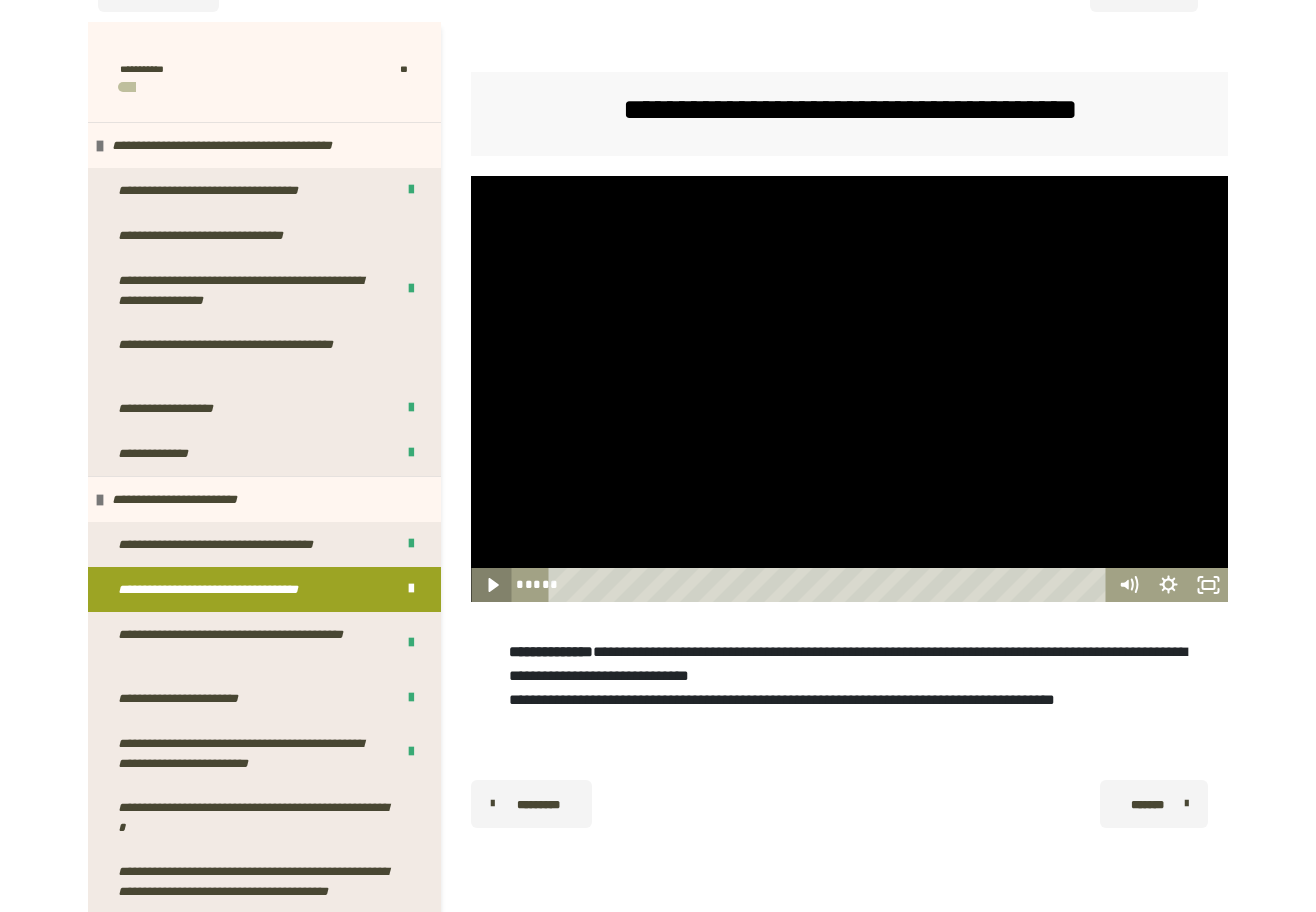 click 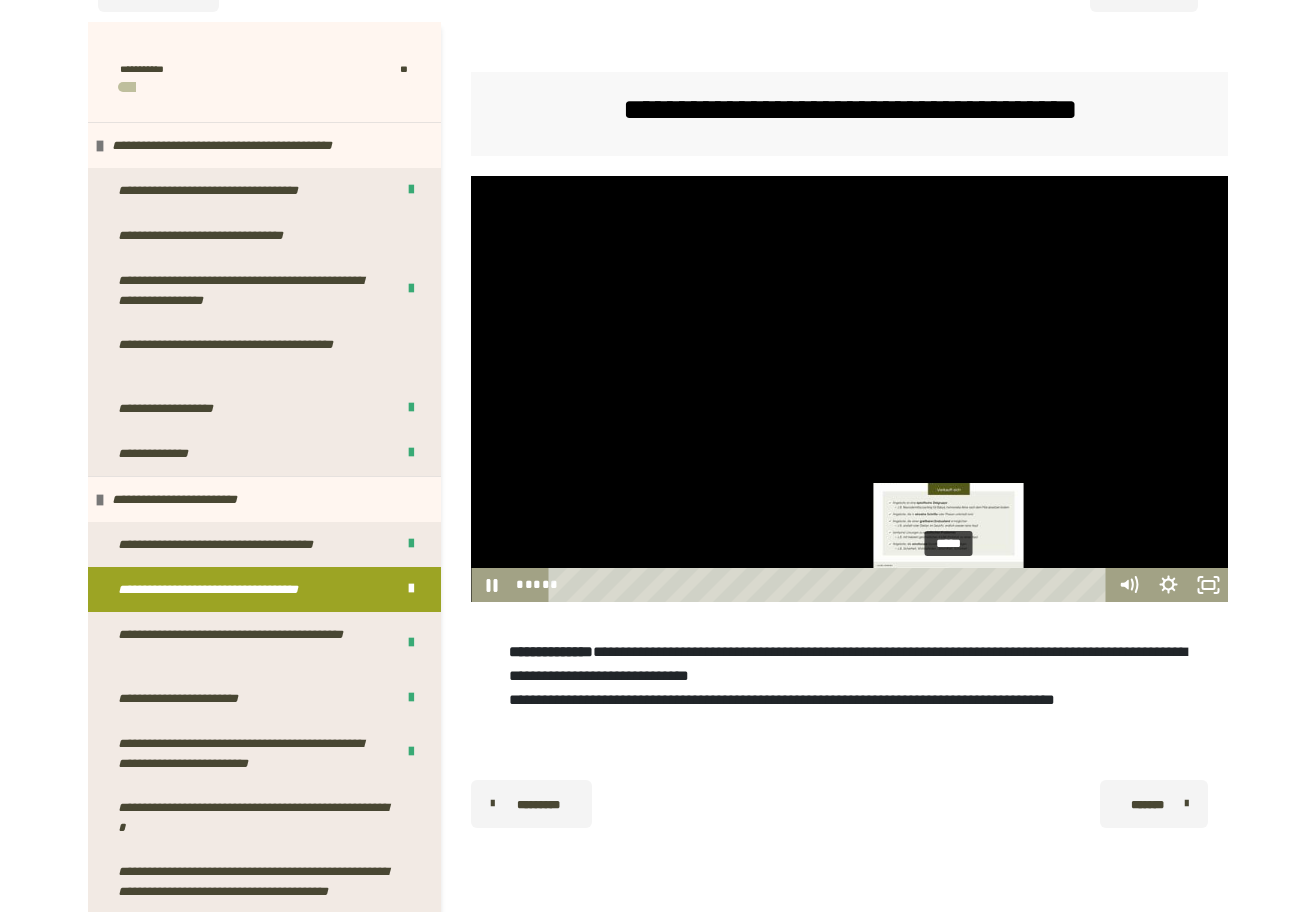 drag, startPoint x: 931, startPoint y: 585, endPoint x: 950, endPoint y: 583, distance: 19.104973 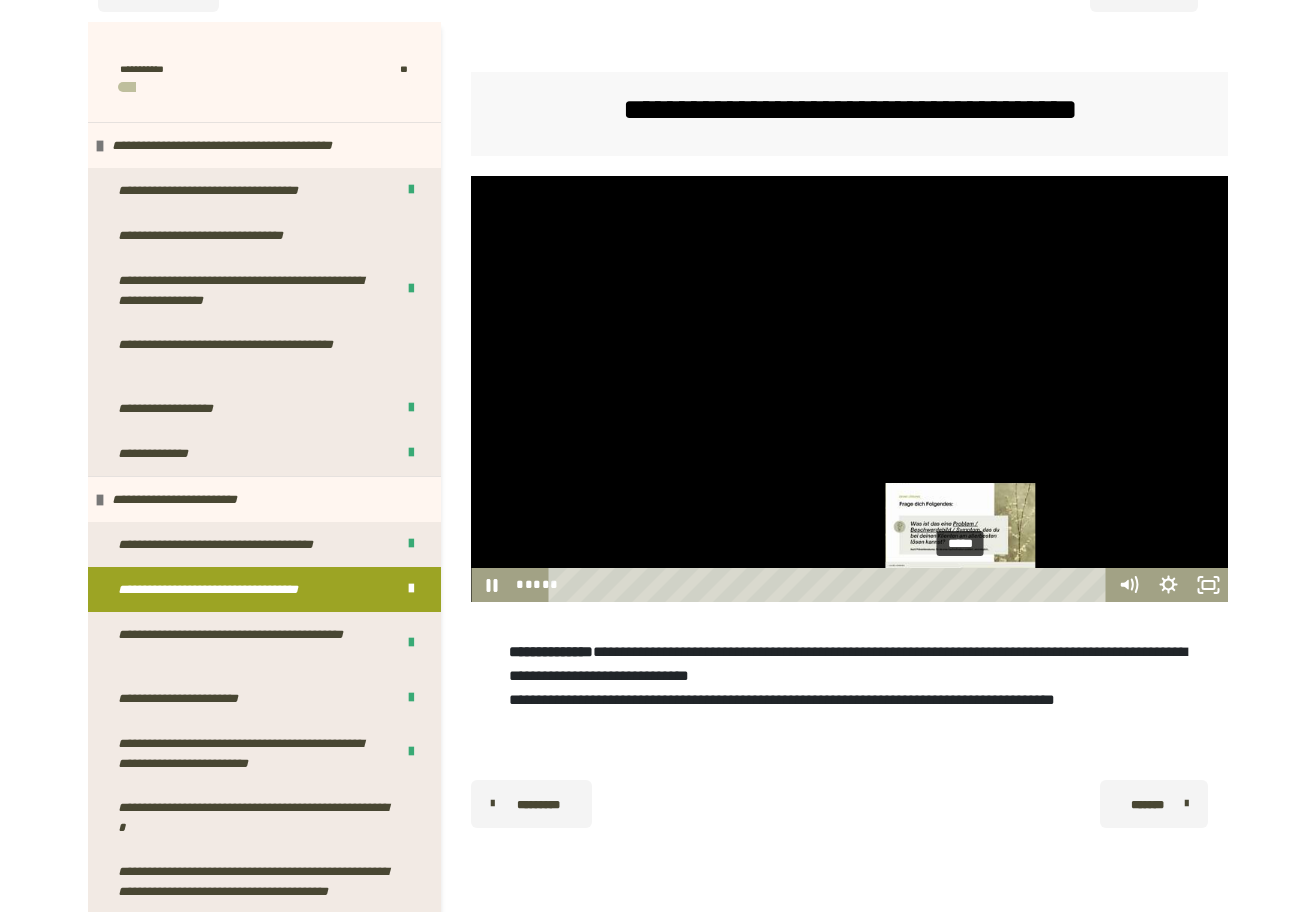 click on "*****" at bounding box center [831, 585] 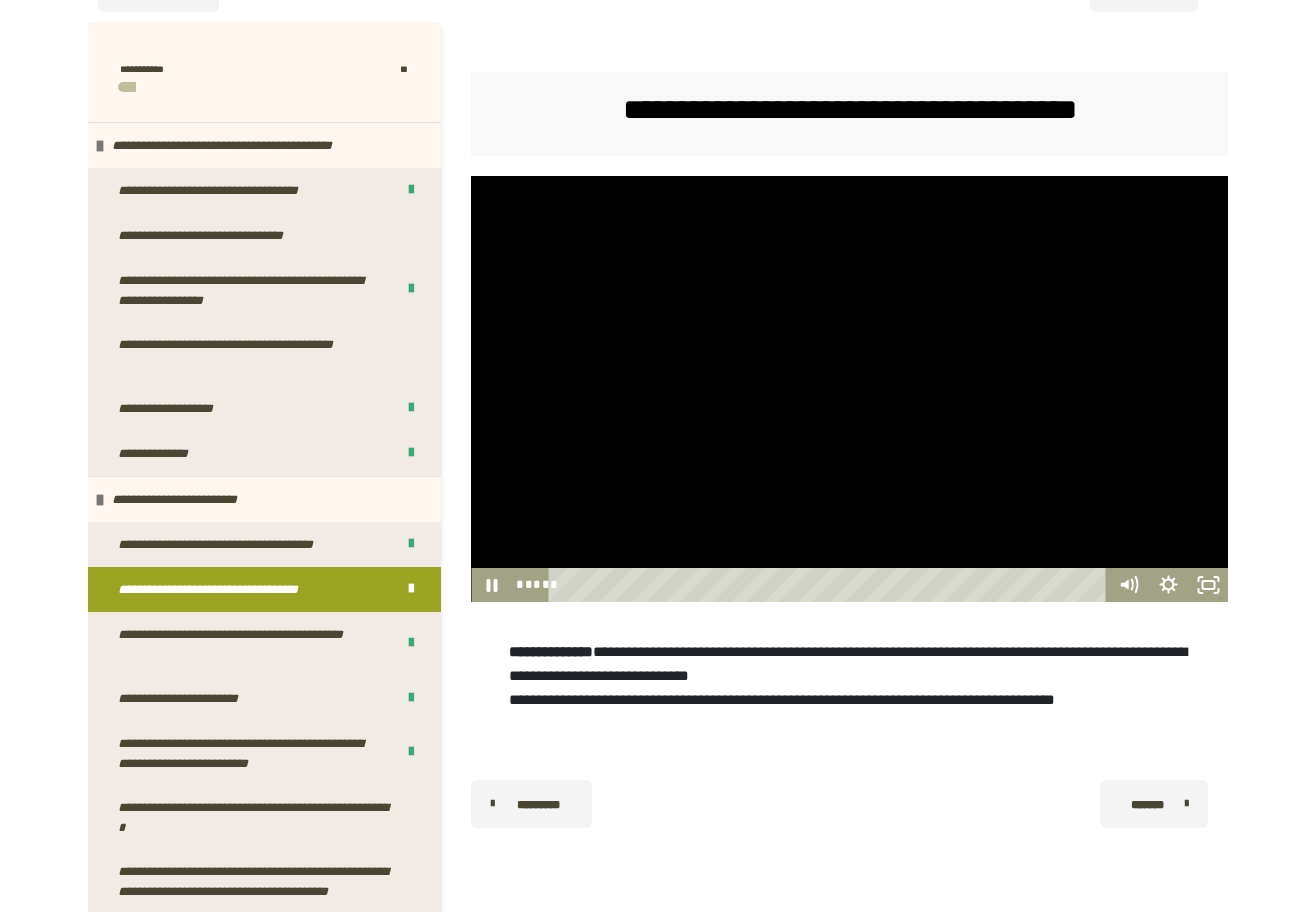 click at bounding box center [849, 389] 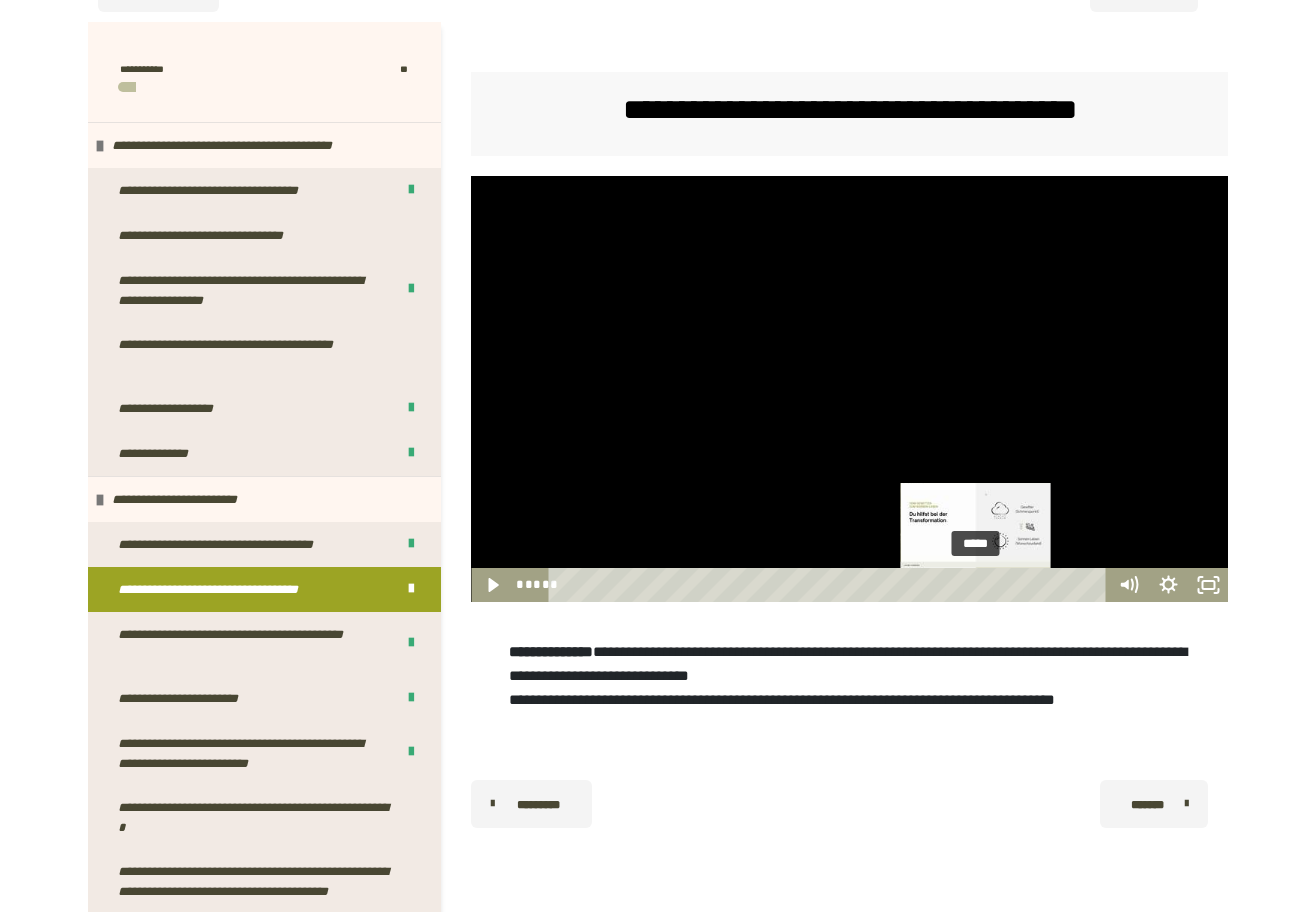click on "*****" at bounding box center (831, 585) 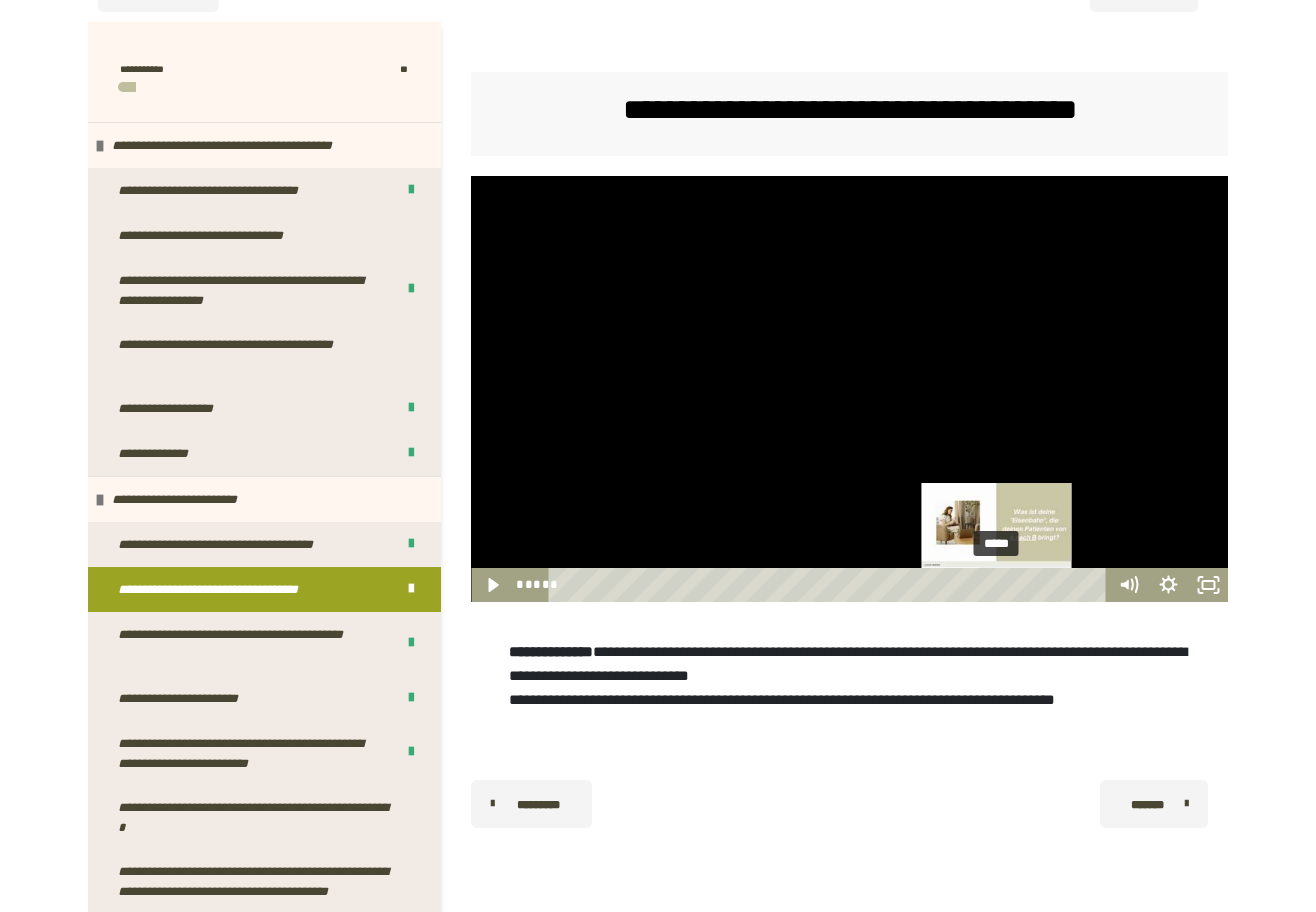 click on "*****" at bounding box center (831, 585) 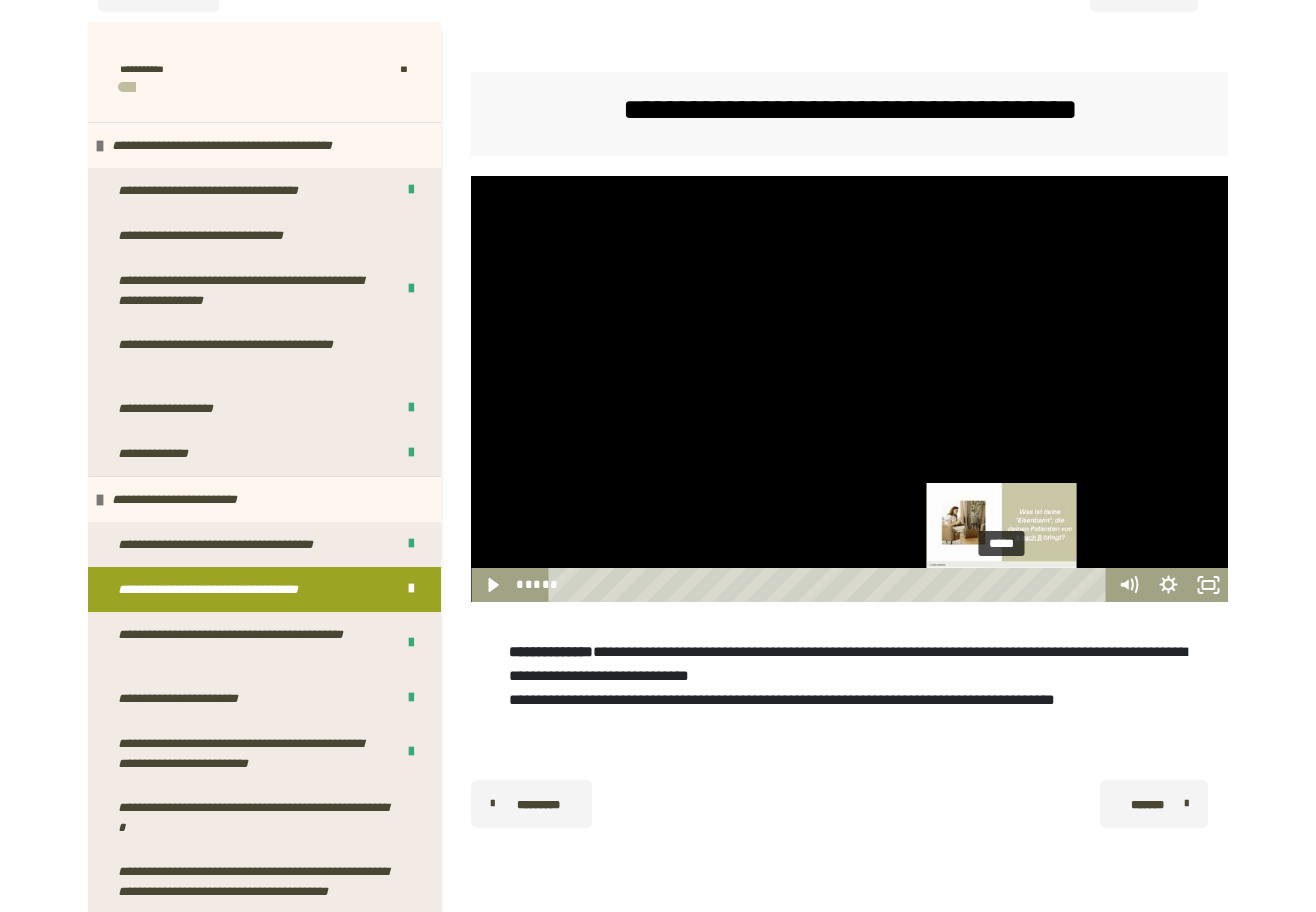click on "*****" at bounding box center (831, 585) 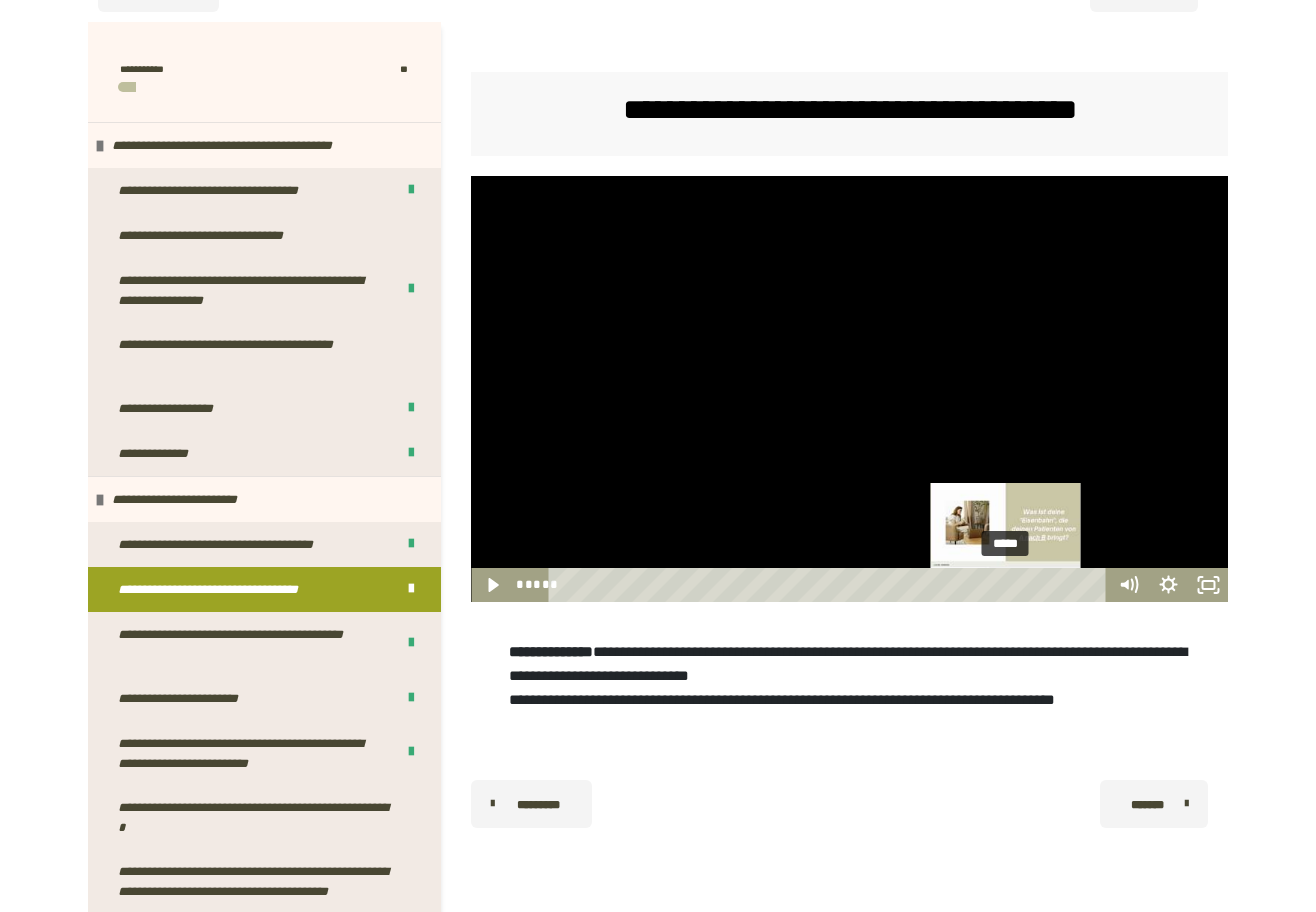 click on "*****" at bounding box center [831, 585] 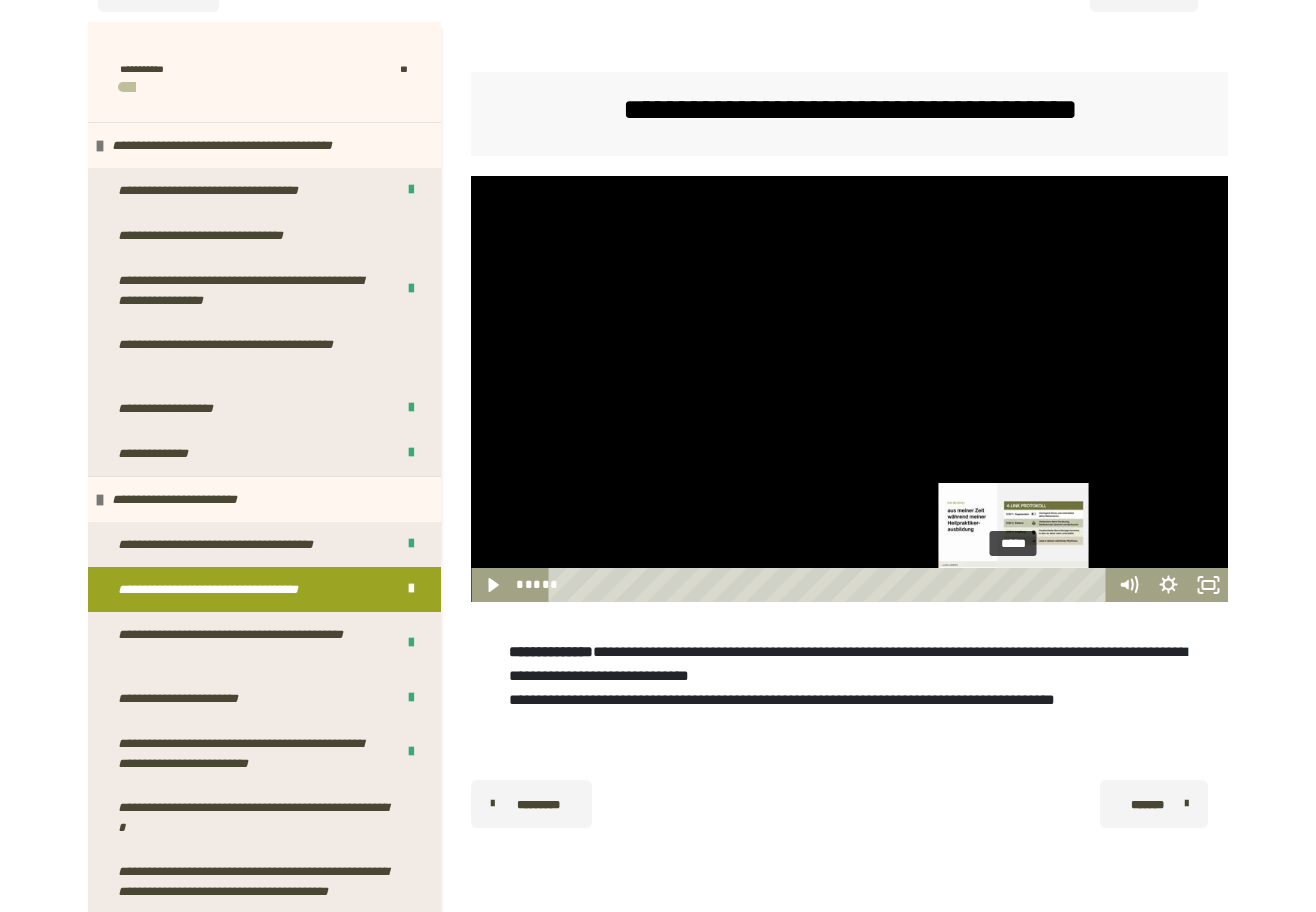 click on "*****" at bounding box center (831, 585) 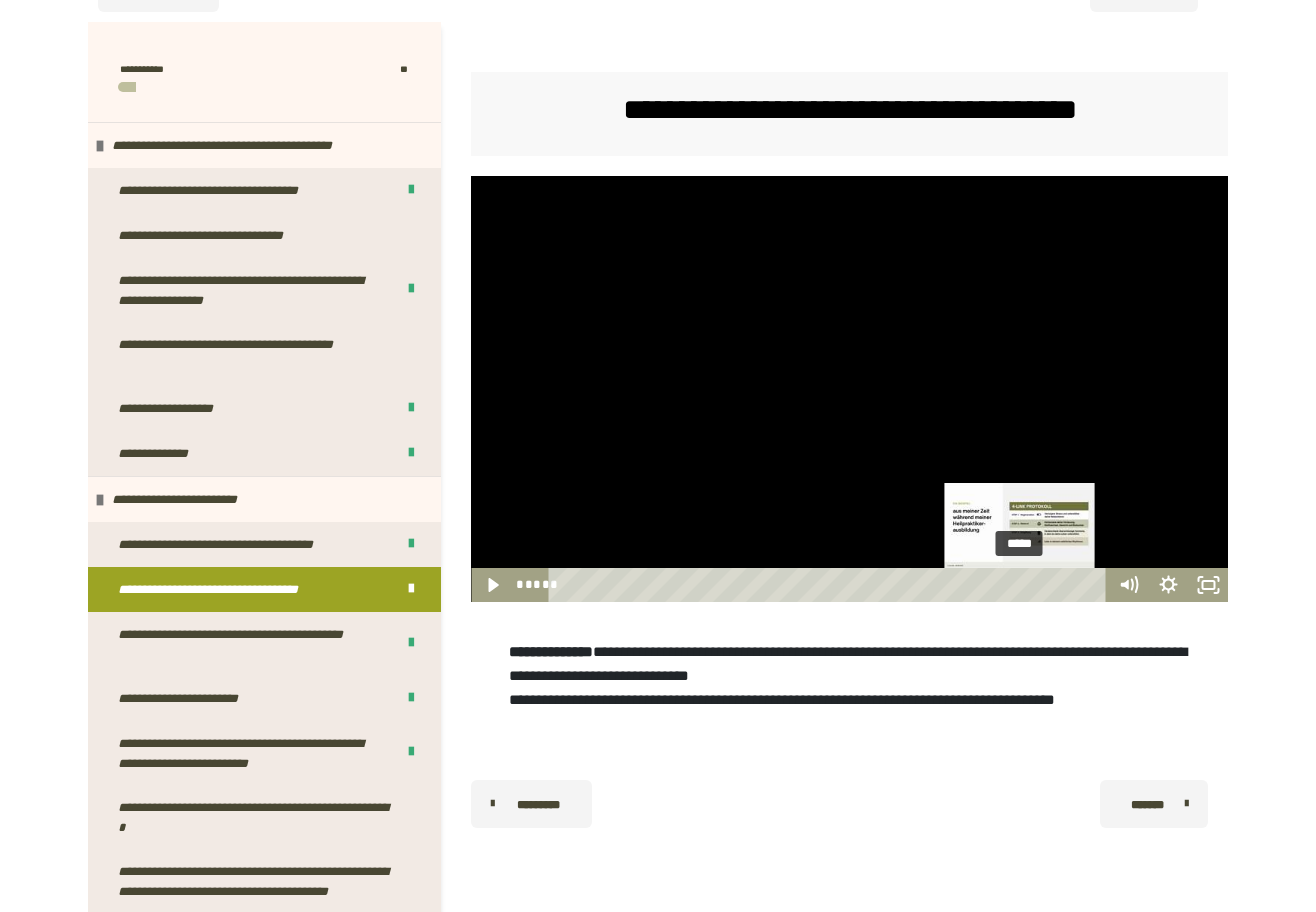 click on "*****" at bounding box center (831, 585) 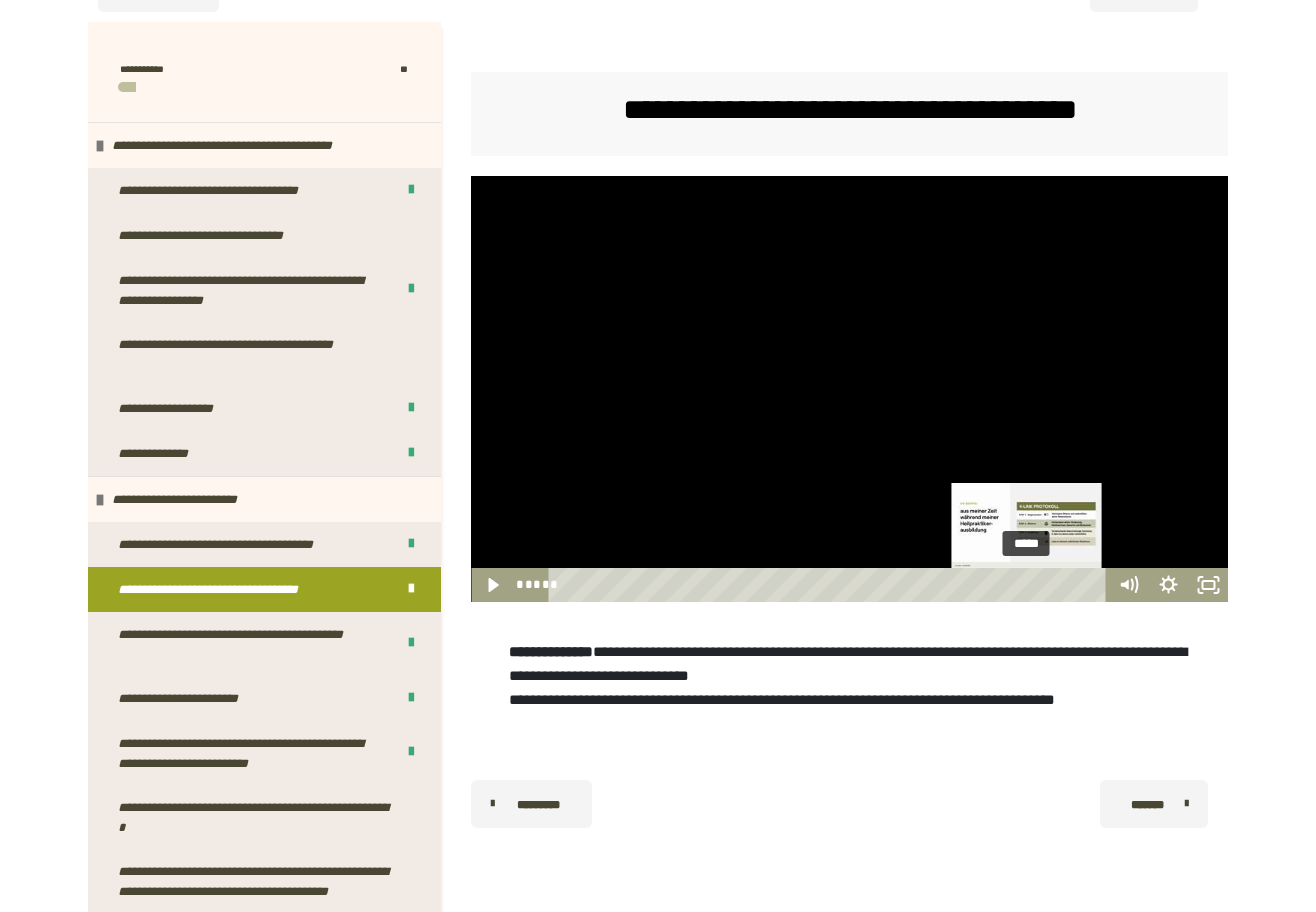 click on "*****" at bounding box center [831, 585] 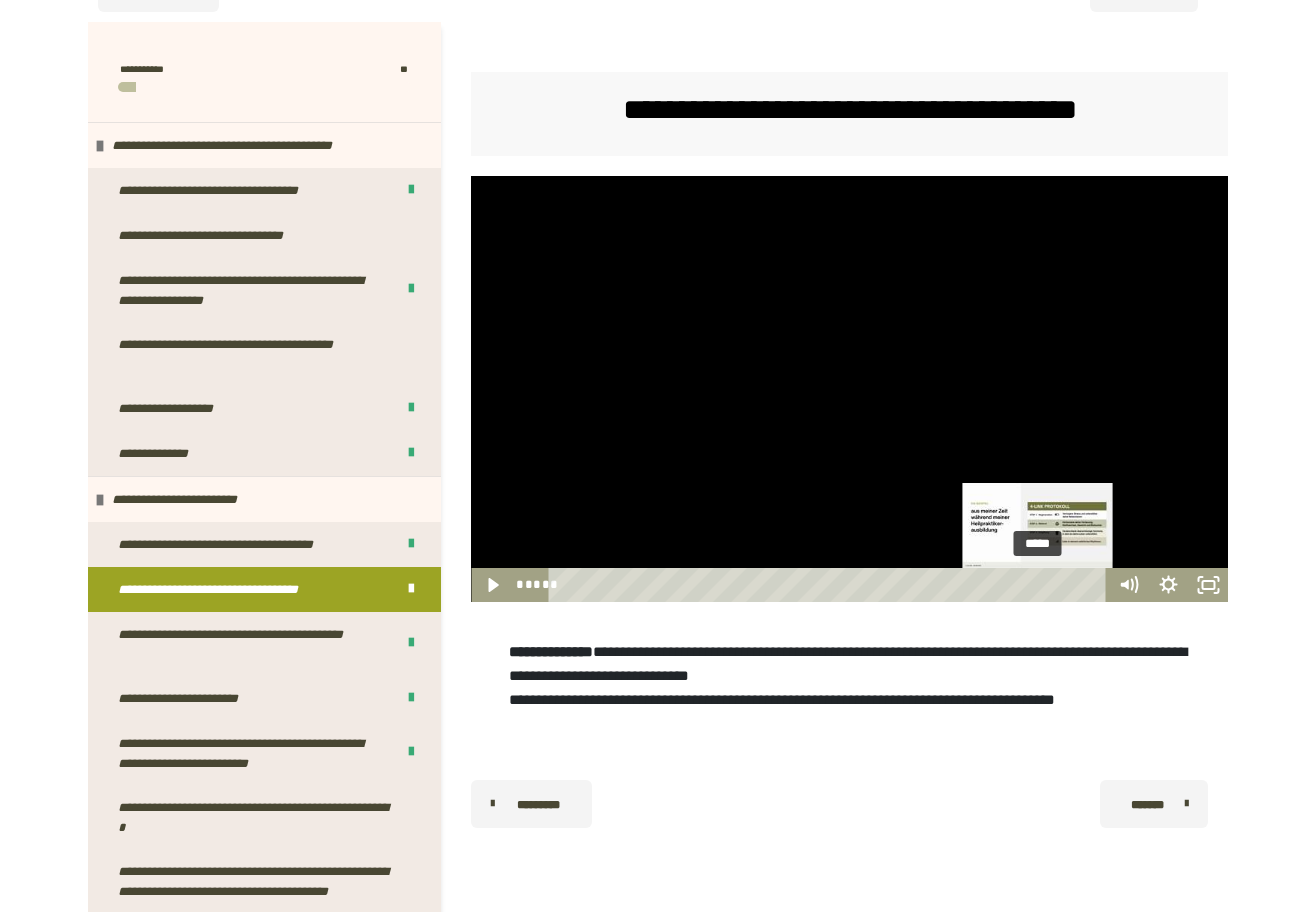 click on "*****" at bounding box center (831, 585) 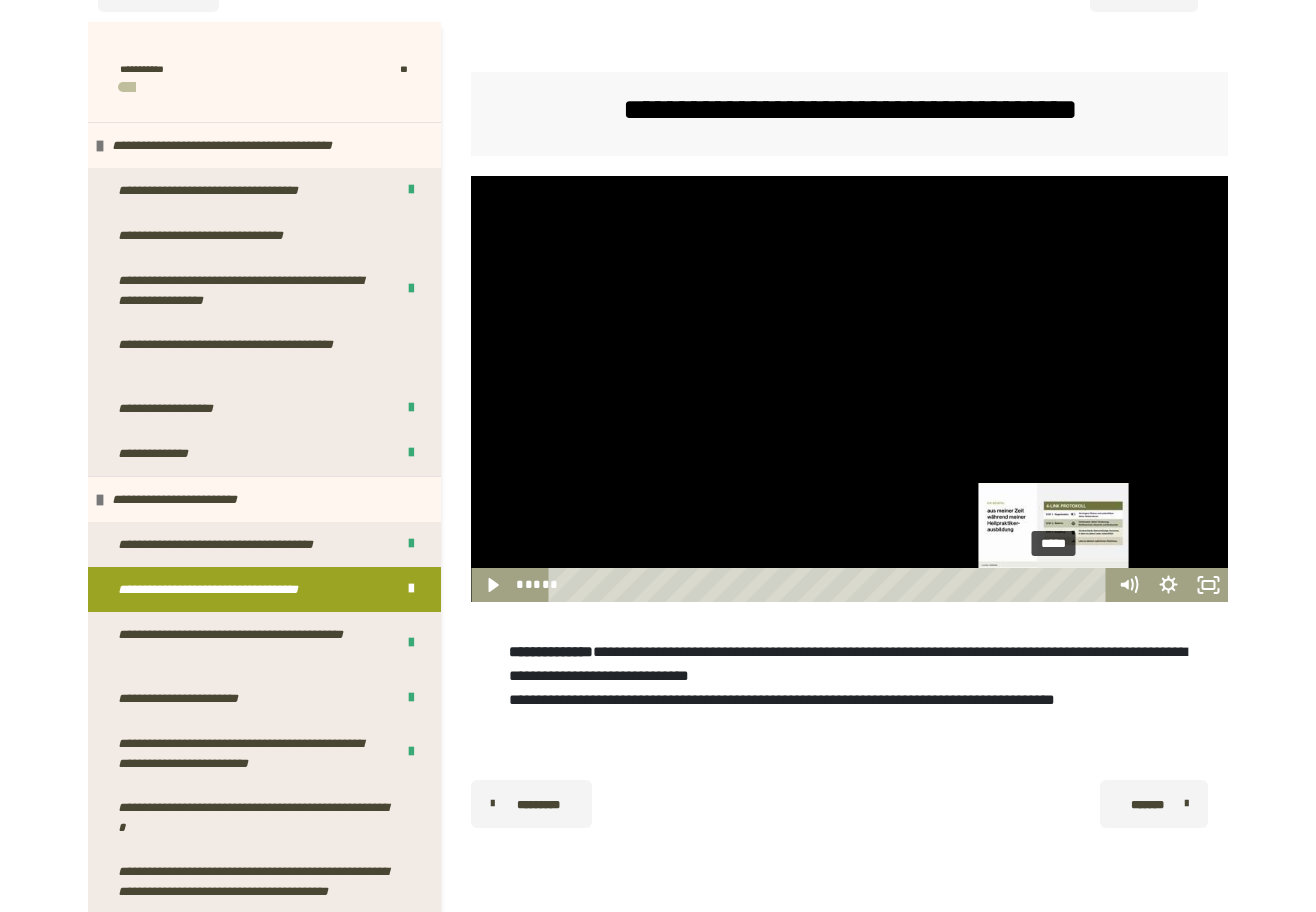 click on "*****" at bounding box center [831, 585] 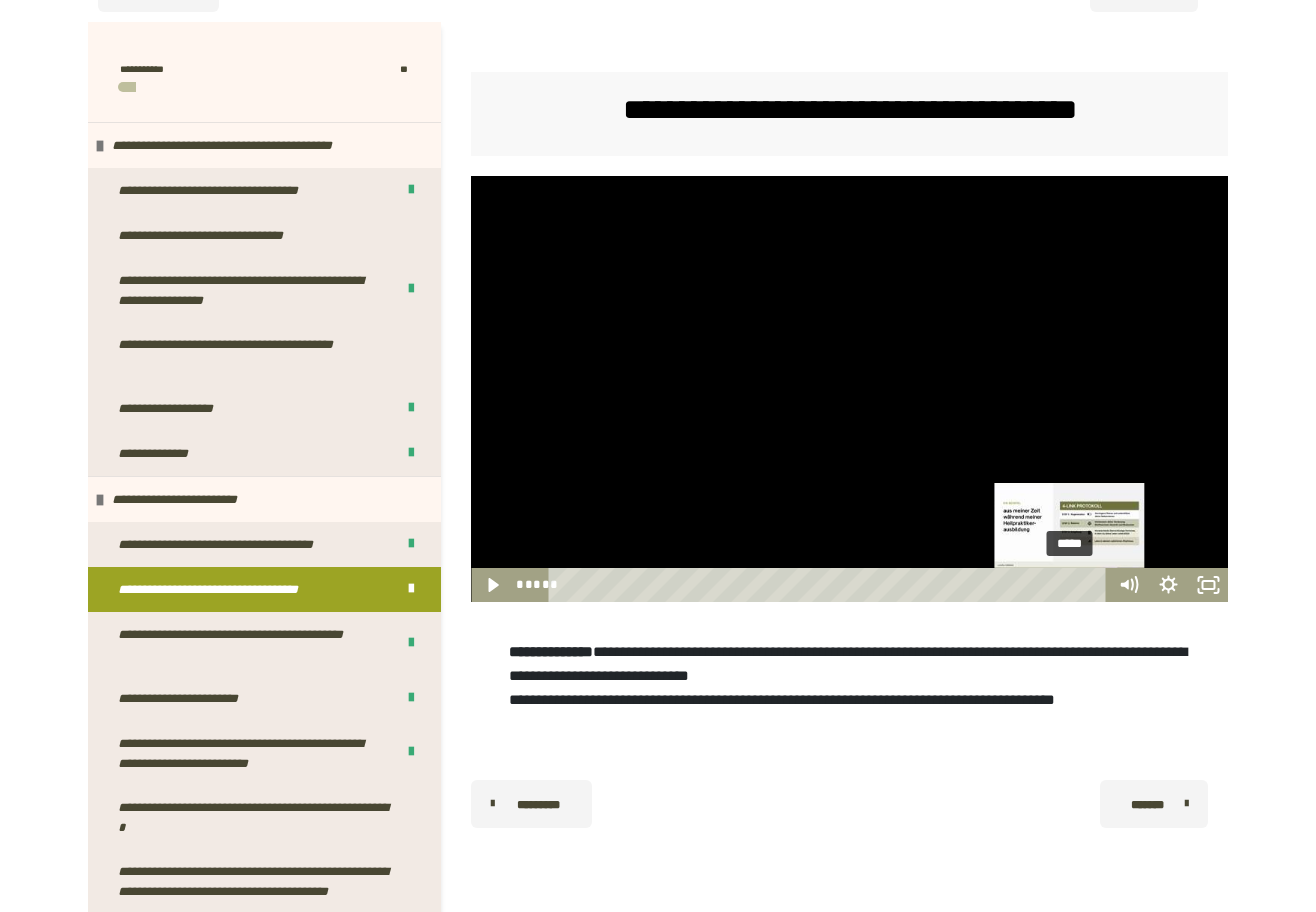 click on "*****" at bounding box center (831, 585) 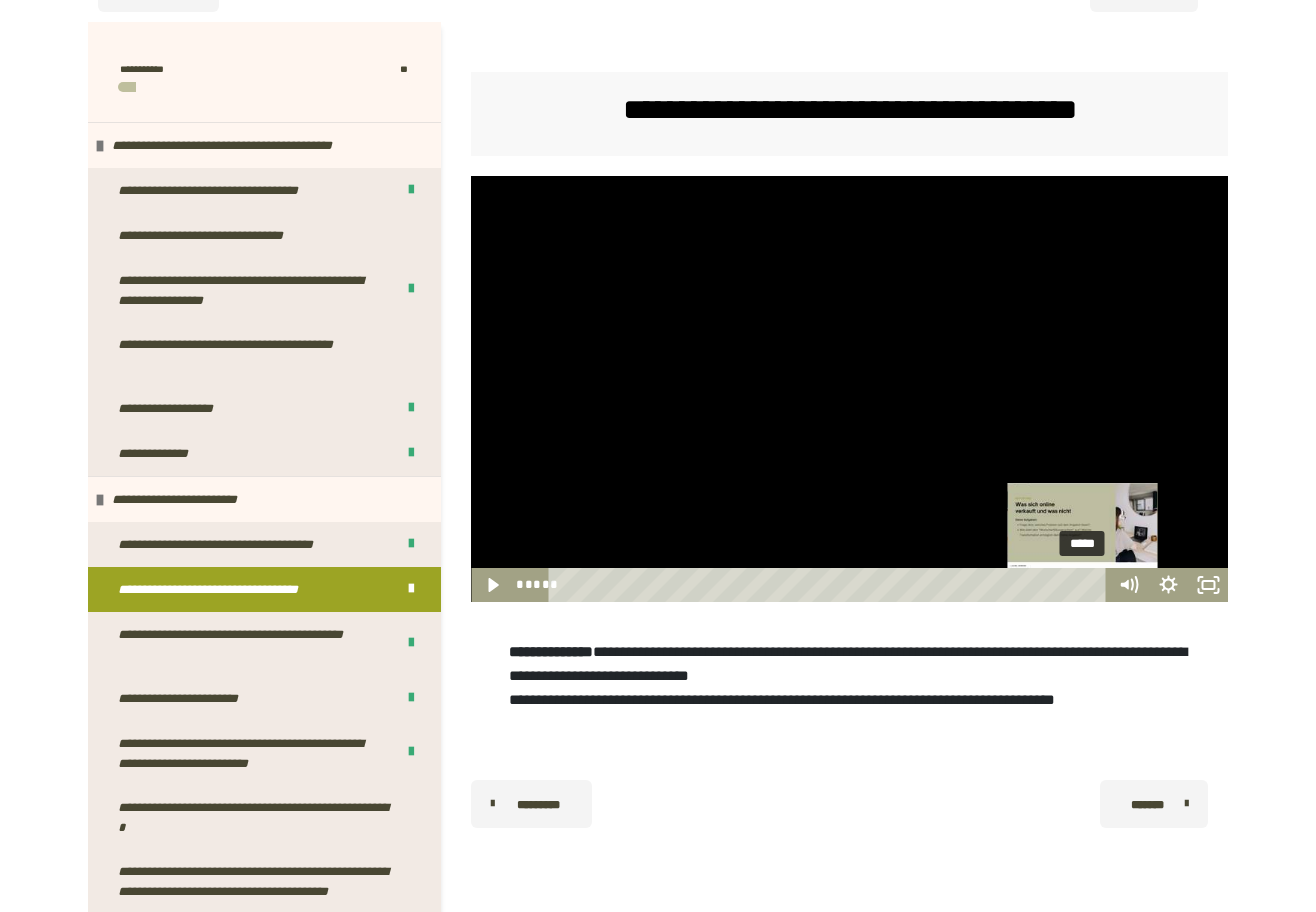 click on "*****" at bounding box center [831, 585] 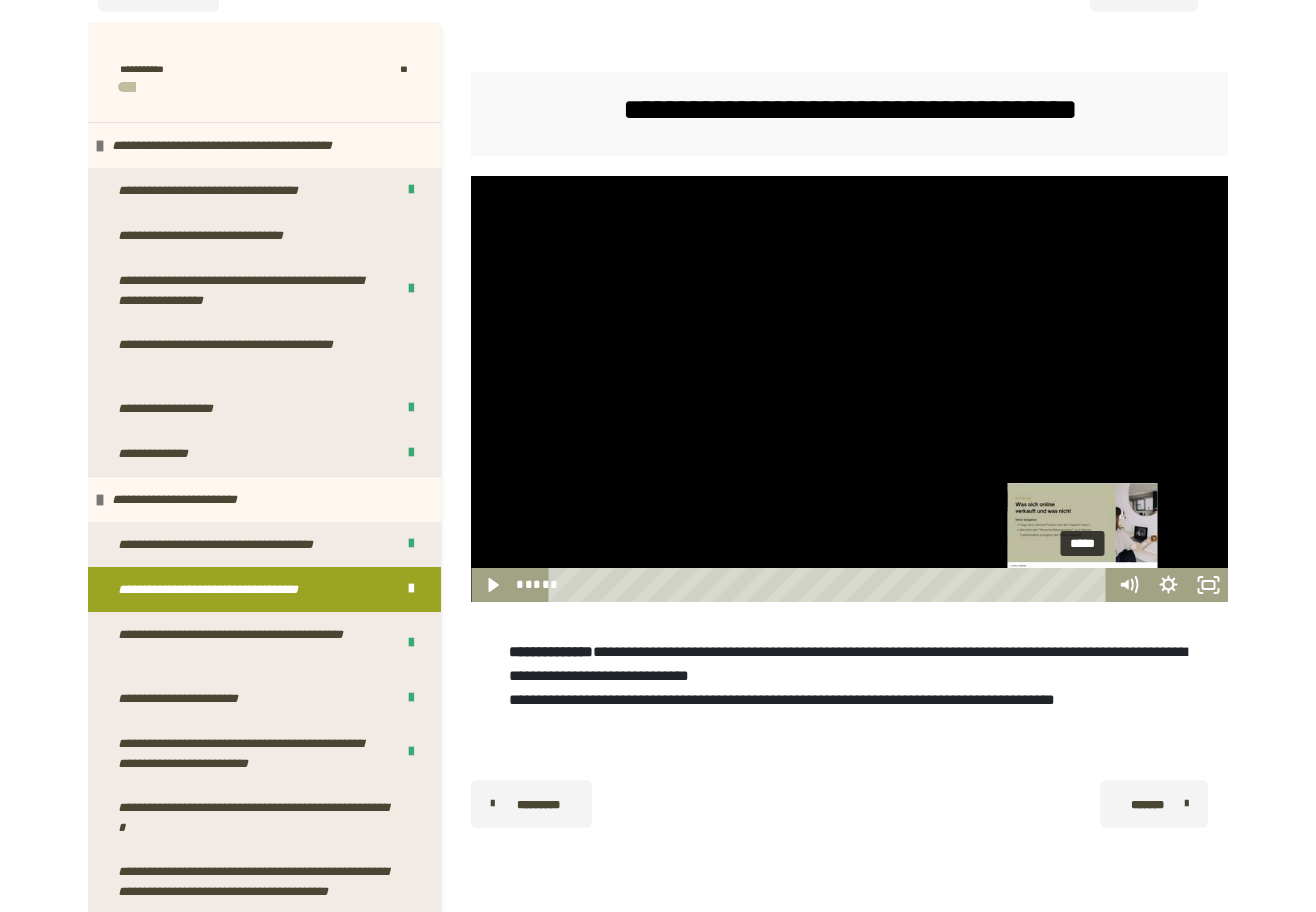 click at bounding box center [1082, 584] 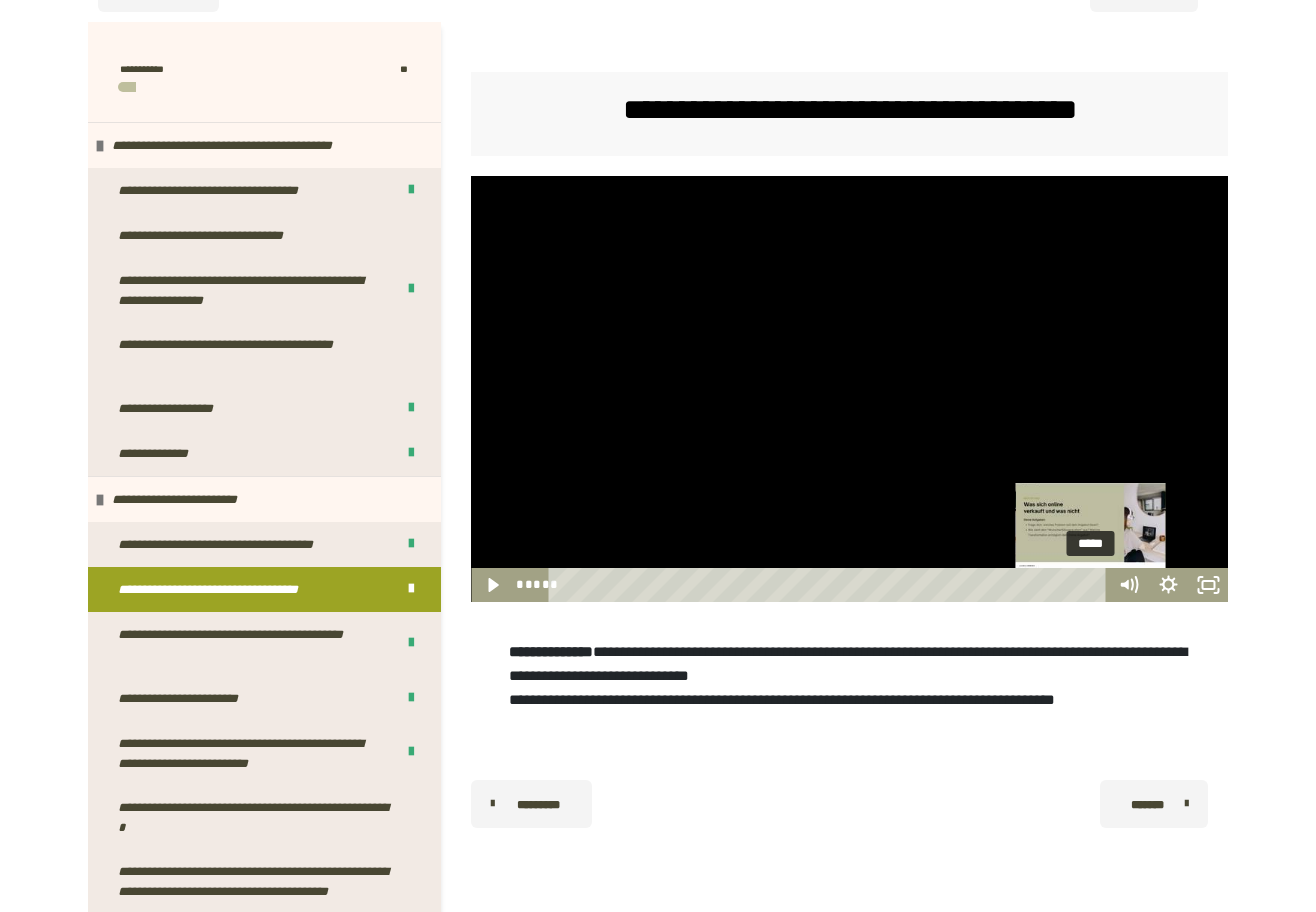 click on "*****" at bounding box center [831, 585] 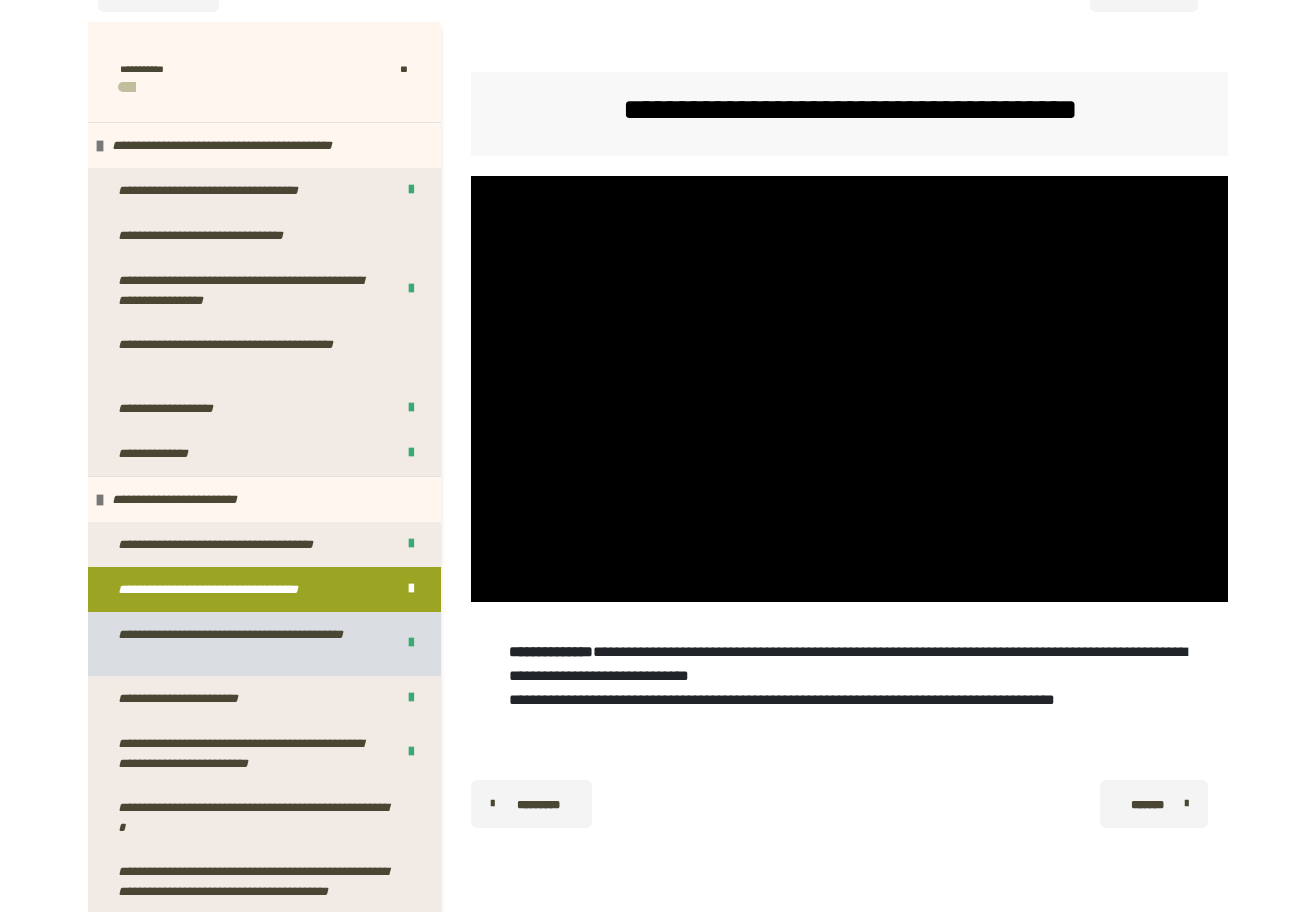 click on "**********" at bounding box center (248, 644) 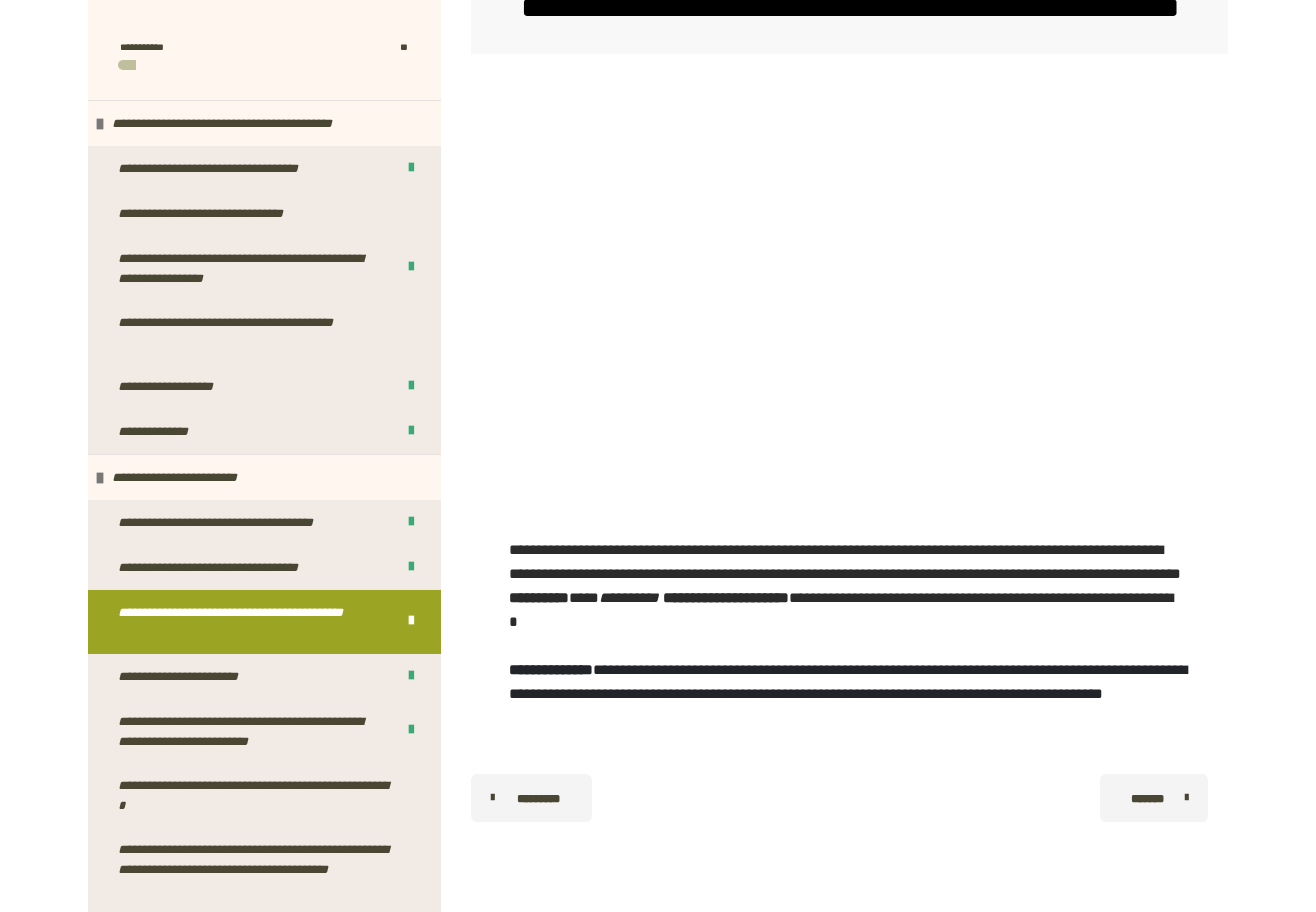 scroll, scrollTop: 387, scrollLeft: 0, axis: vertical 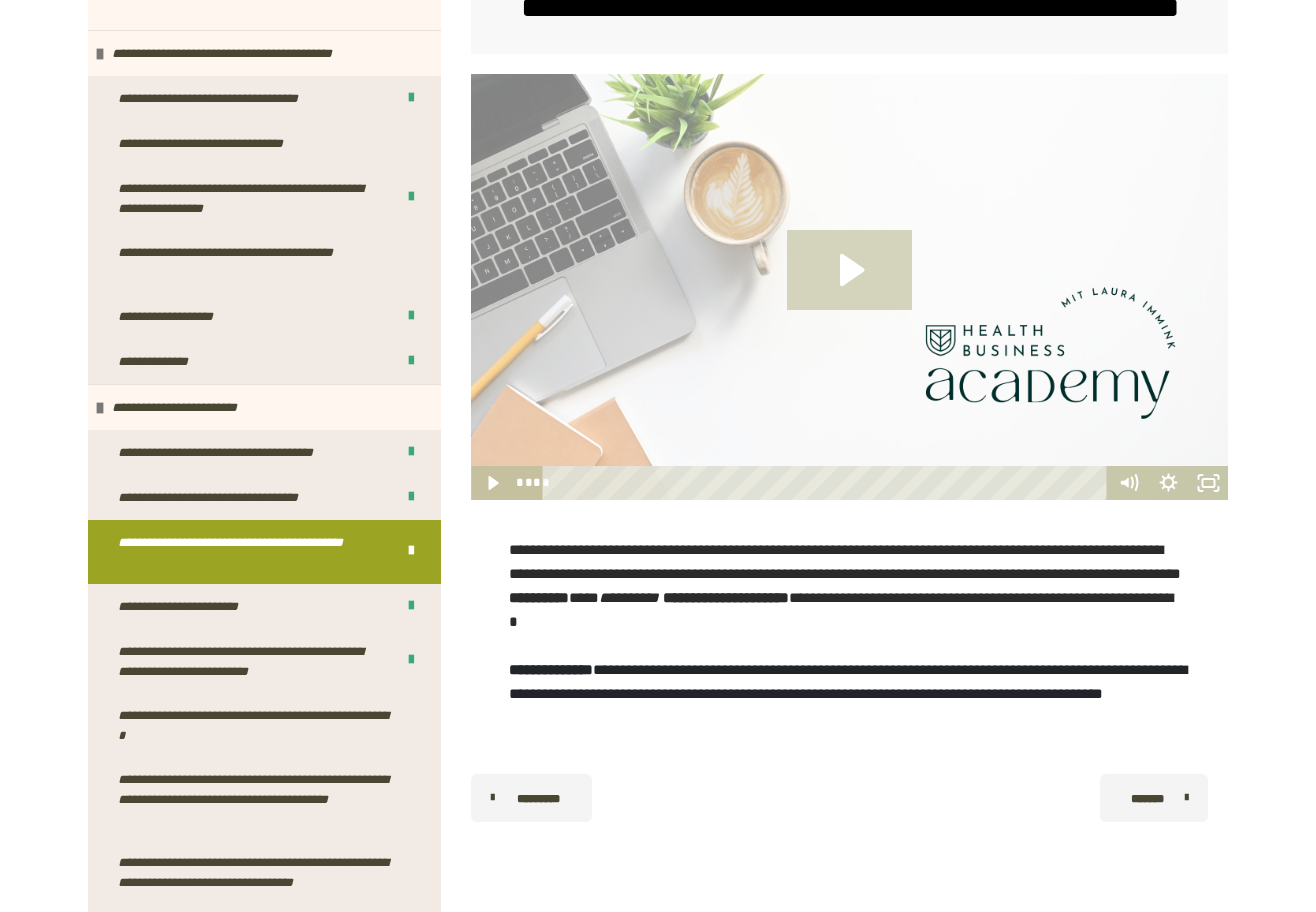 click 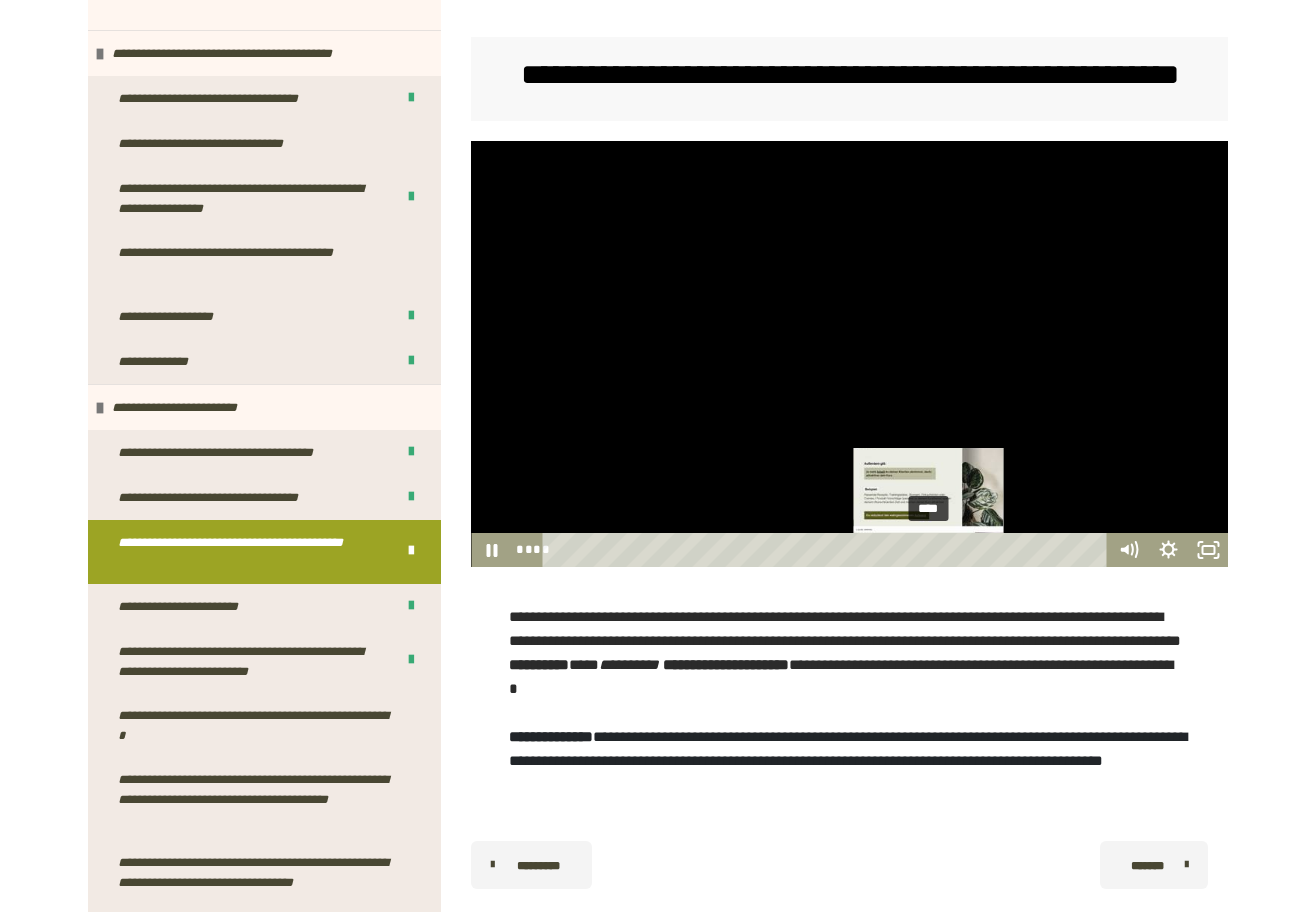 scroll, scrollTop: 303, scrollLeft: 0, axis: vertical 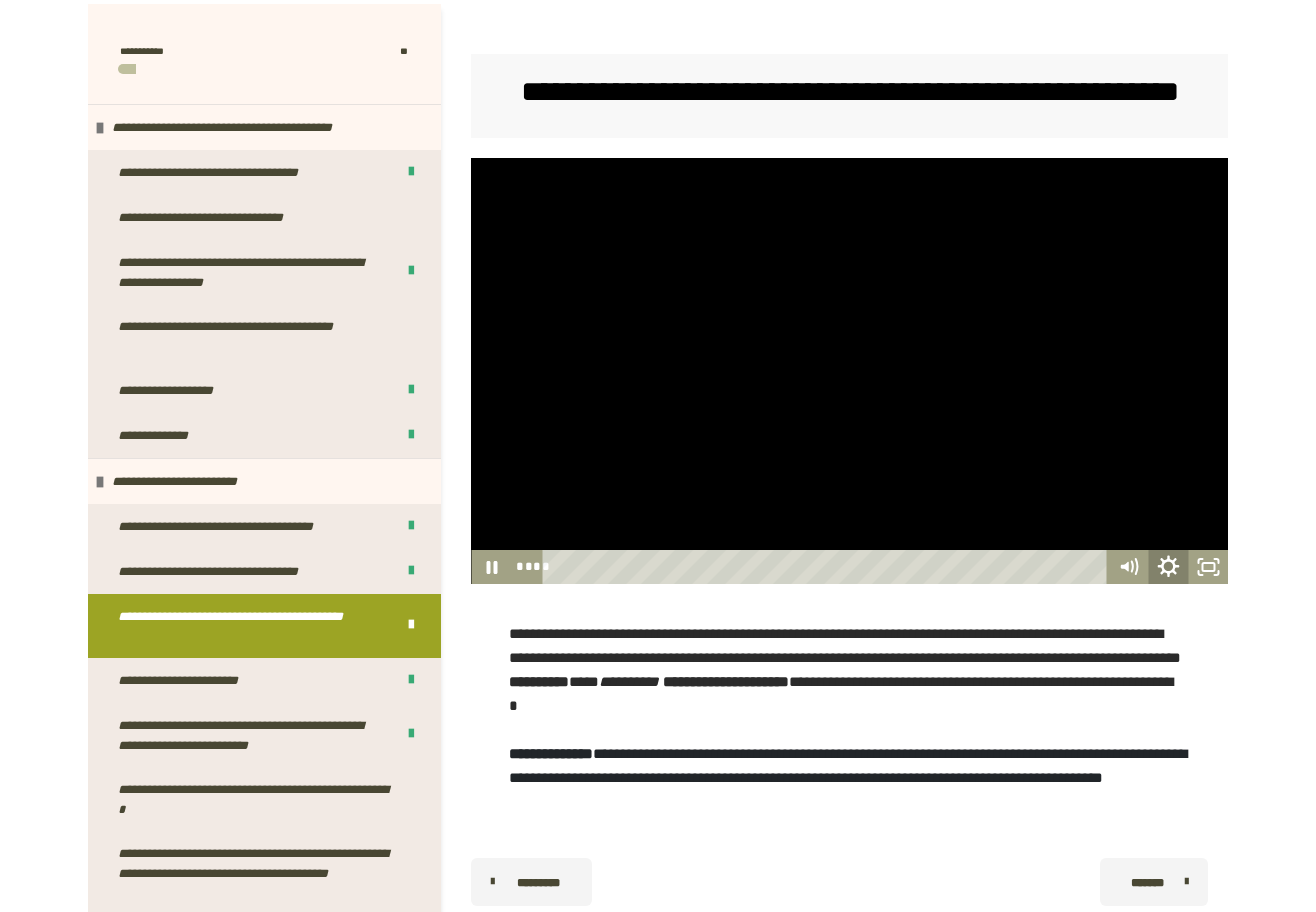 click 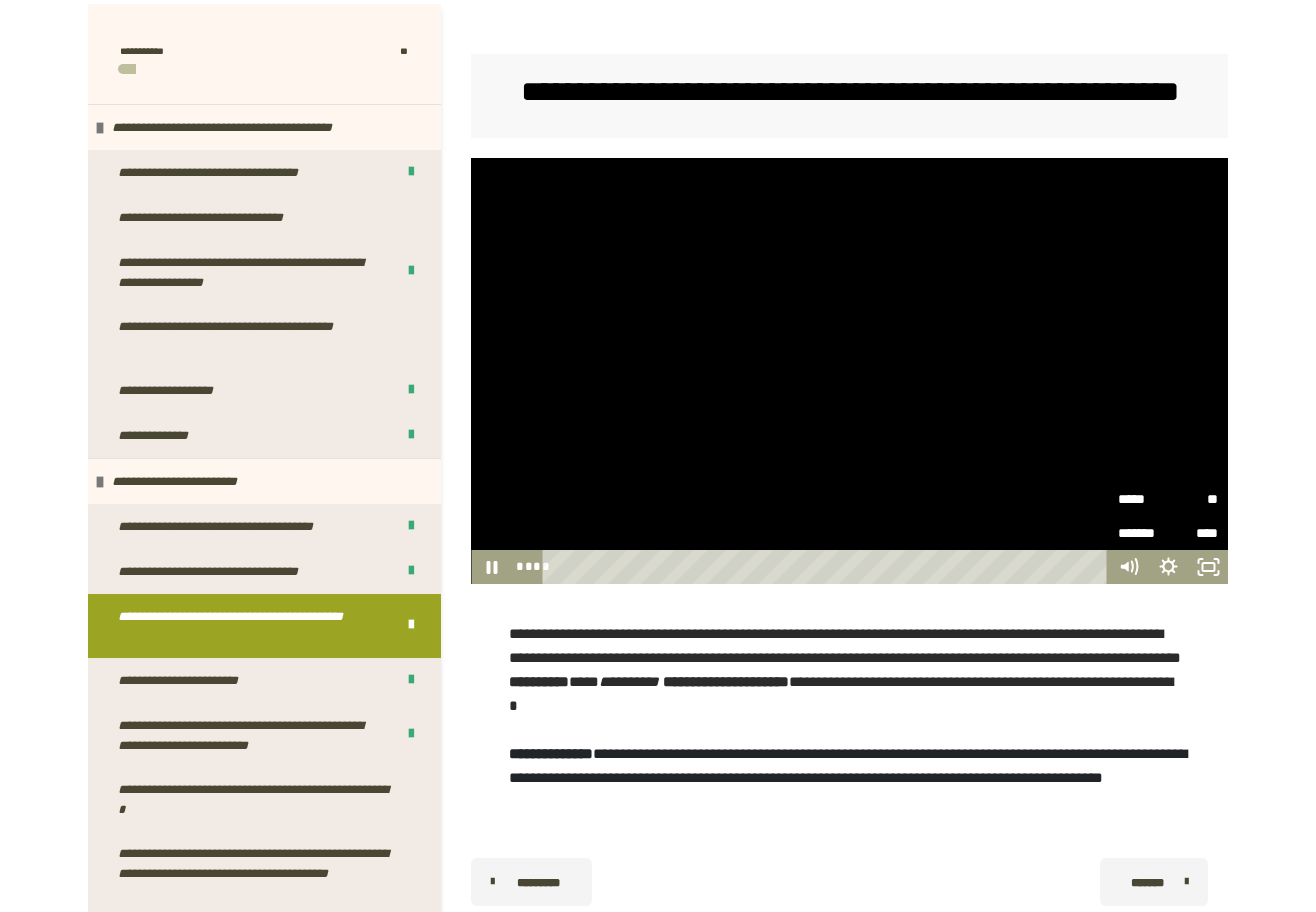 click on "**" at bounding box center [1193, 499] 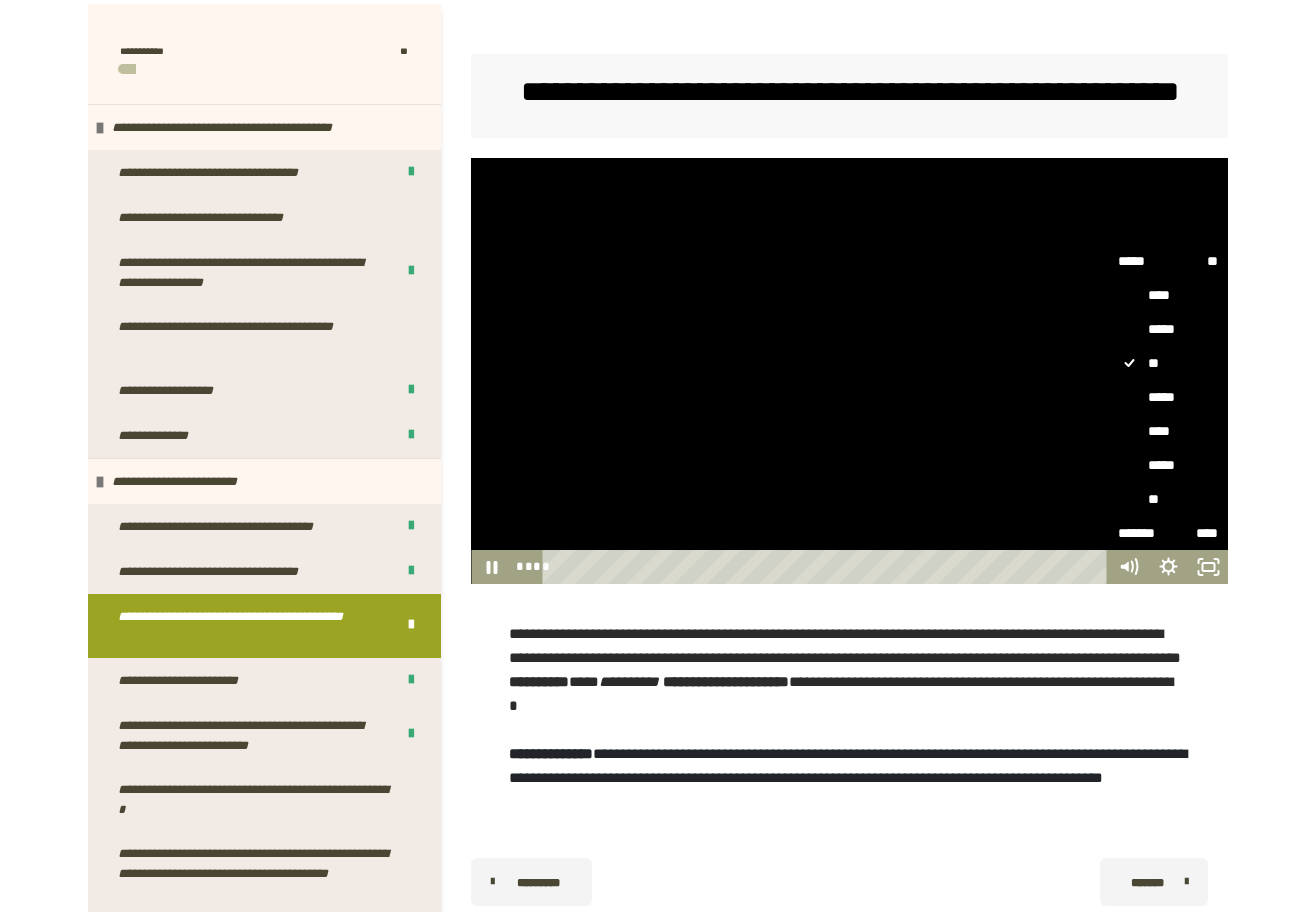 click on "*****" at bounding box center (1168, 397) 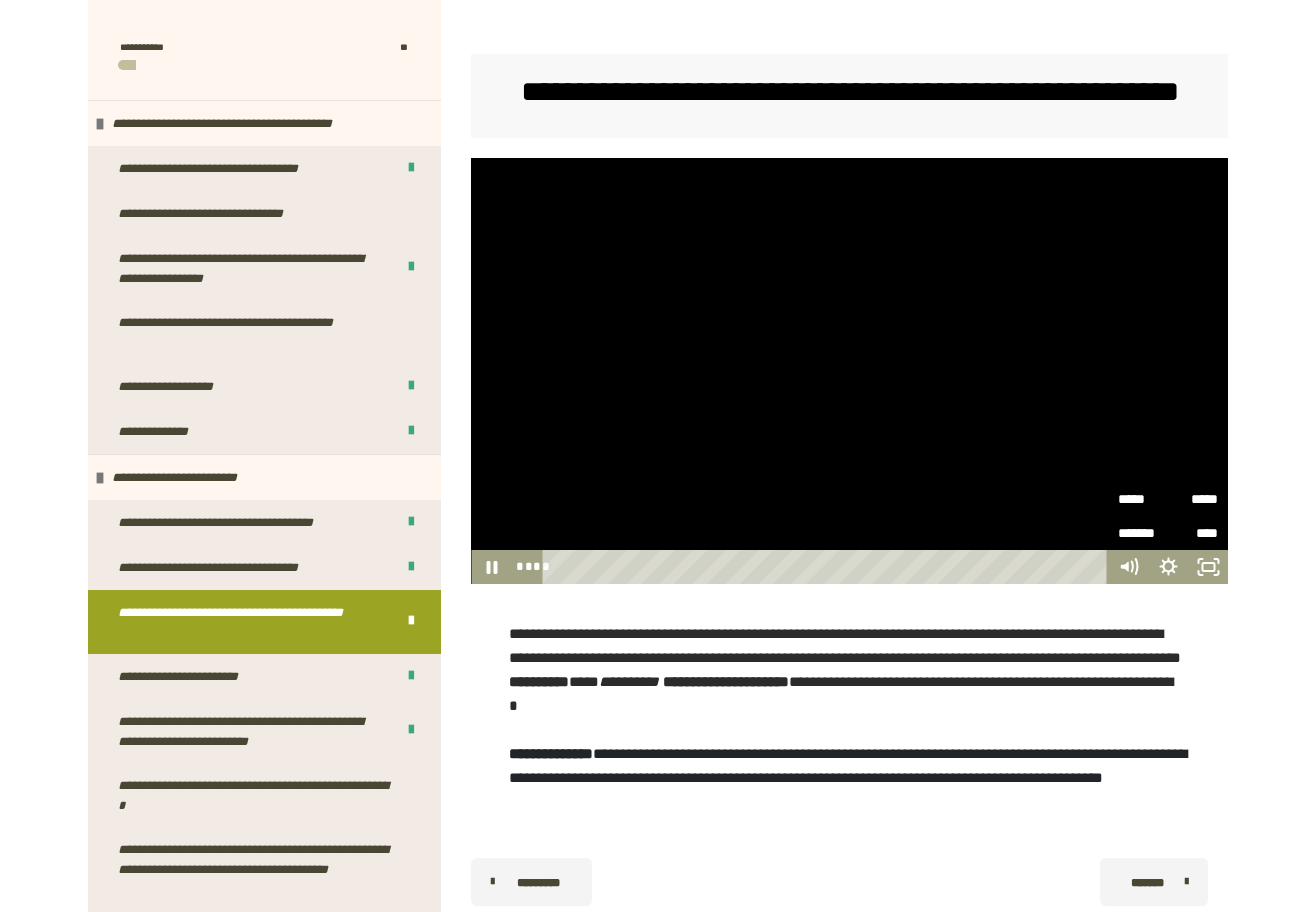 scroll, scrollTop: 342, scrollLeft: 0, axis: vertical 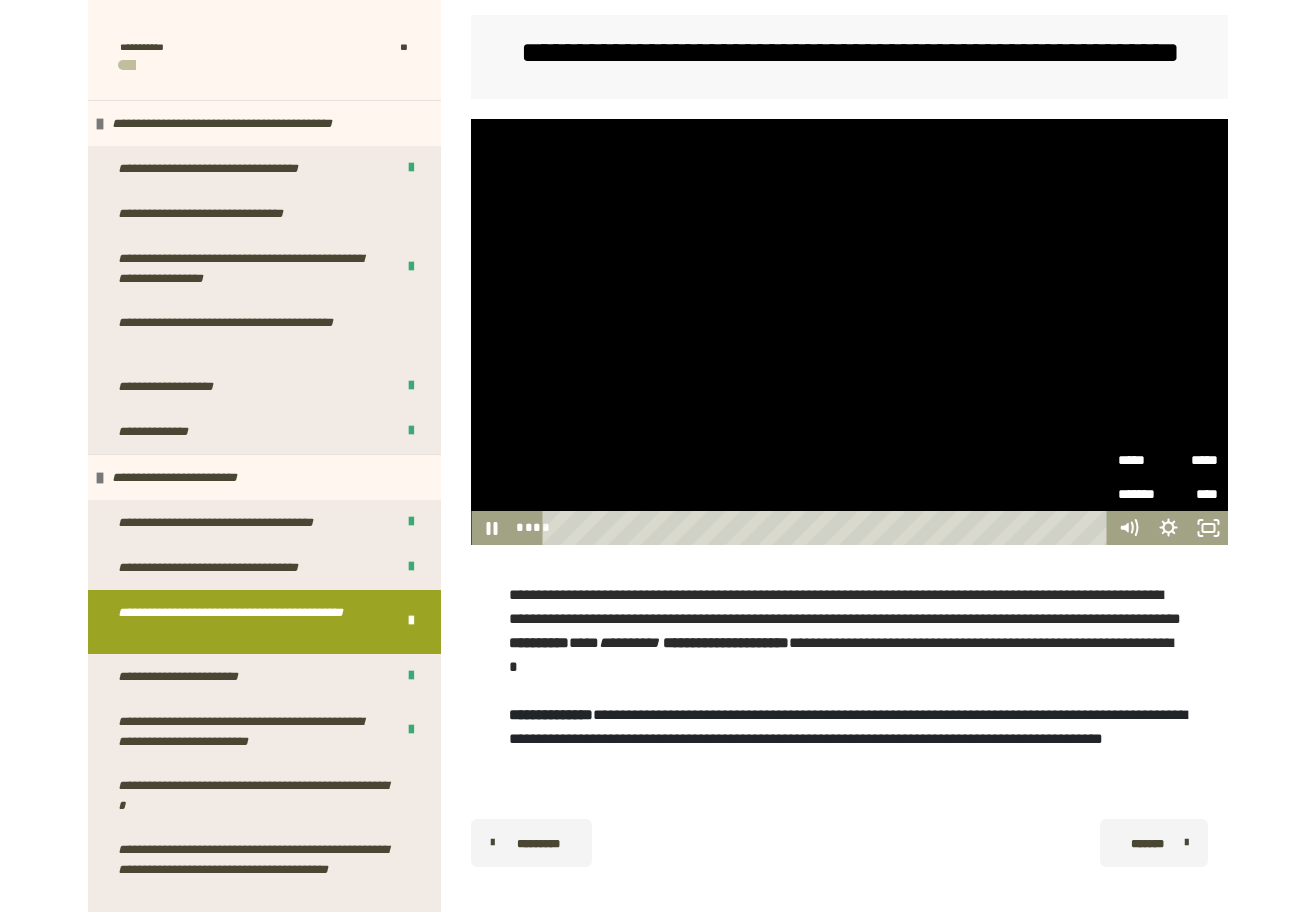click on "**********" at bounding box center (845, 606) 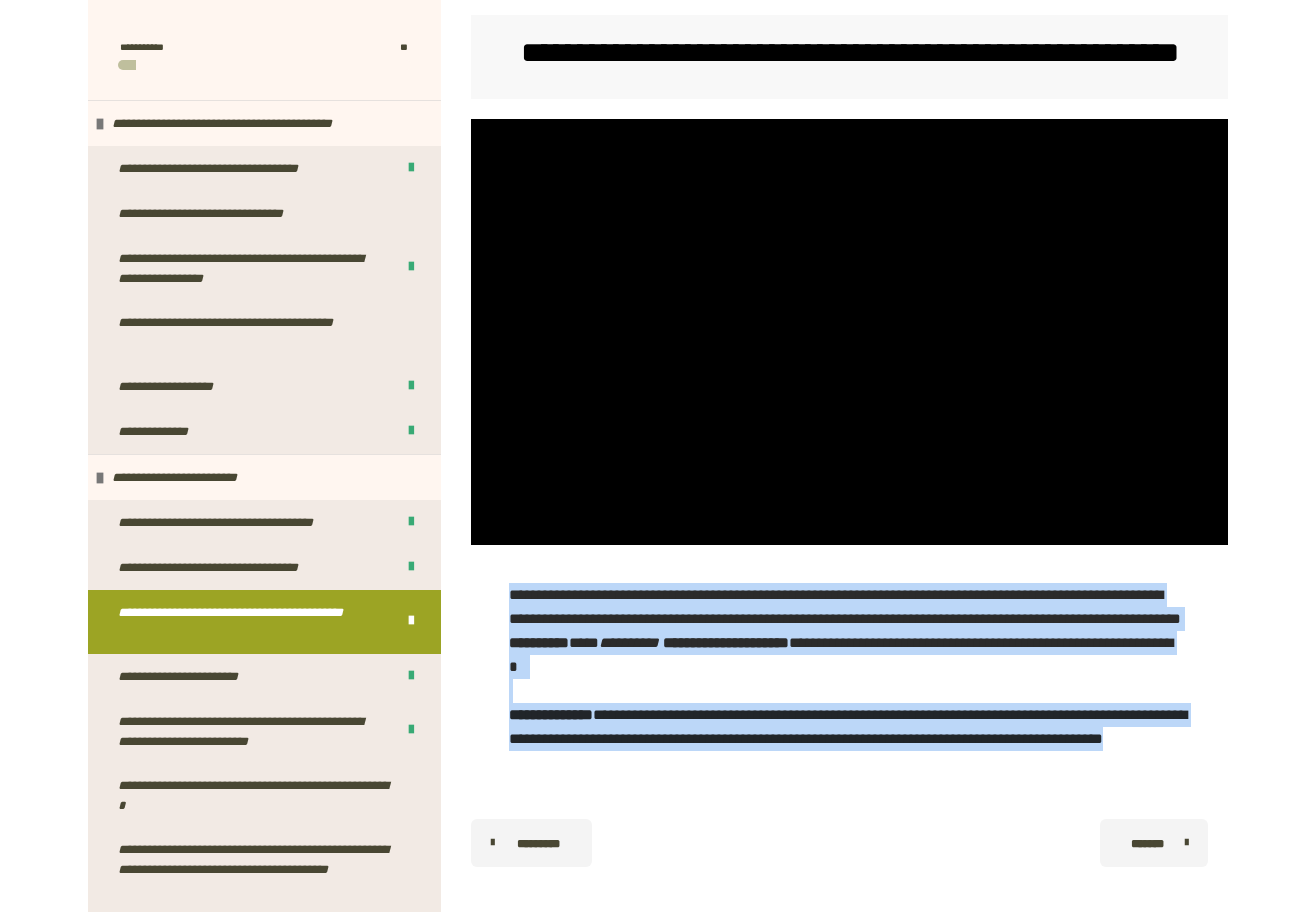 drag, startPoint x: 512, startPoint y: 639, endPoint x: 710, endPoint y: 815, distance: 264.91507 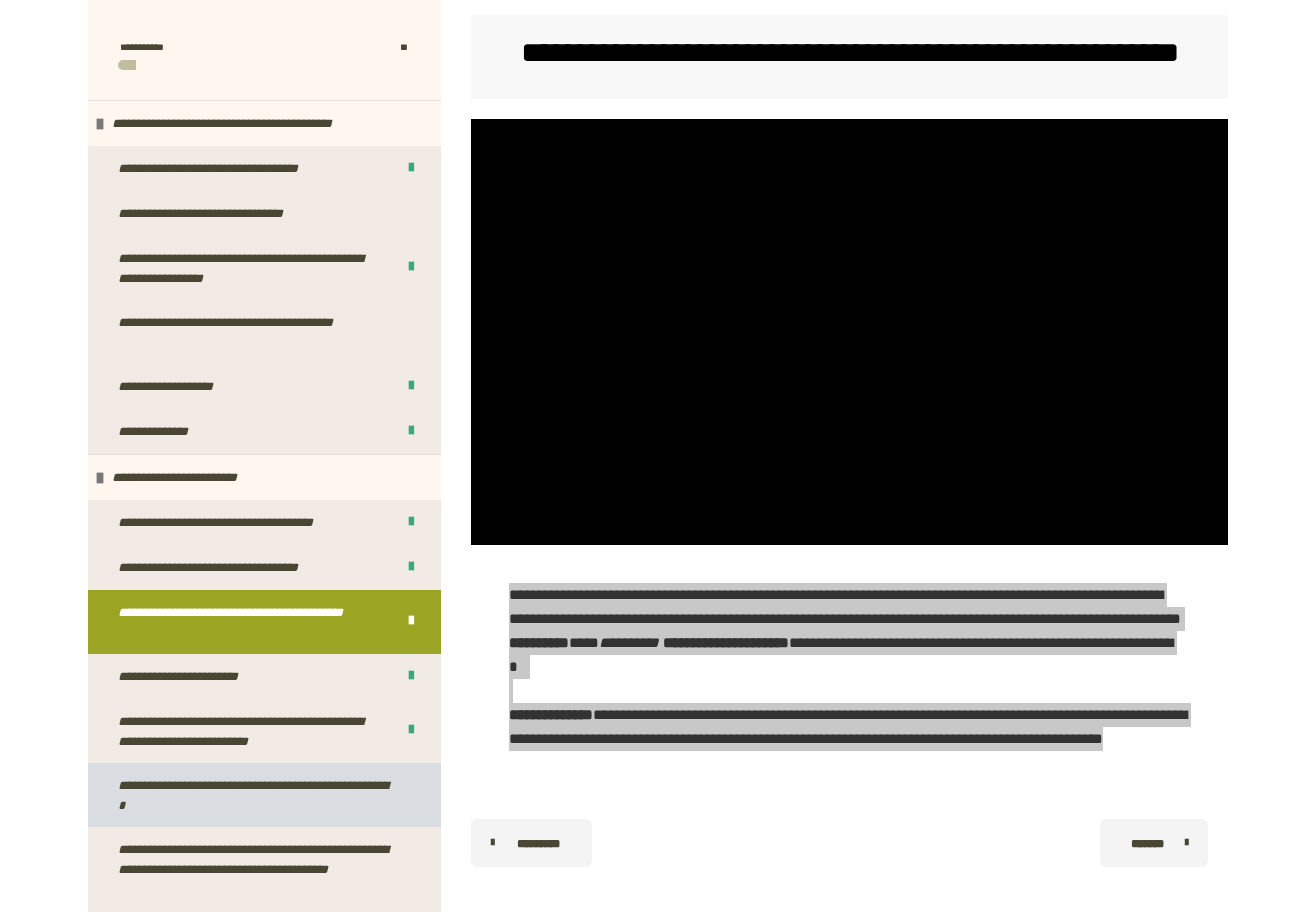 scroll, scrollTop: 329, scrollLeft: 0, axis: vertical 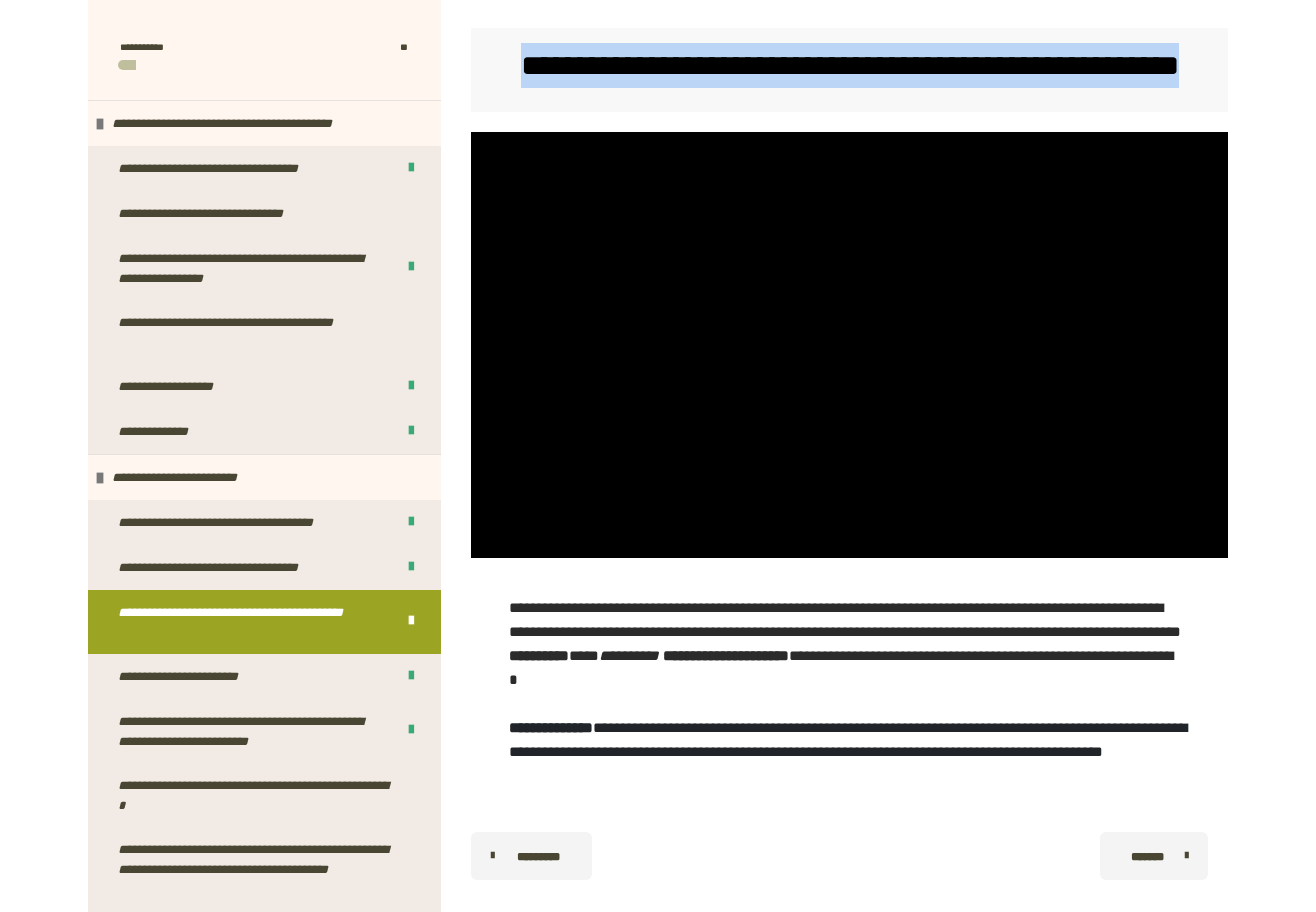 drag, startPoint x: 521, startPoint y: 66, endPoint x: 897, endPoint y: 96, distance: 377.19492 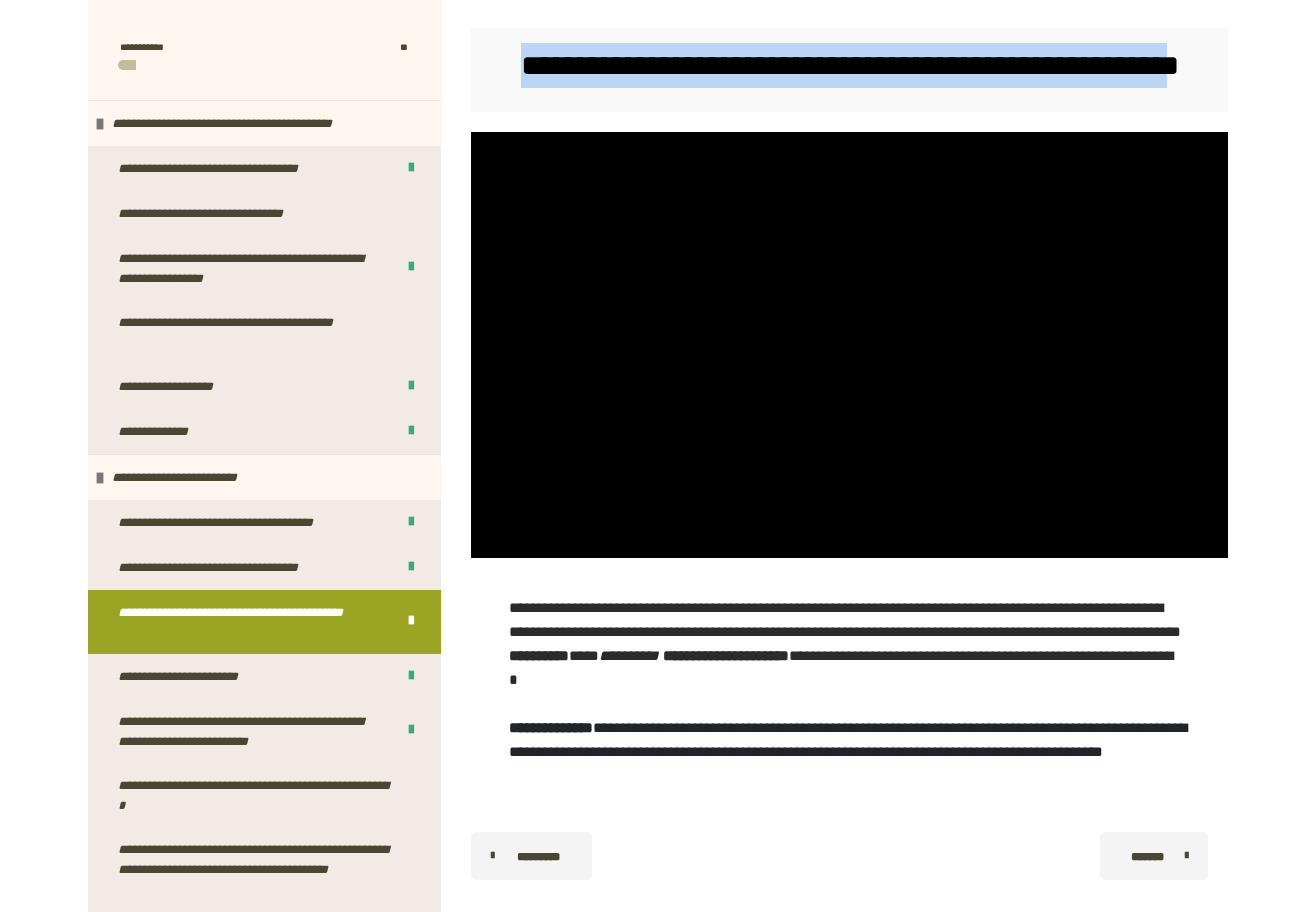 copy on "**********" 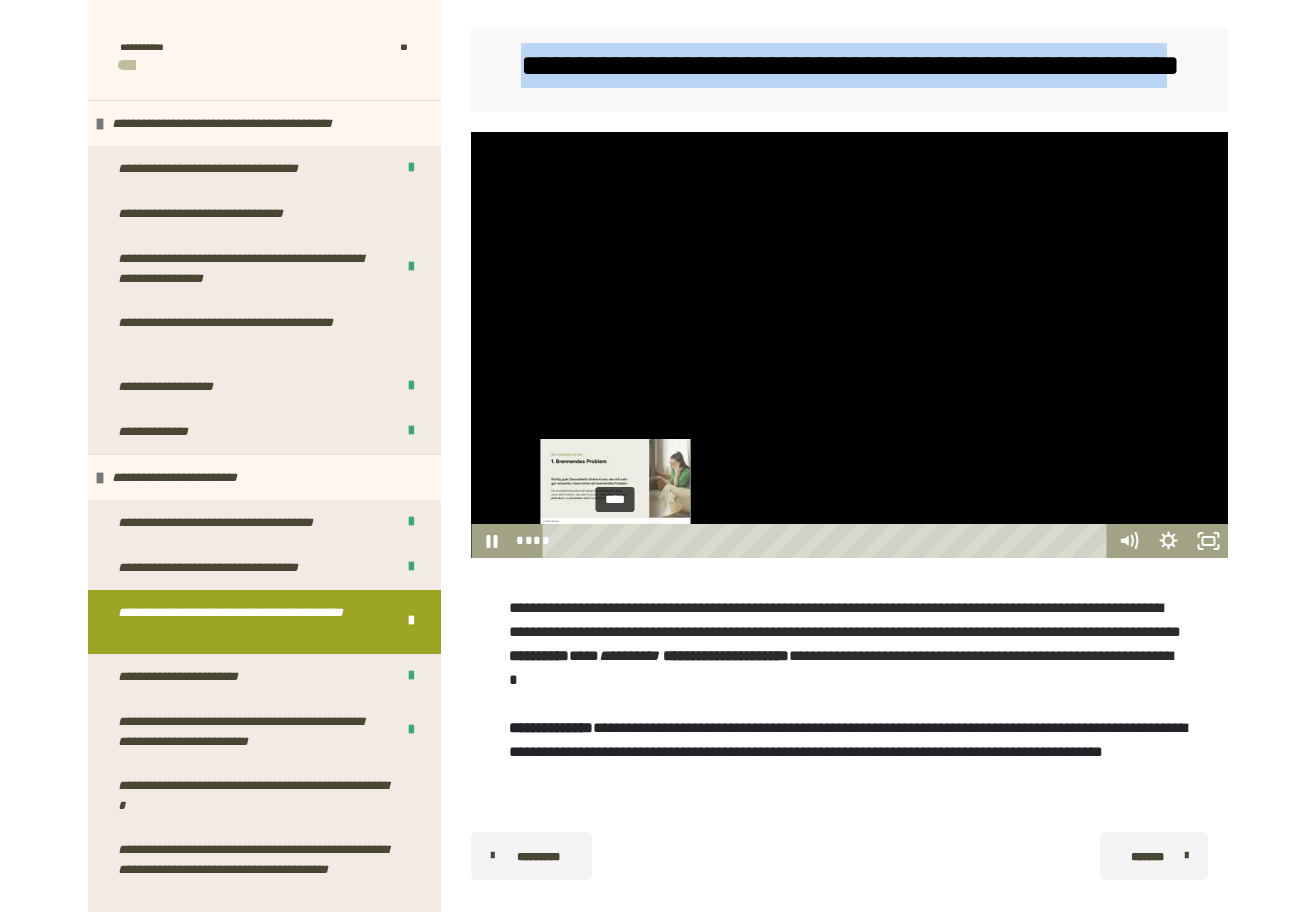 click on "****" at bounding box center [828, 541] 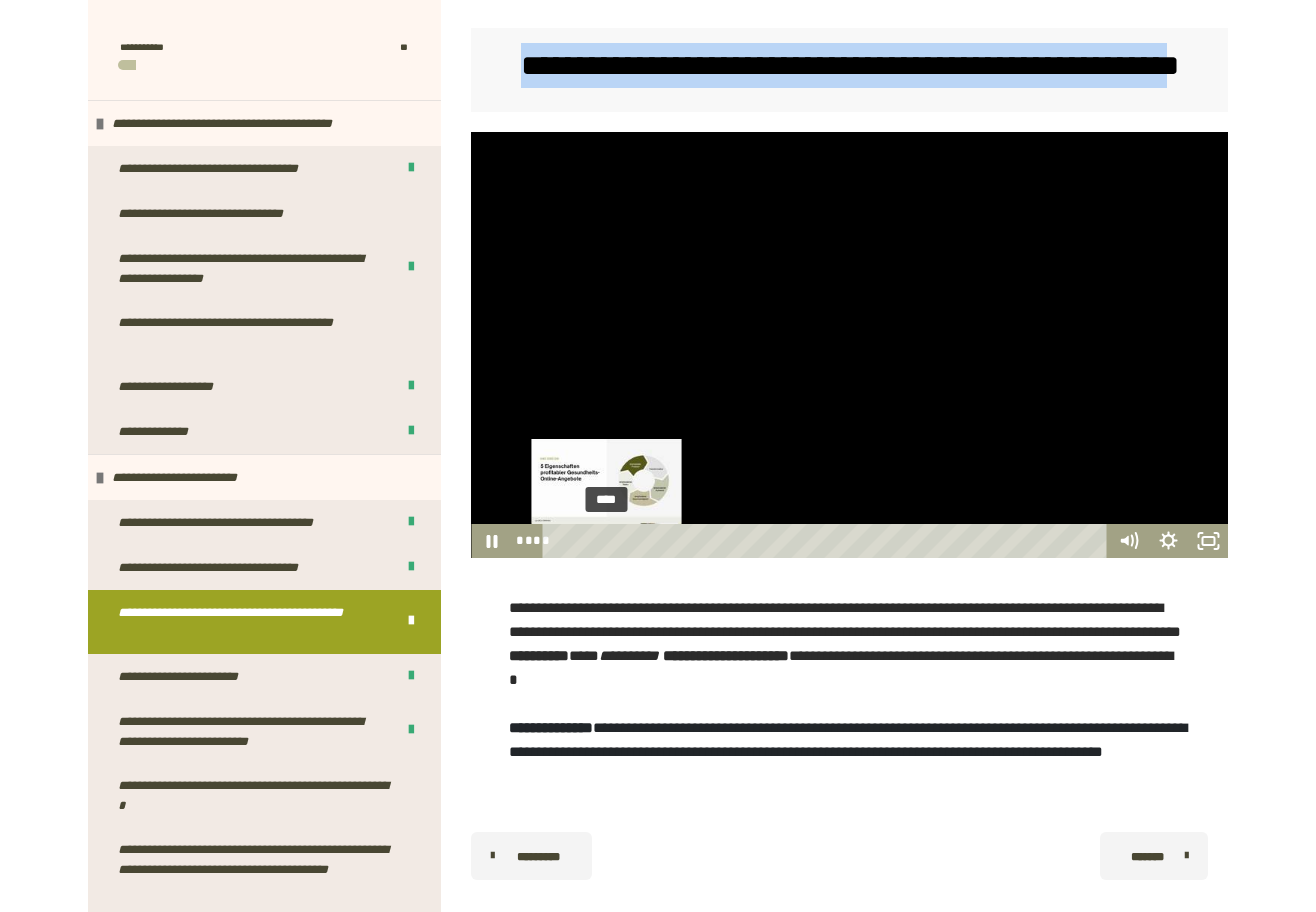 click on "****" at bounding box center [828, 541] 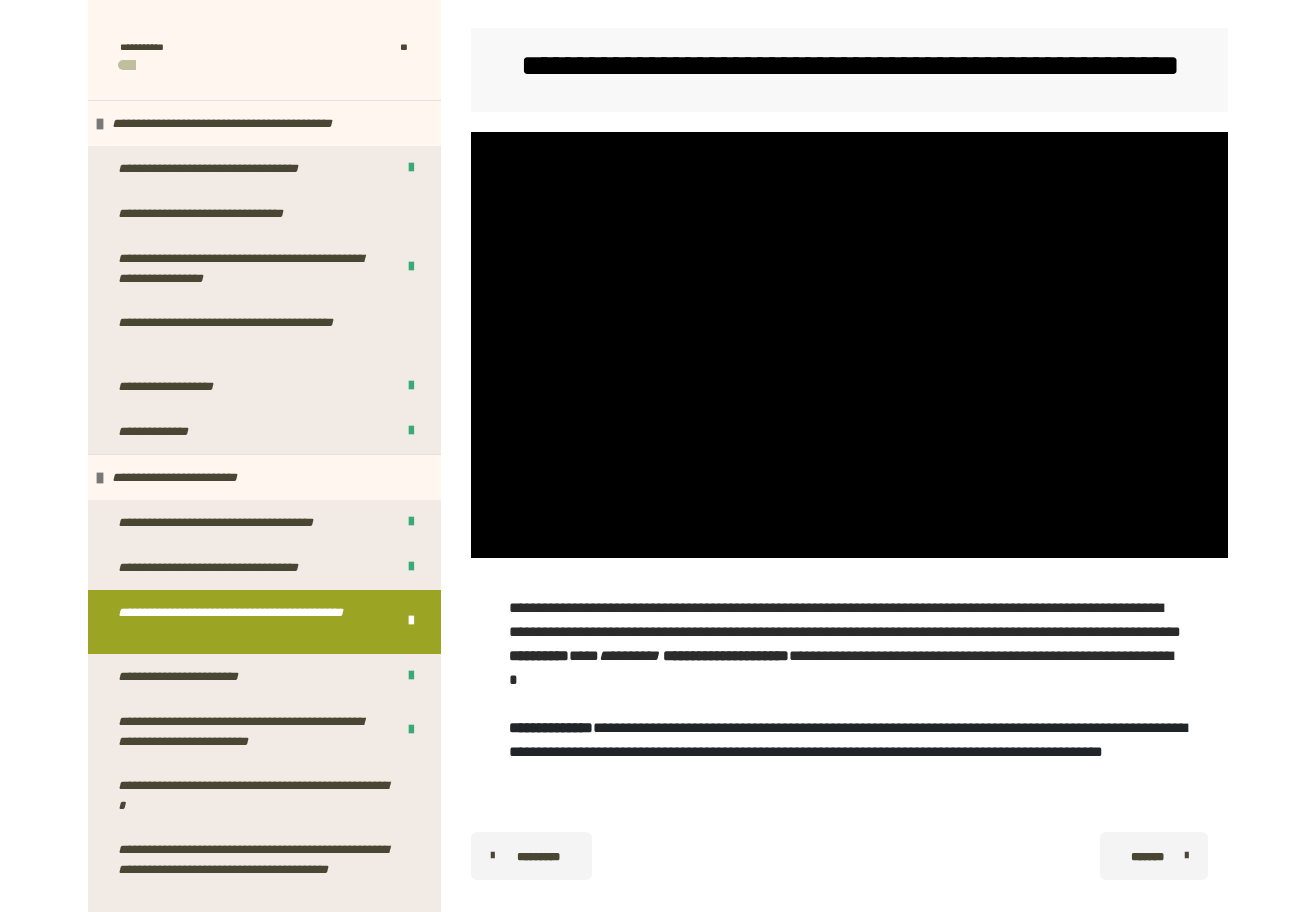 click on "**********" at bounding box center [848, 739] 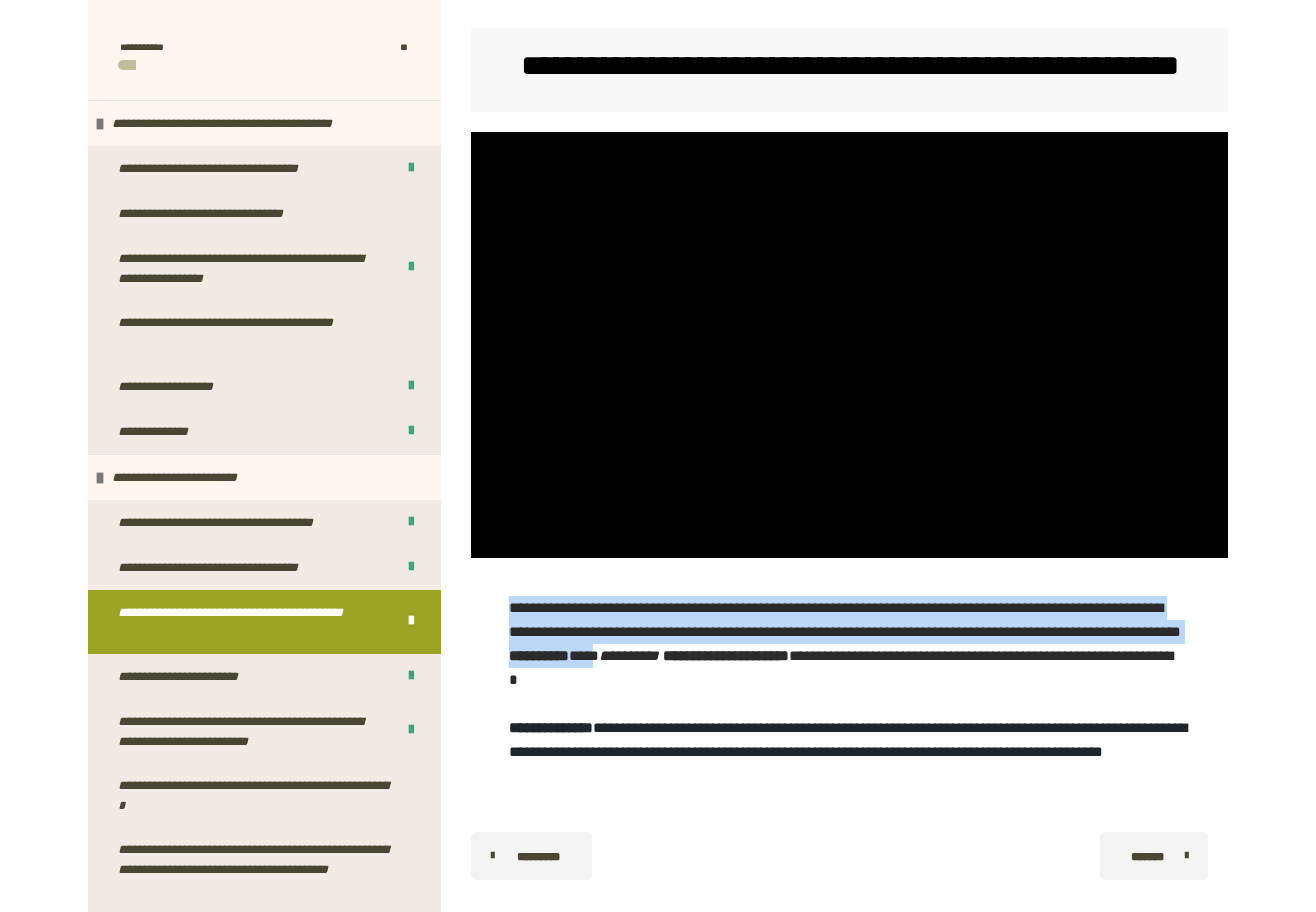 drag, startPoint x: 508, startPoint y: 654, endPoint x: 839, endPoint y: 705, distance: 334.90594 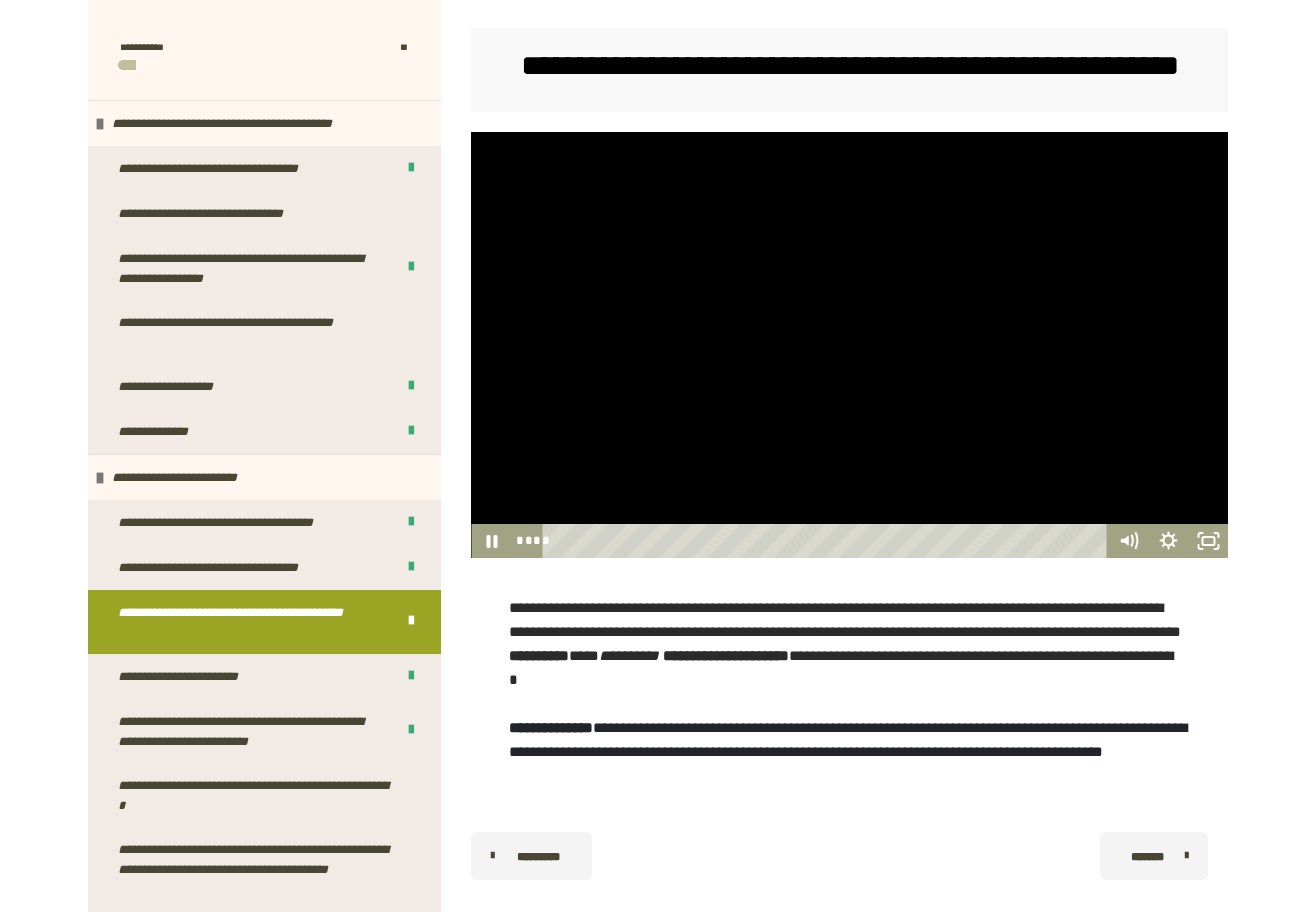click at bounding box center (849, 345) 